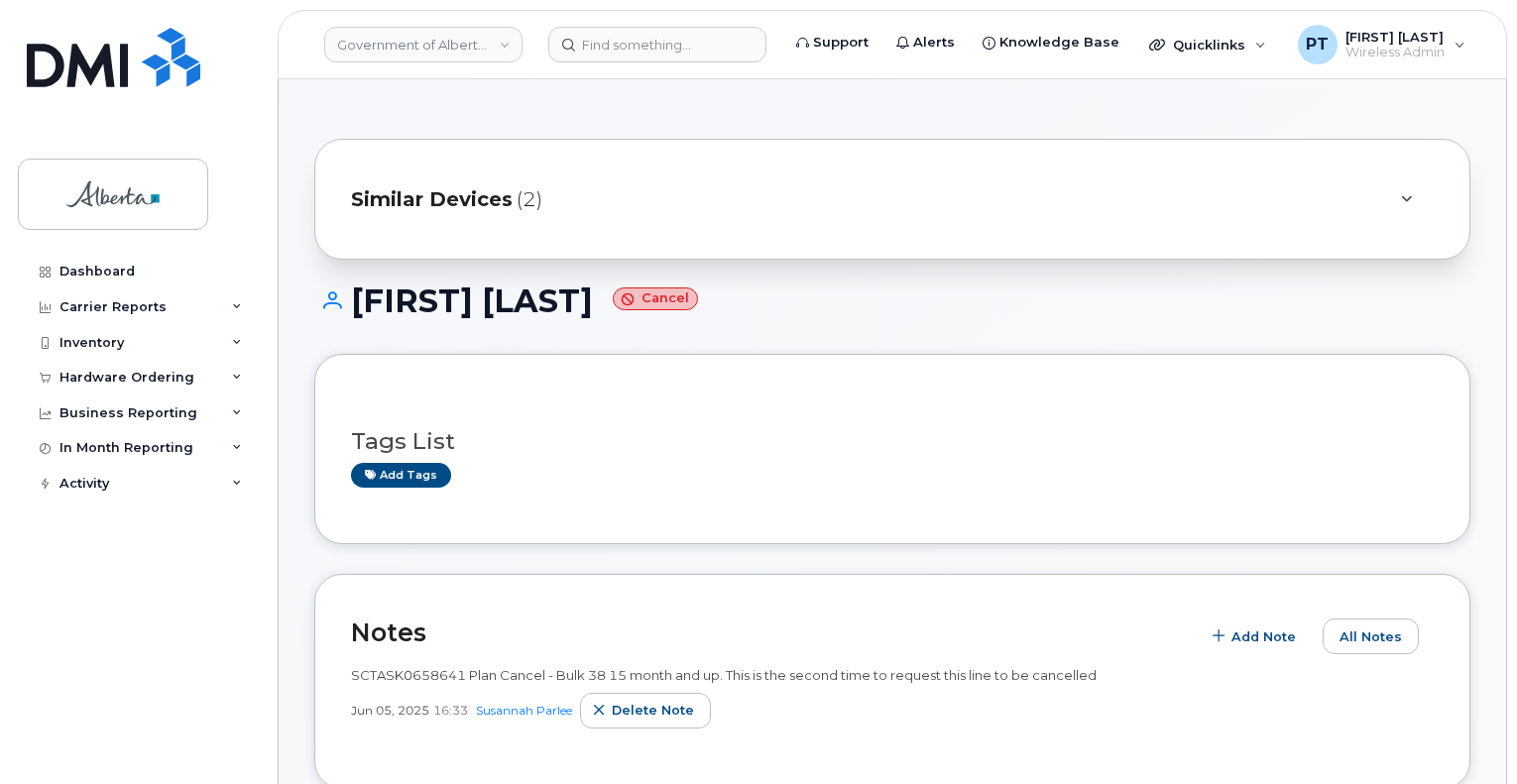 scroll, scrollTop: 1883, scrollLeft: 0, axis: vertical 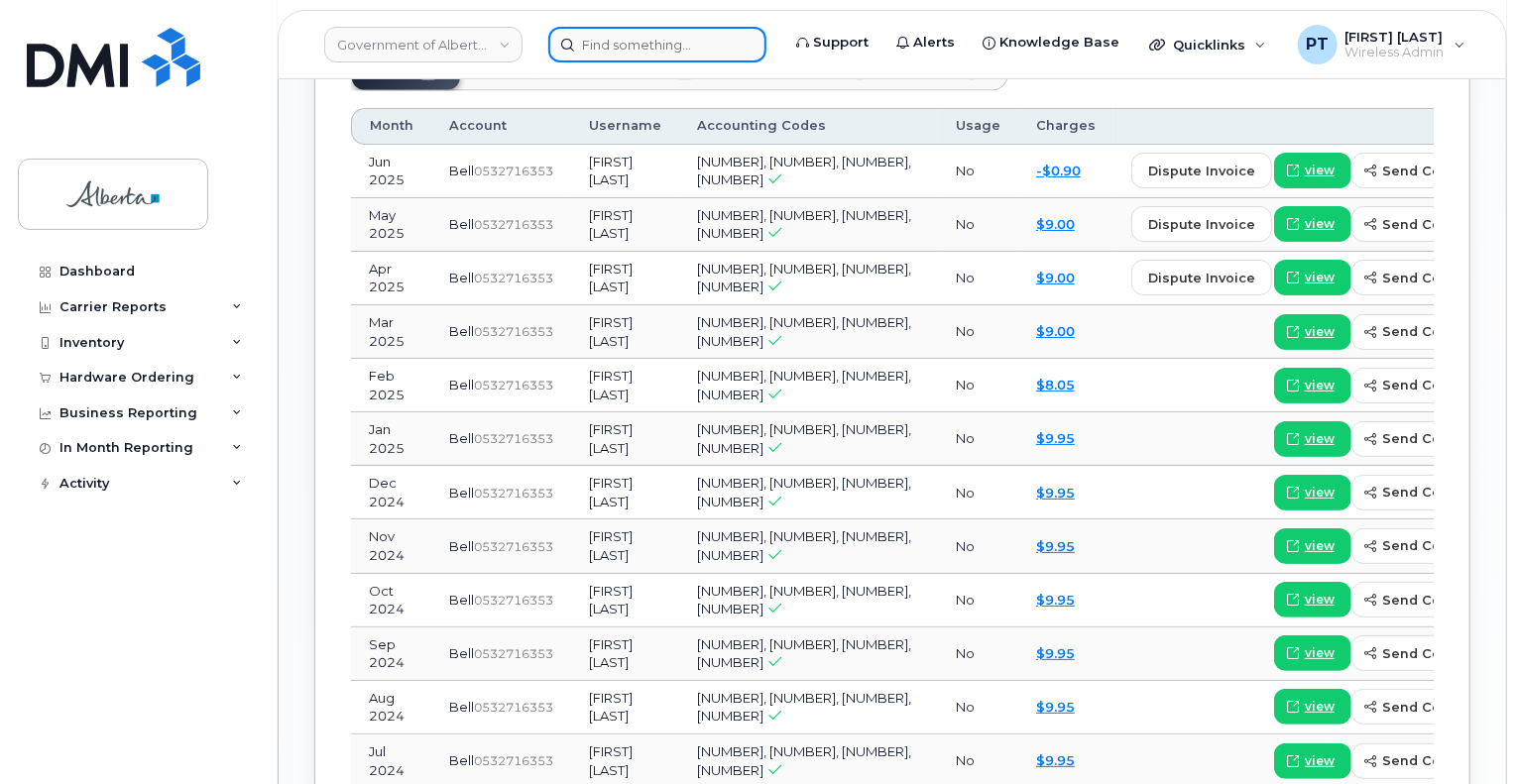 click at bounding box center (657, 45) 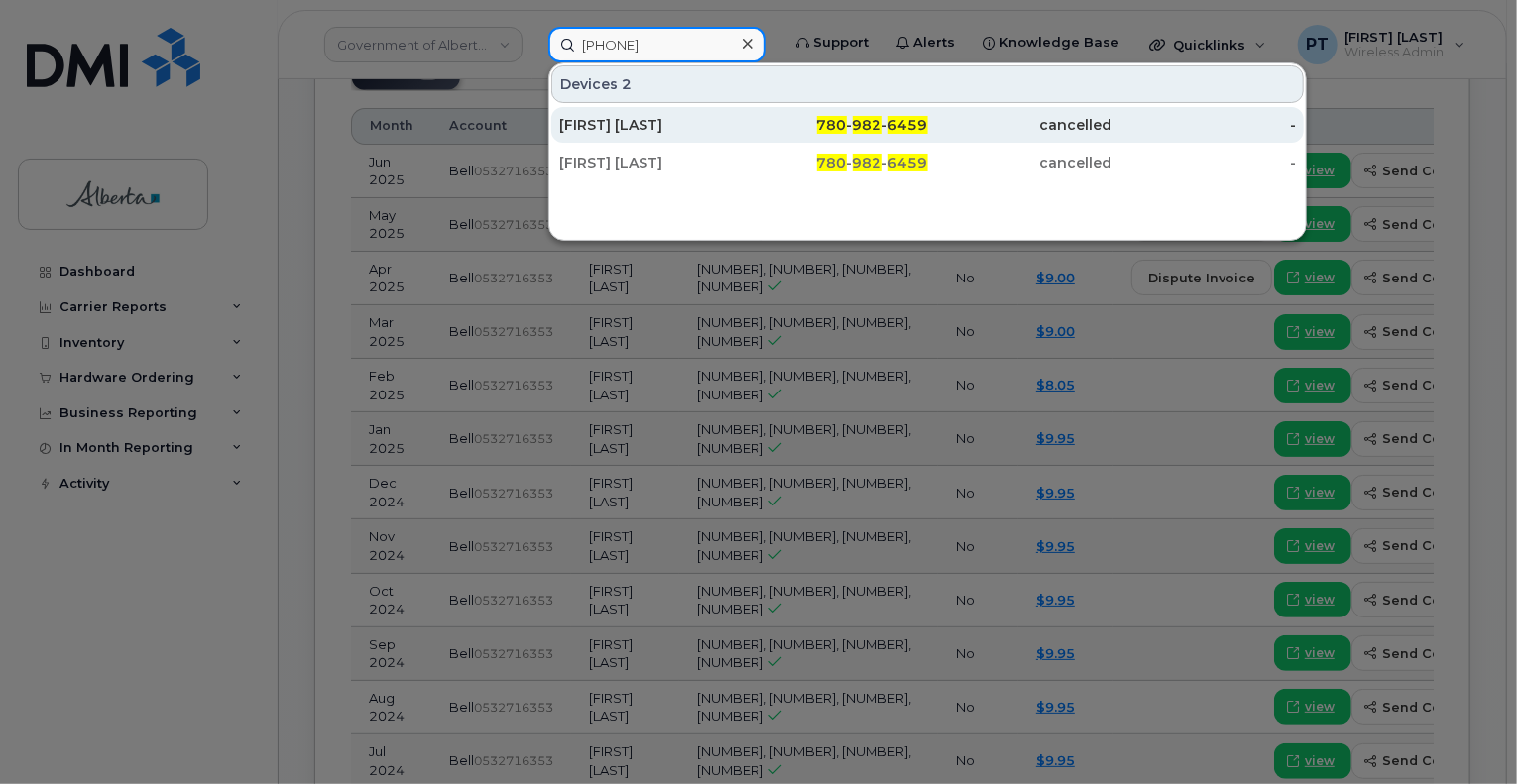 type on "7809826459" 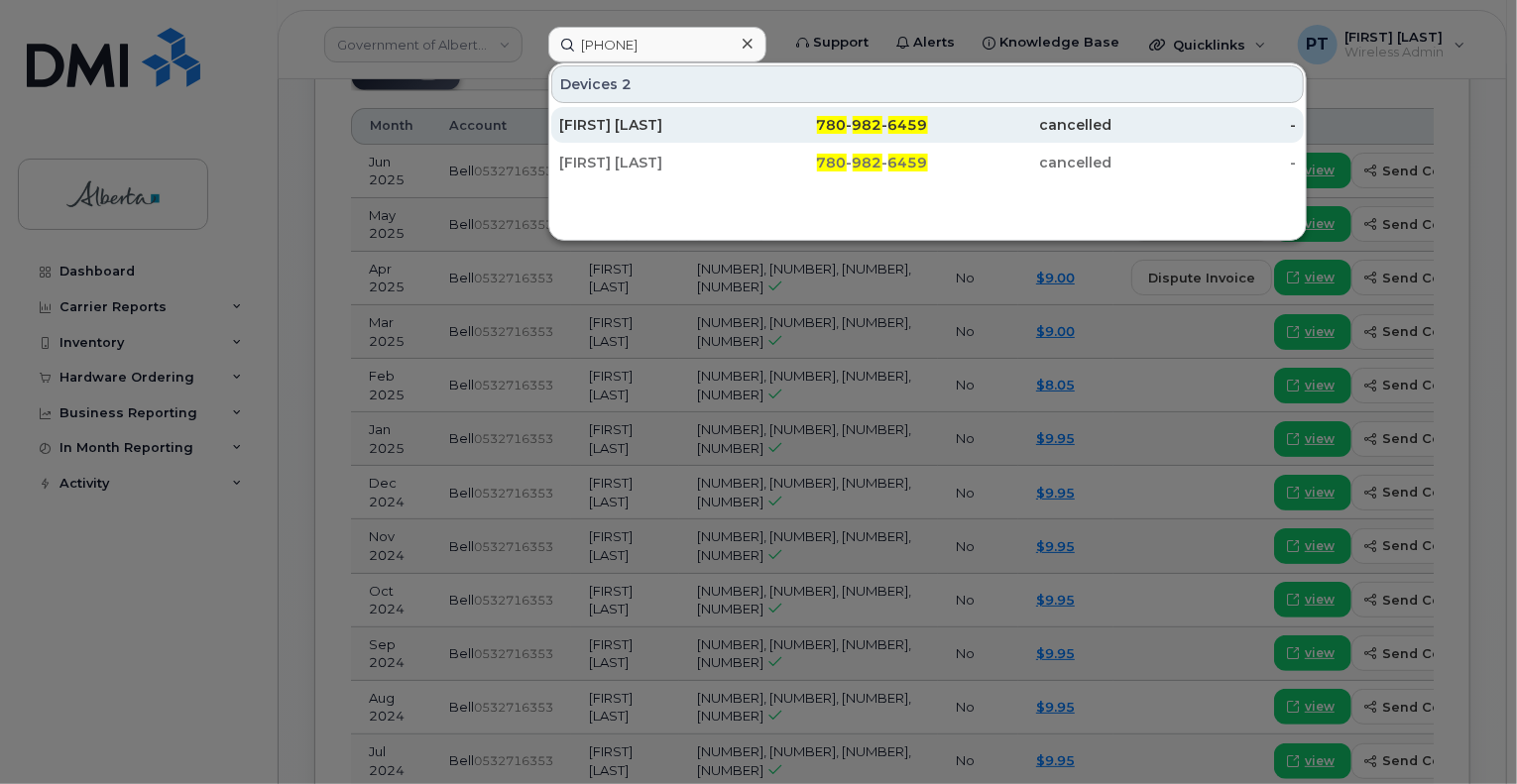 click on "Susan Maeda" at bounding box center (651, 125) 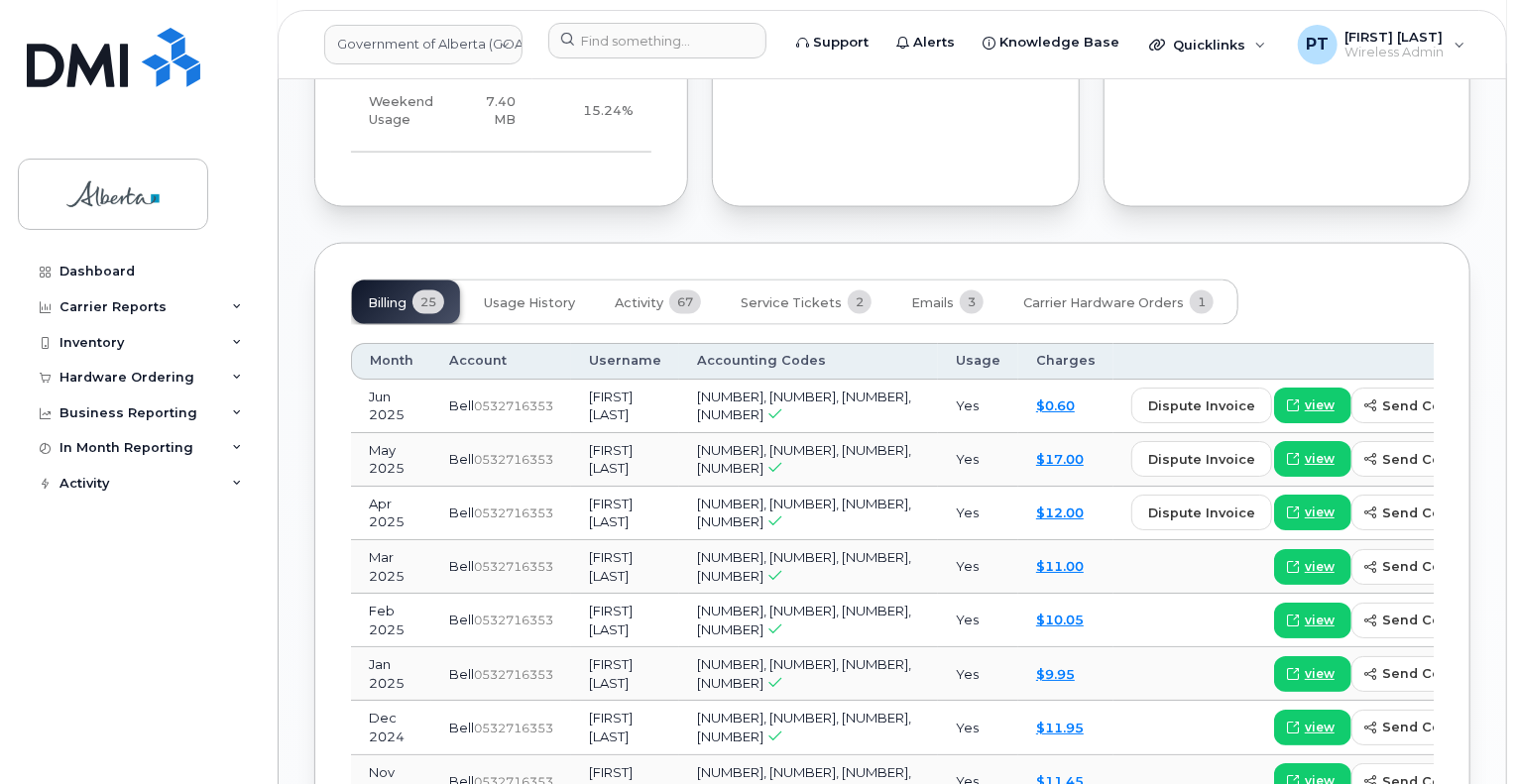 scroll, scrollTop: 1388, scrollLeft: 0, axis: vertical 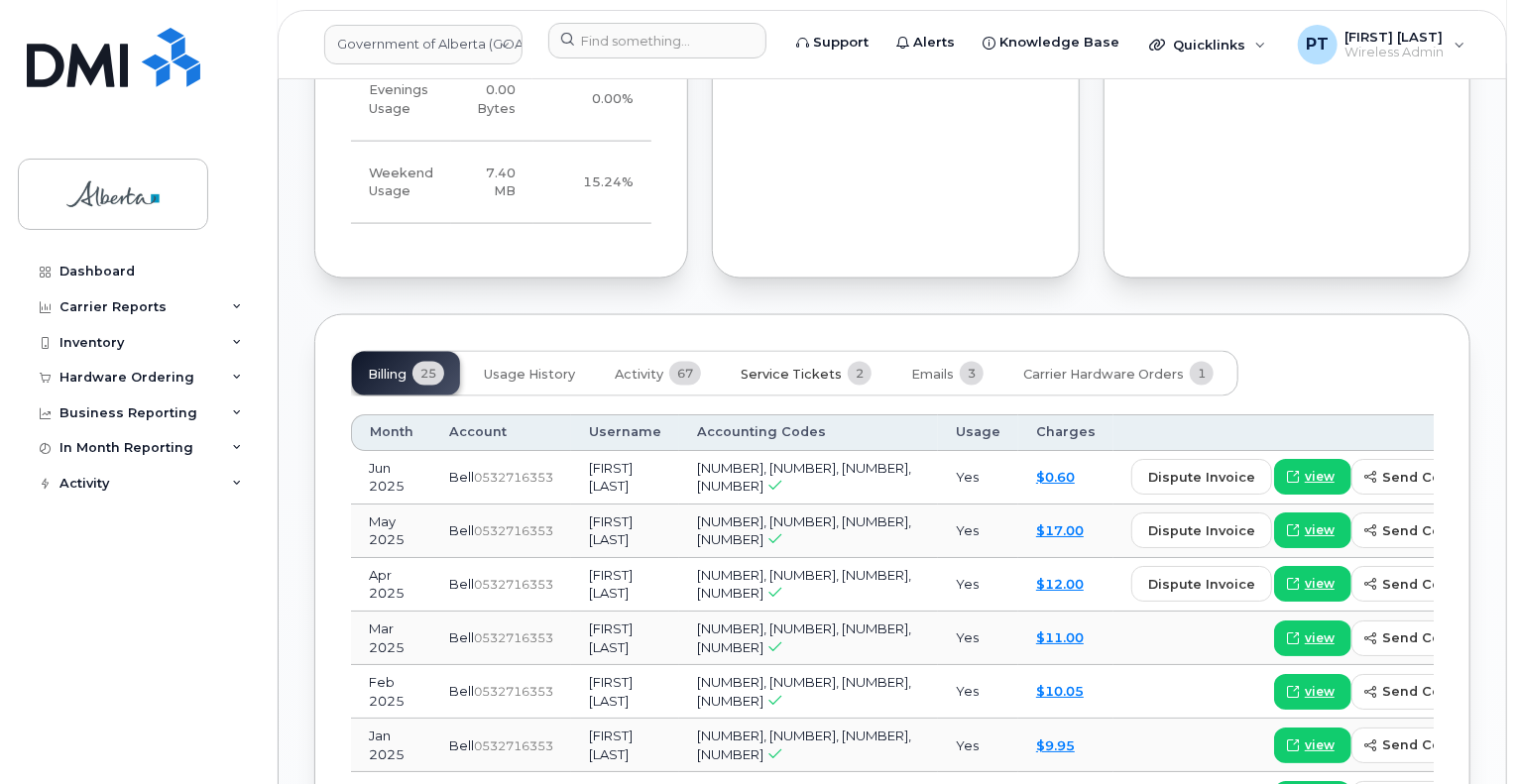 click on "Service Tickets" at bounding box center [791, 375] 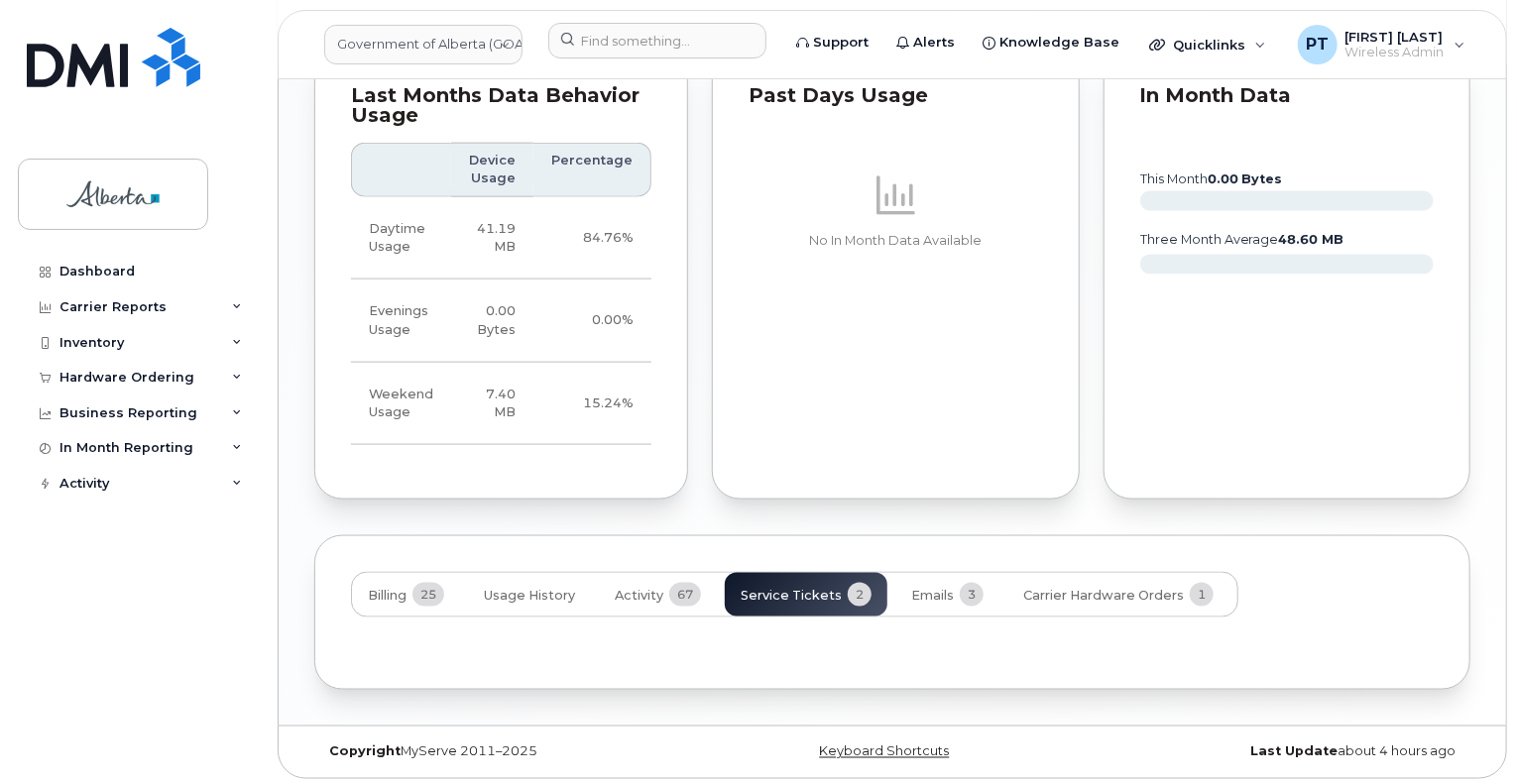 scroll, scrollTop: 1288, scrollLeft: 0, axis: vertical 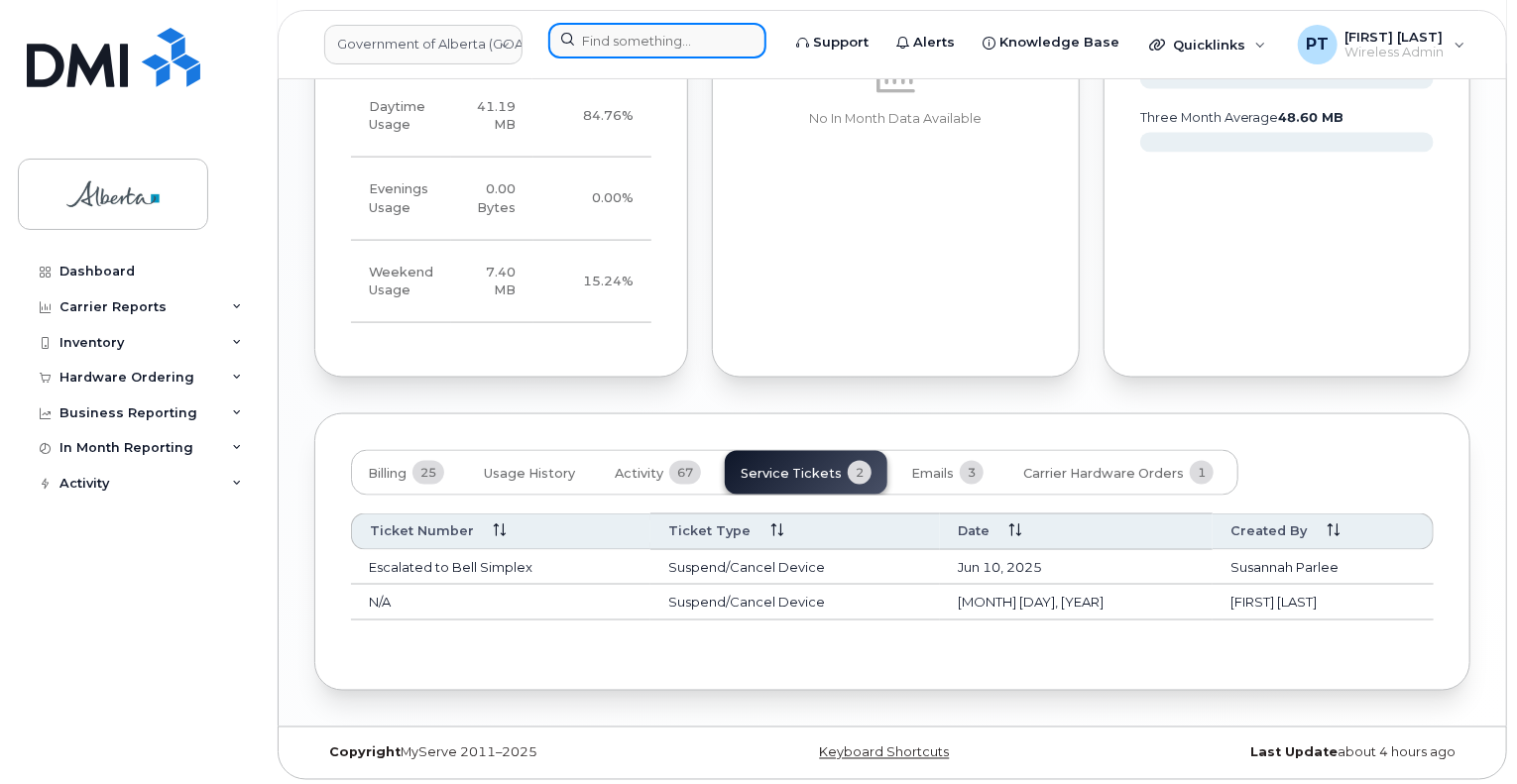 click at bounding box center (657, 41) 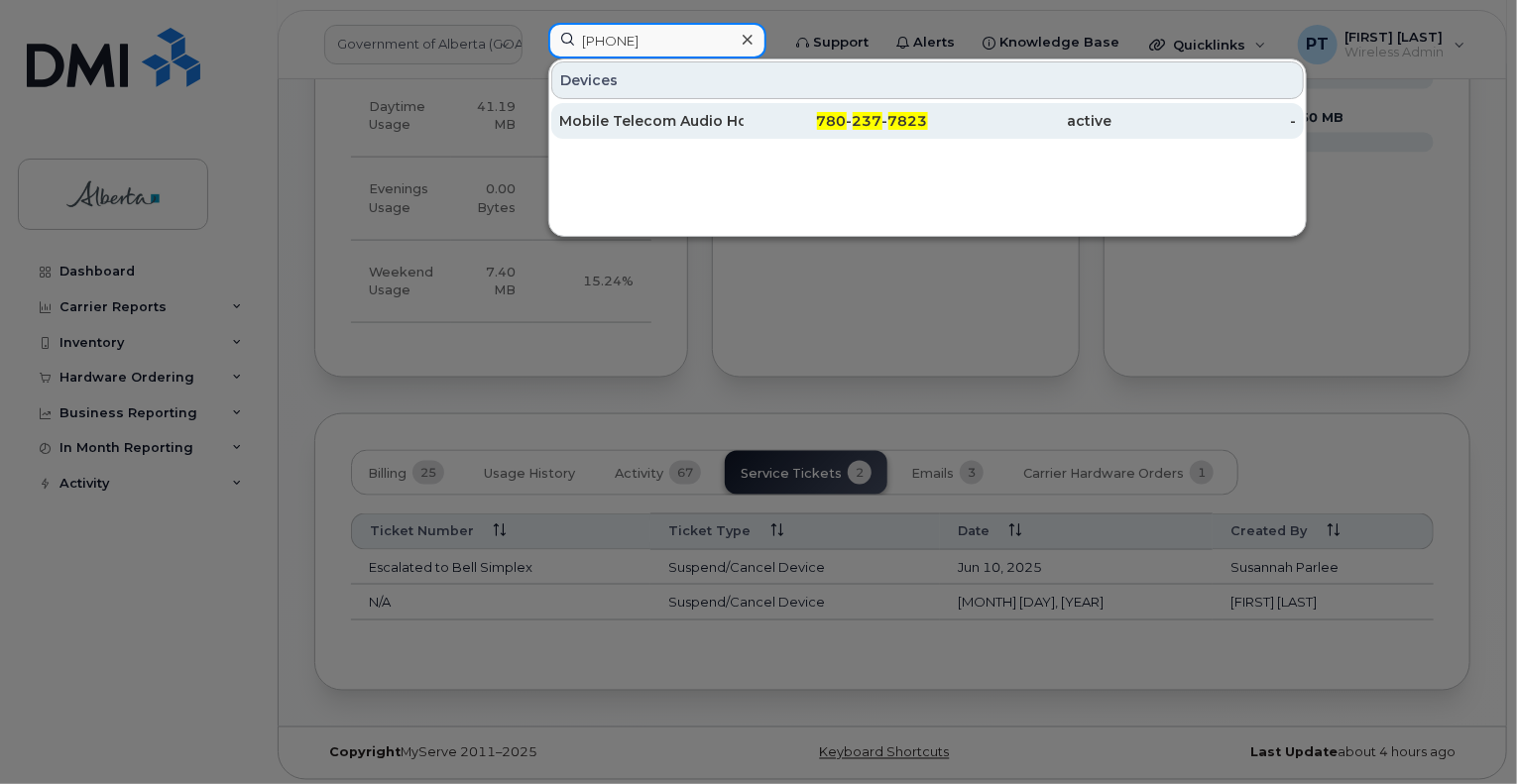 type on "[PHONE]" 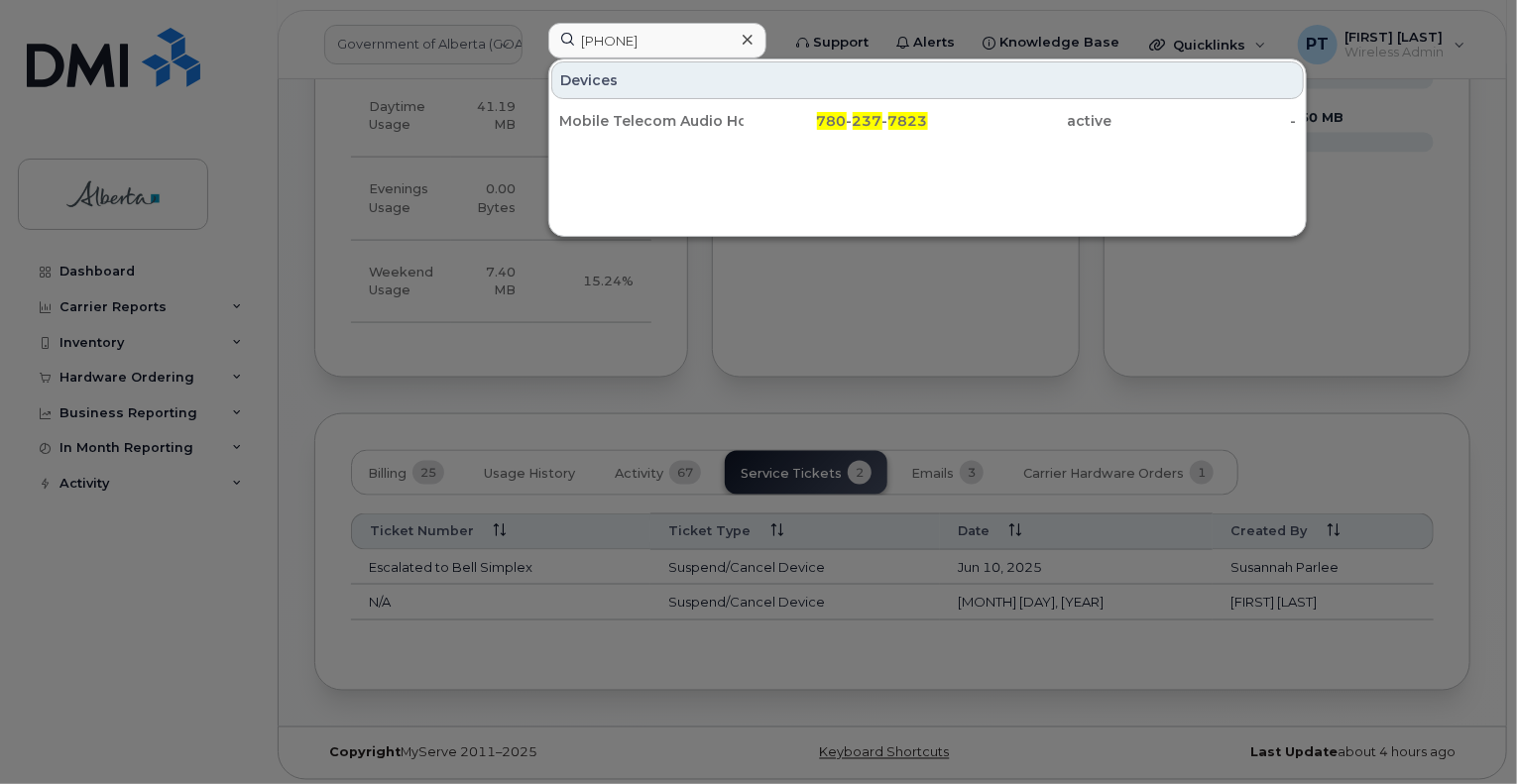 drag, startPoint x: 736, startPoint y: 117, endPoint x: 37, endPoint y: 287, distance: 719.3754 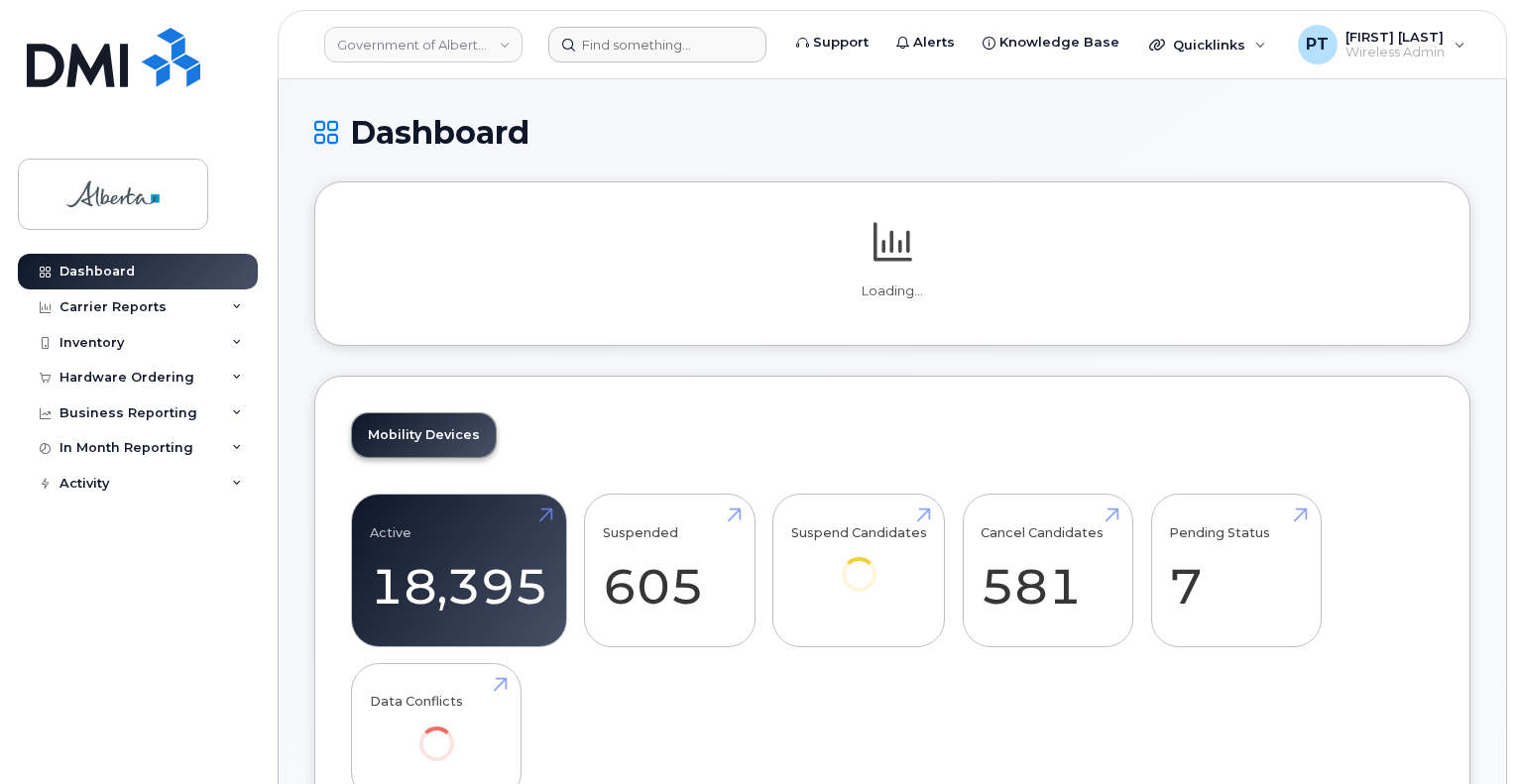 scroll, scrollTop: 0, scrollLeft: 0, axis: both 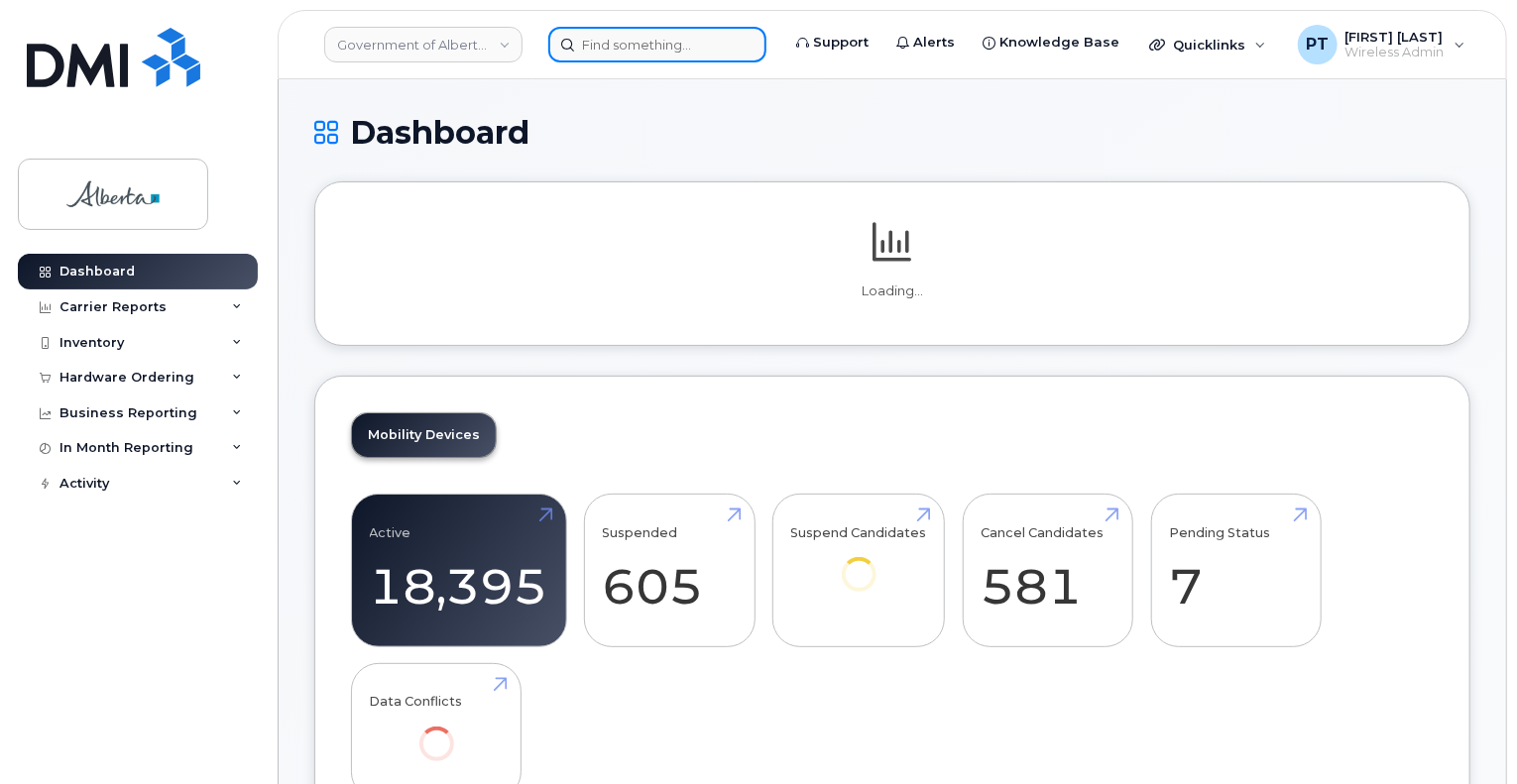 click at bounding box center [657, 45] 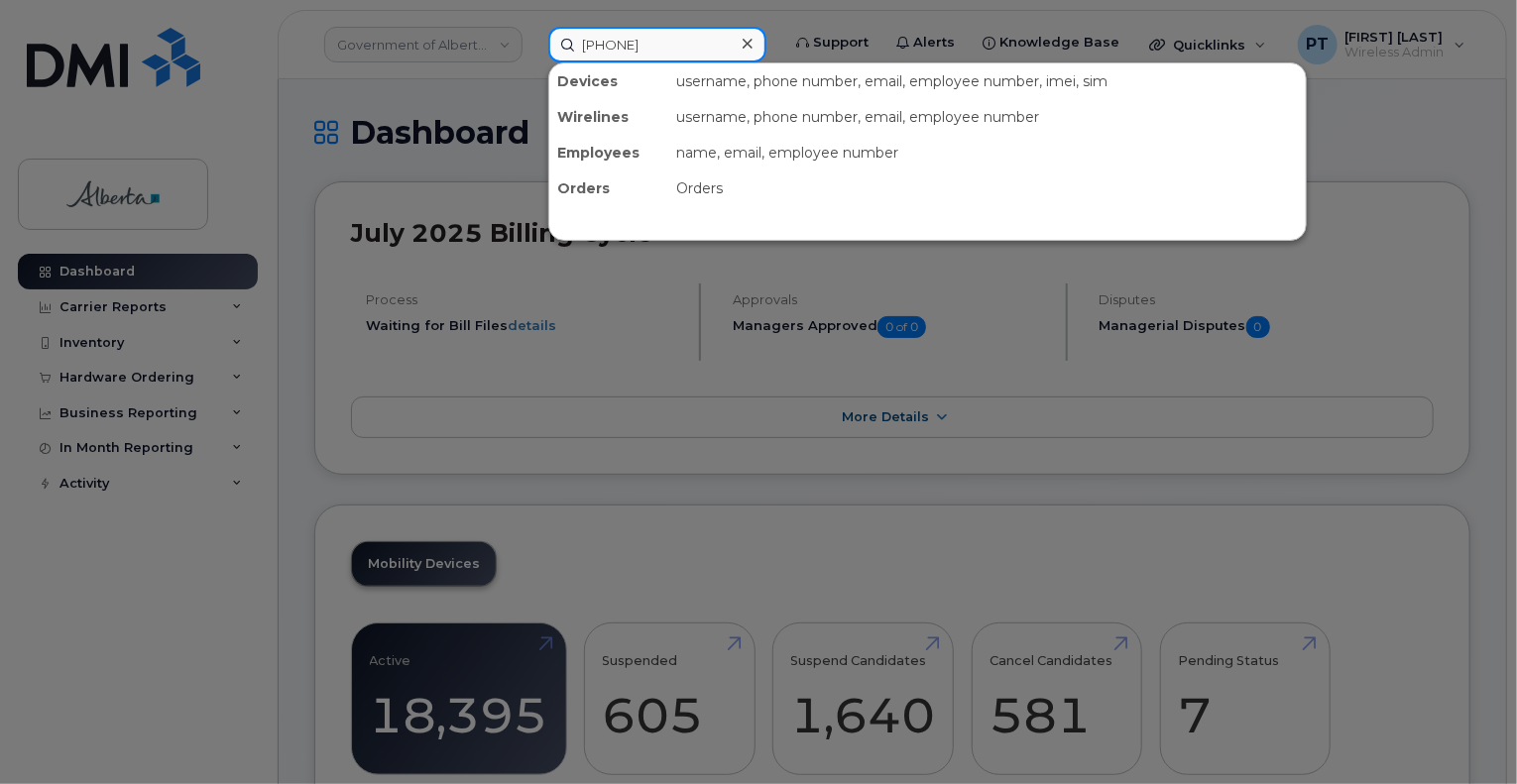 type on "7809826459" 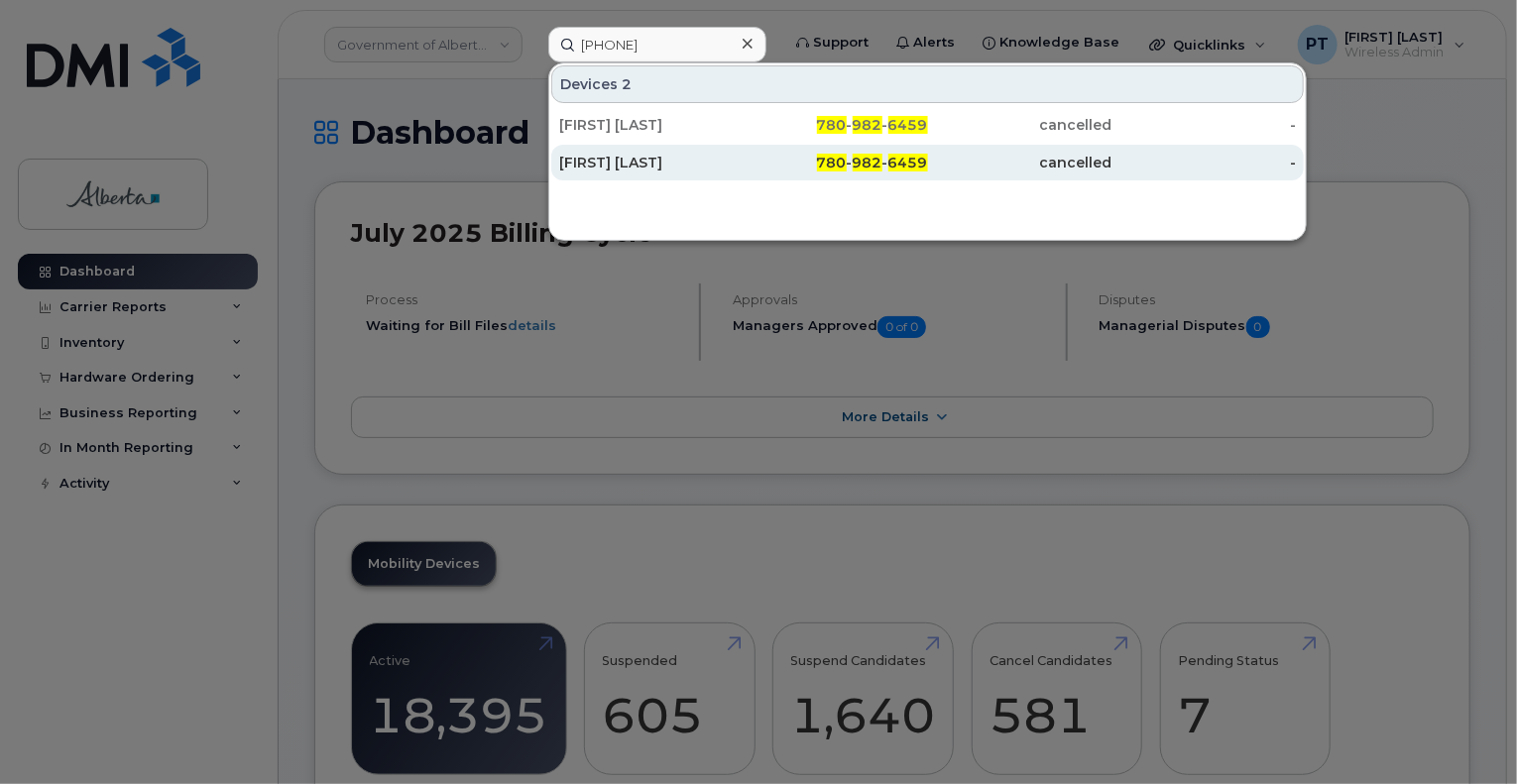 click on "982" at bounding box center [868, 163] 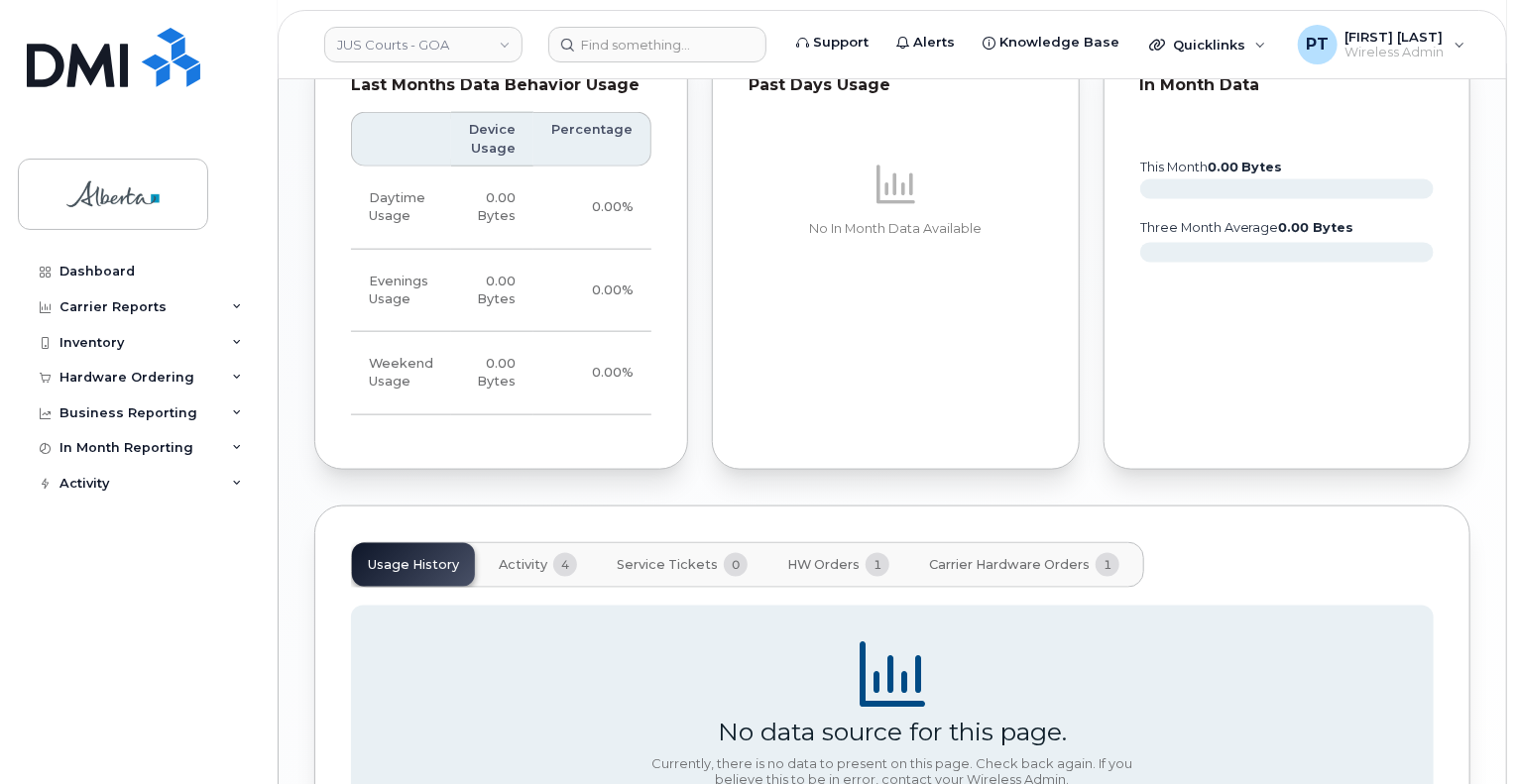 scroll, scrollTop: 1124, scrollLeft: 0, axis: vertical 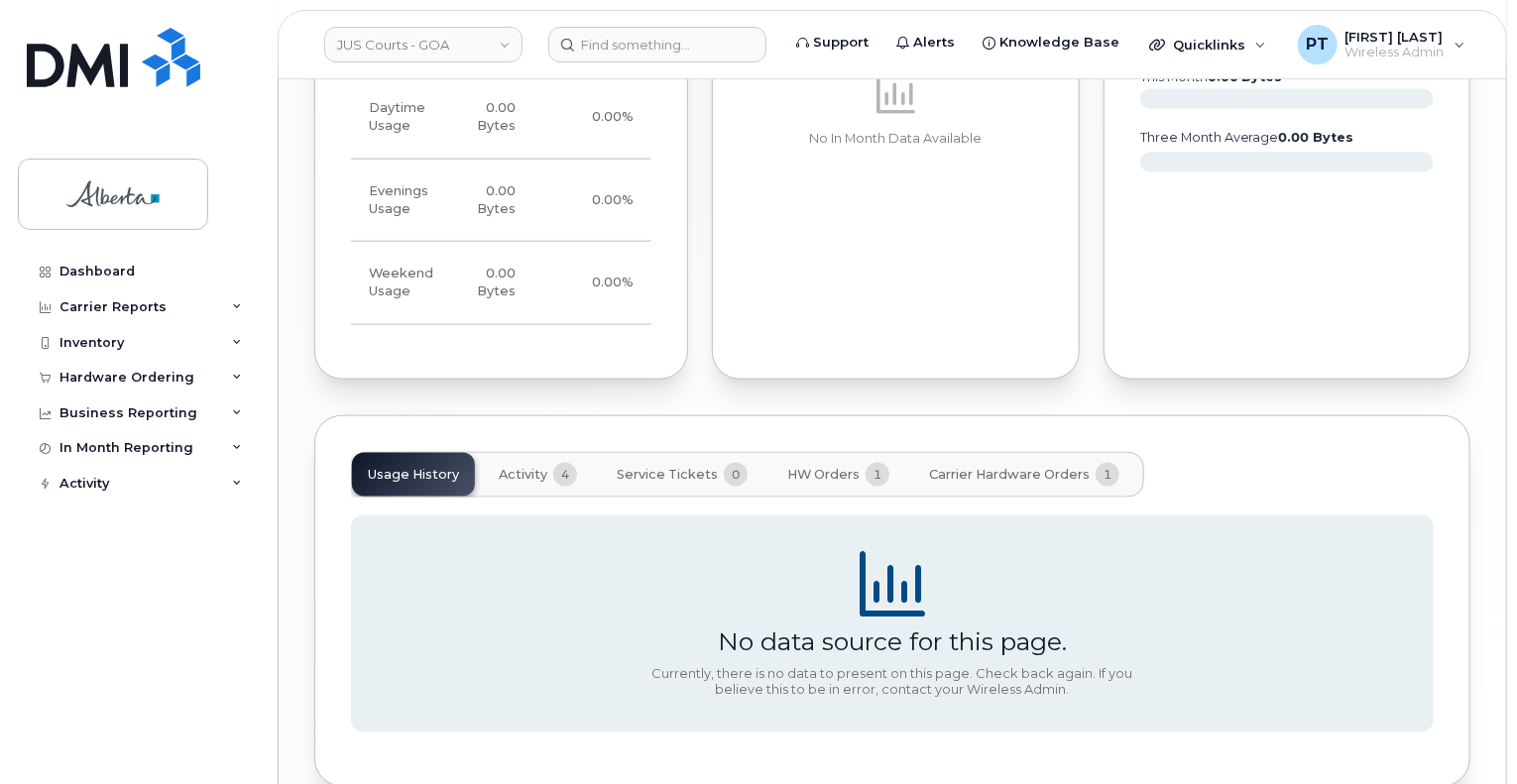 click on "Activity" at bounding box center (523, 475) 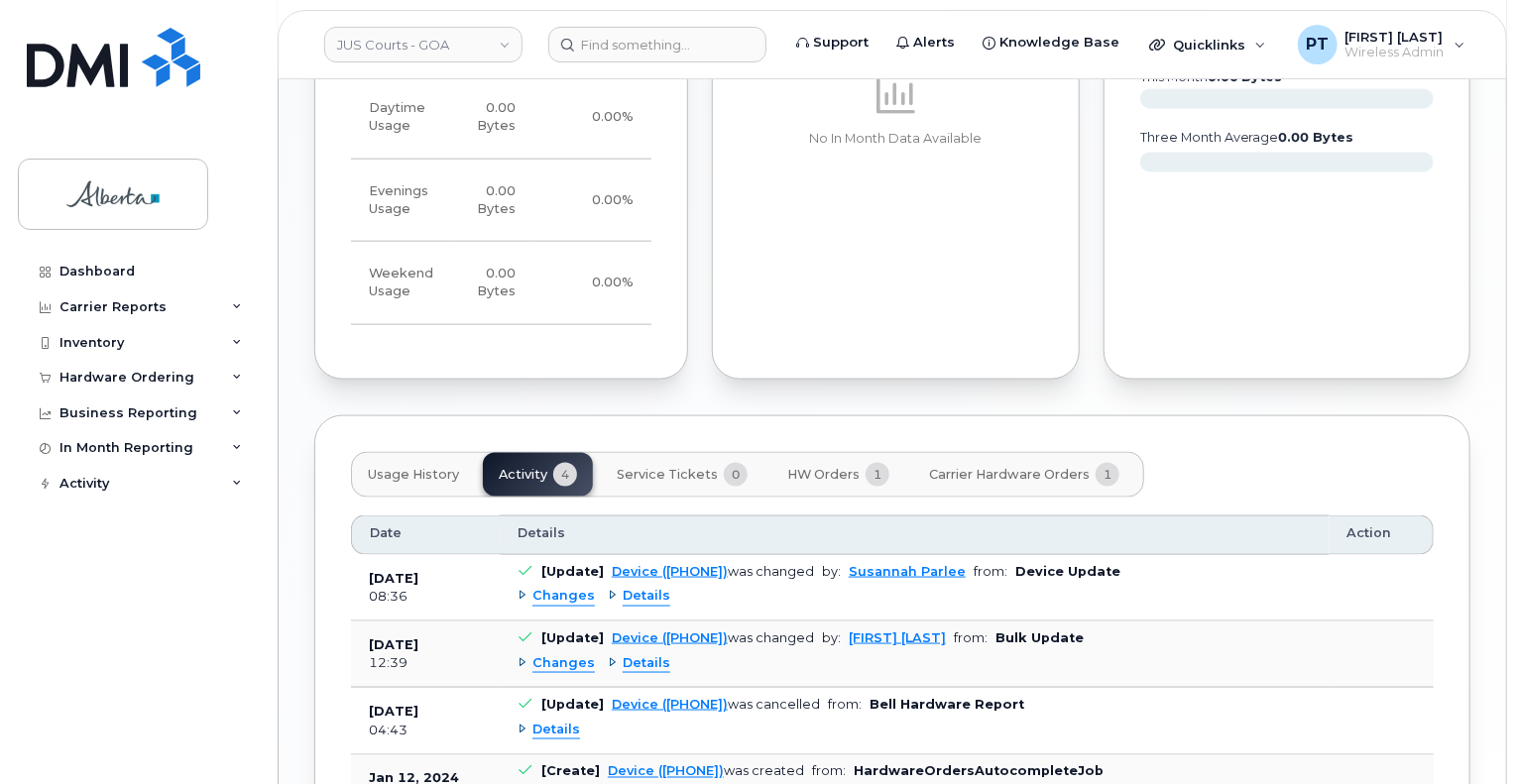 click on "HW Orders" at bounding box center [823, 475] 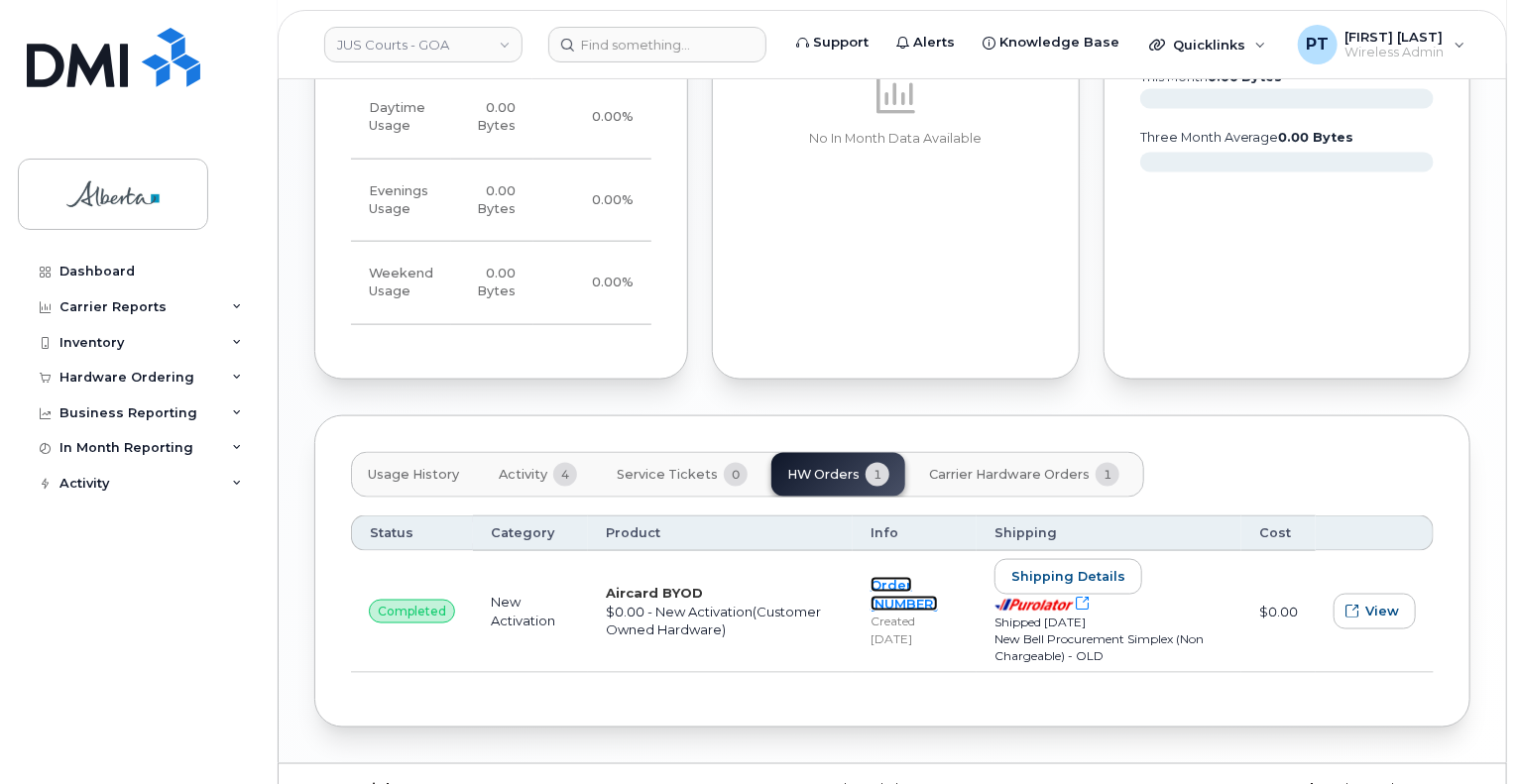 click on "Order 263199" at bounding box center [904, 594] 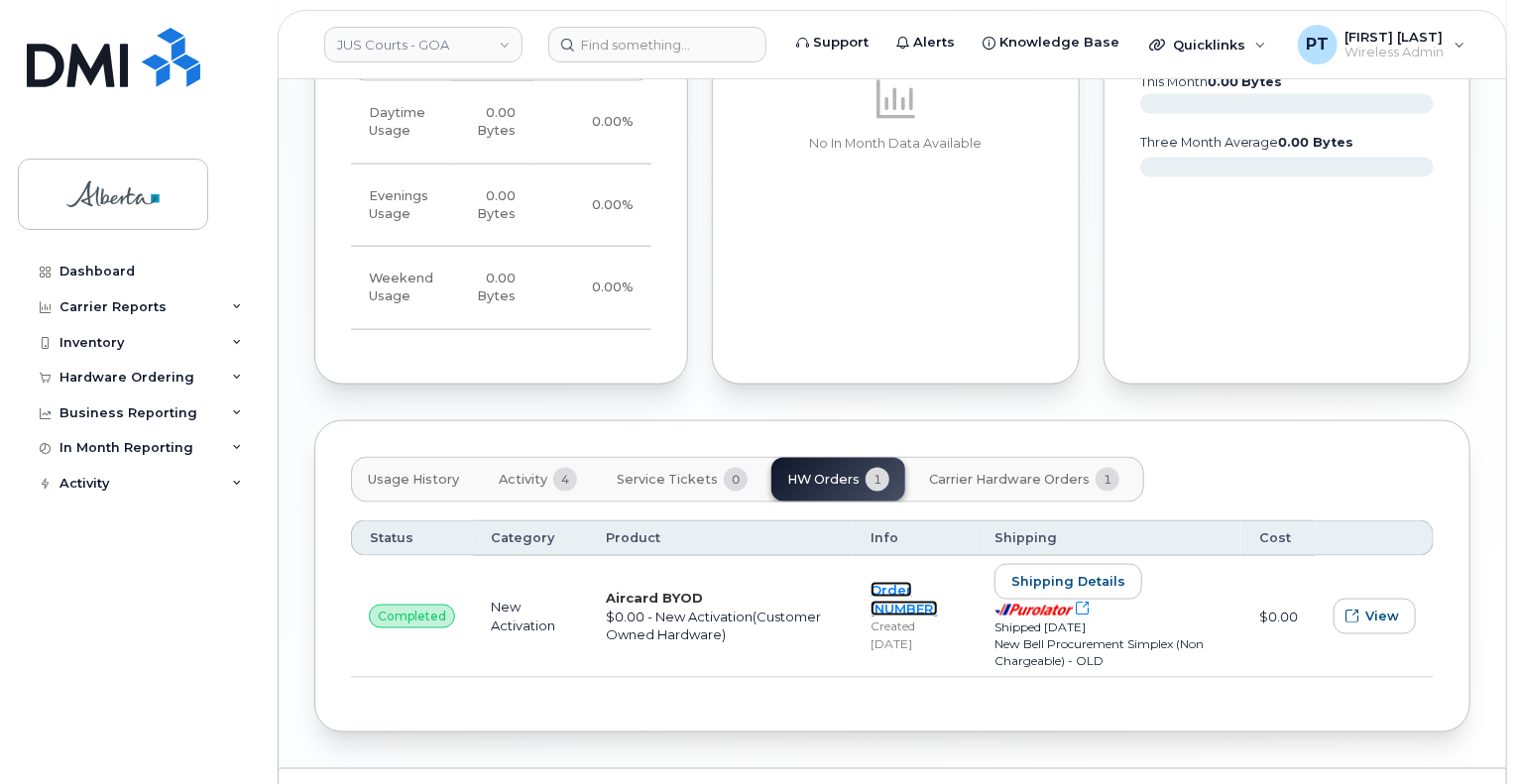 scroll, scrollTop: 1124, scrollLeft: 0, axis: vertical 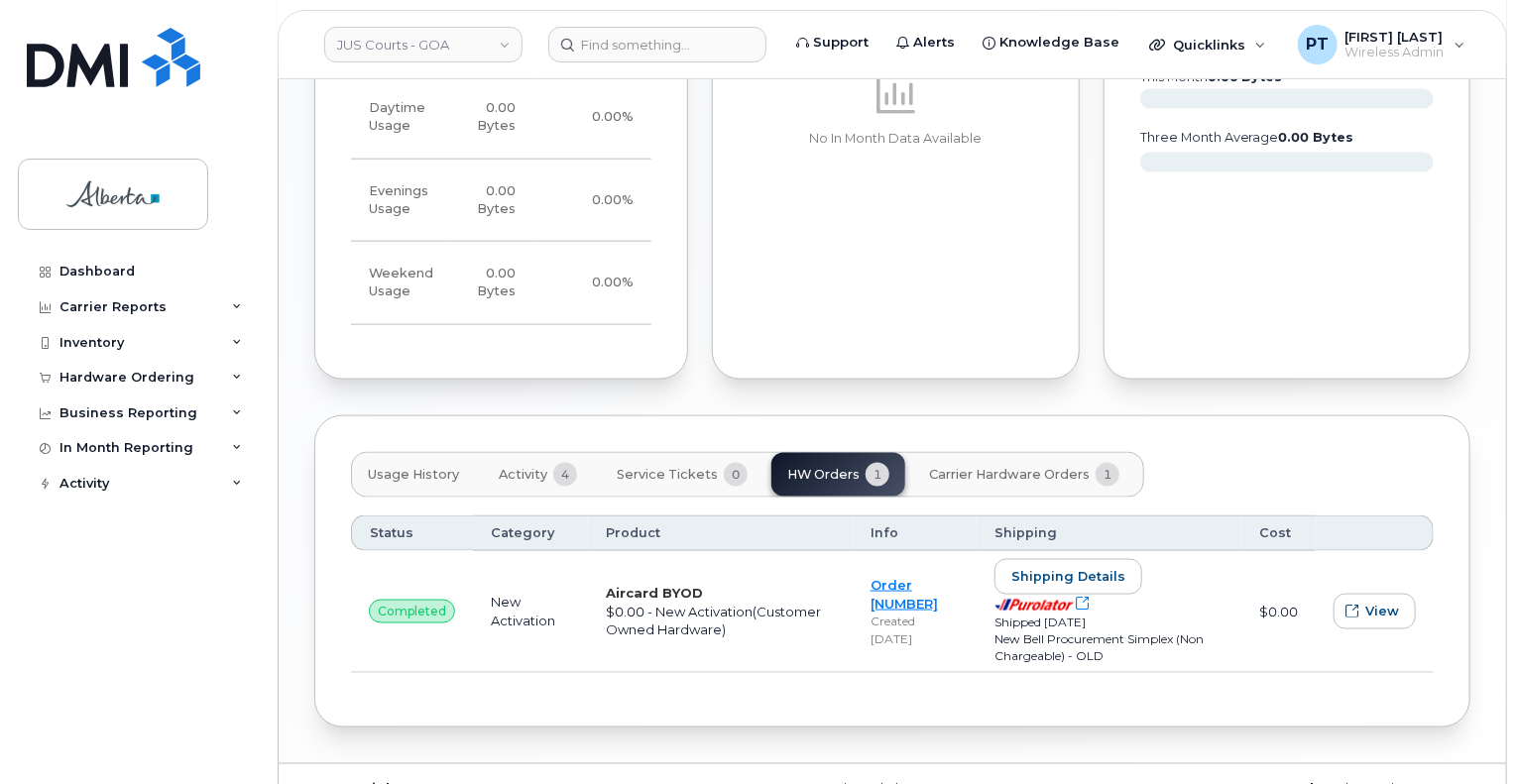 click on "Activity" at bounding box center [523, 475] 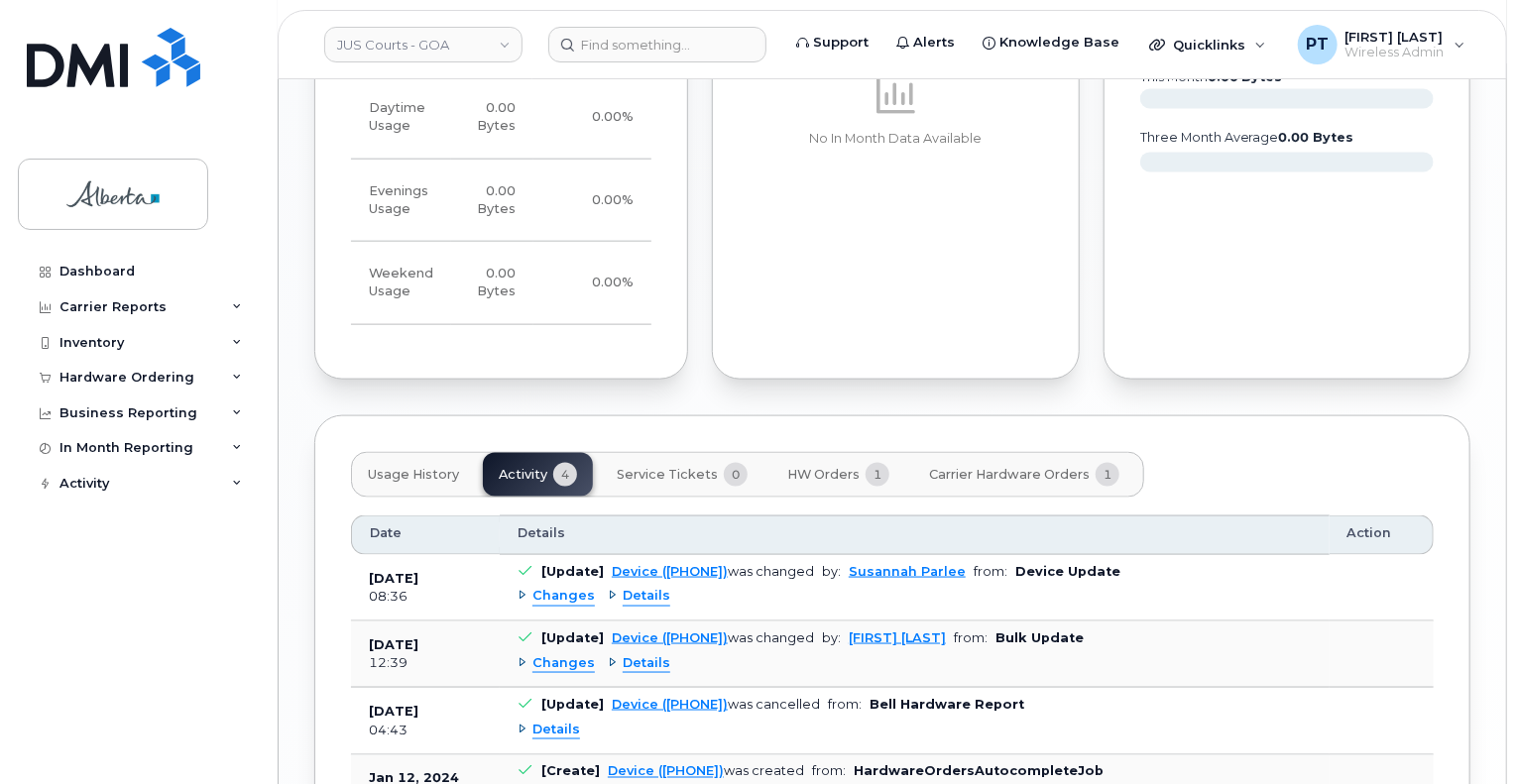 click on "Changes" at bounding box center [563, 596] 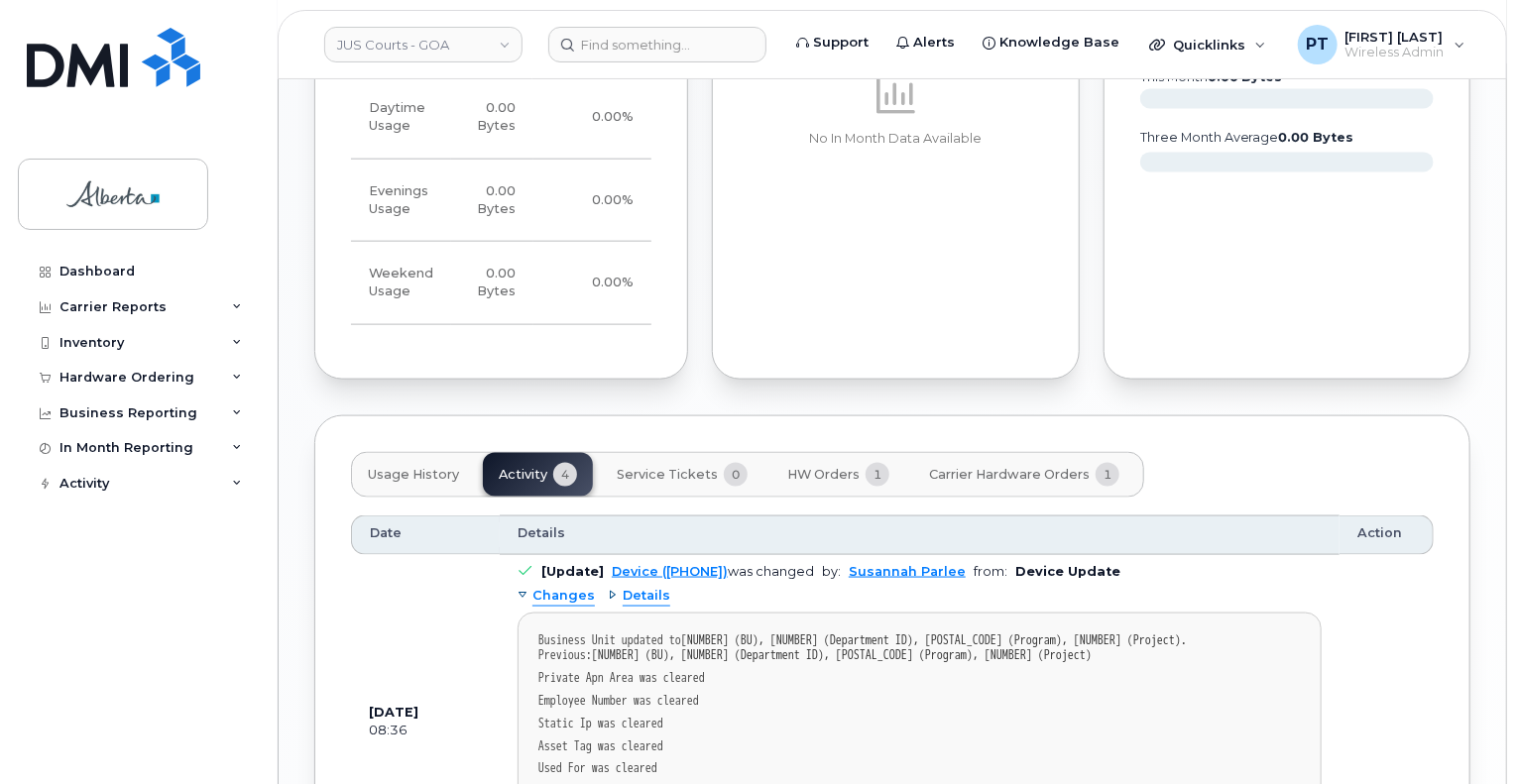 click on "Changes" at bounding box center (563, 596) 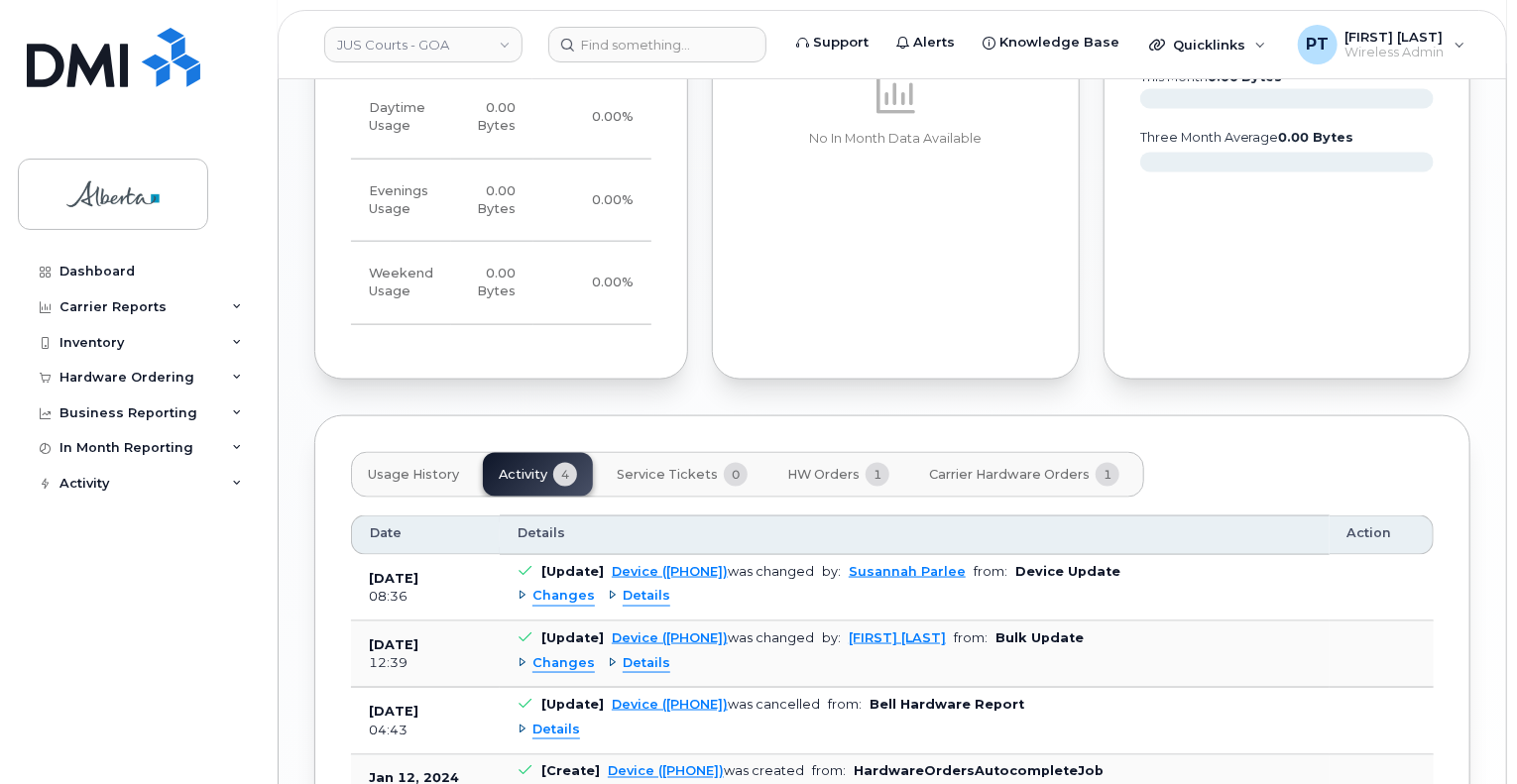 scroll, scrollTop: 1329, scrollLeft: 0, axis: vertical 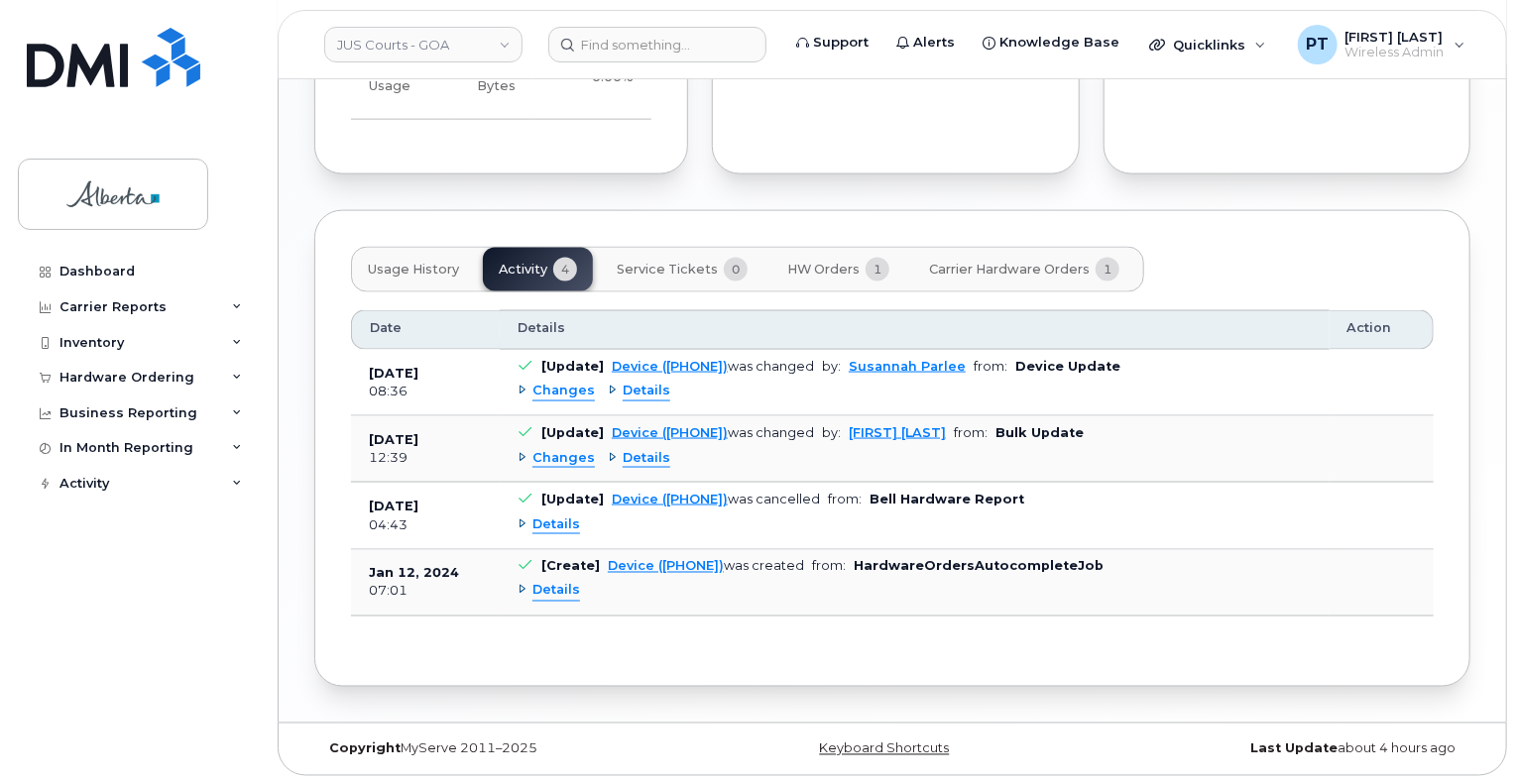 click on "Carrier Hardware Orders" at bounding box center [1009, 270] 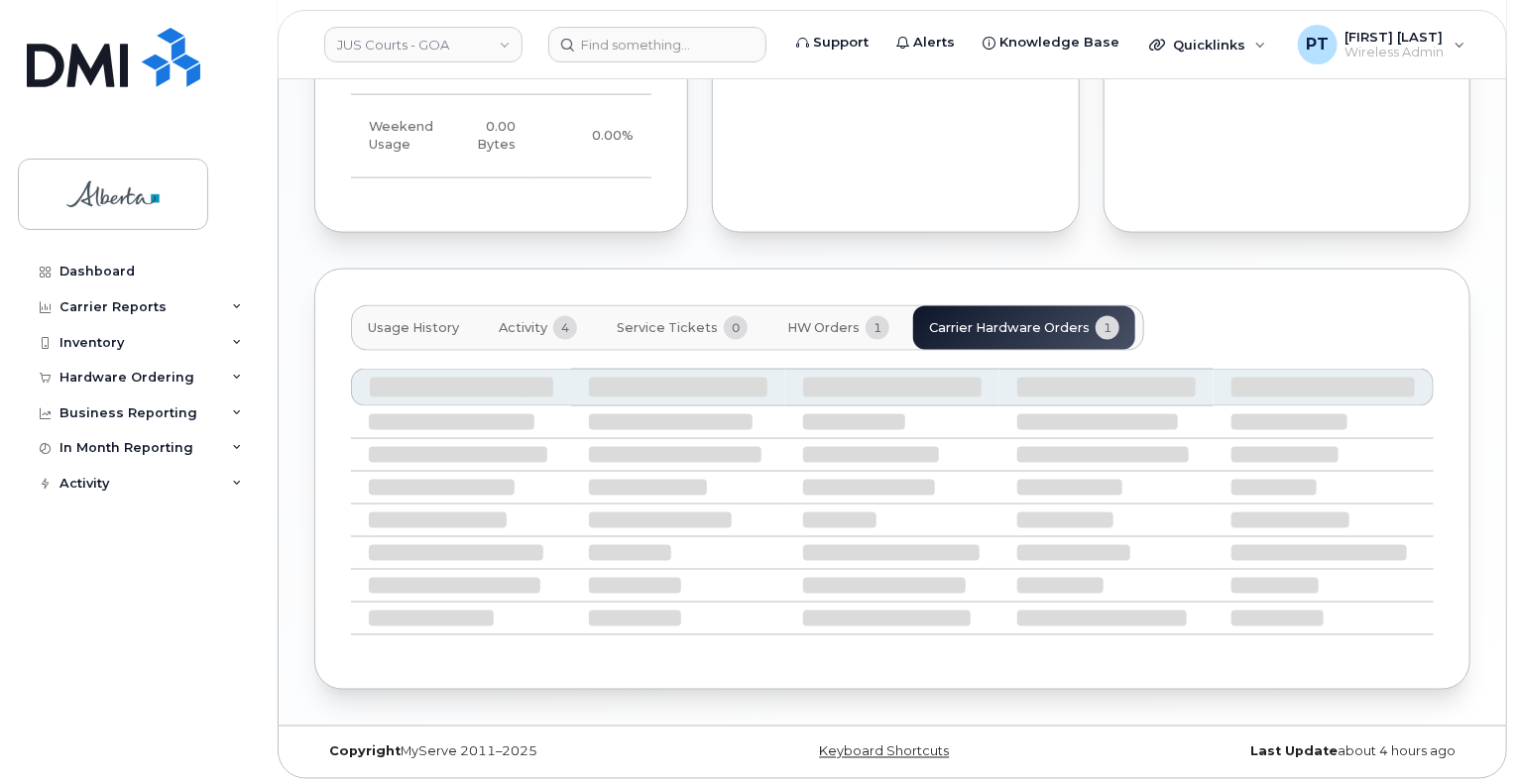 scroll, scrollTop: 1113, scrollLeft: 0, axis: vertical 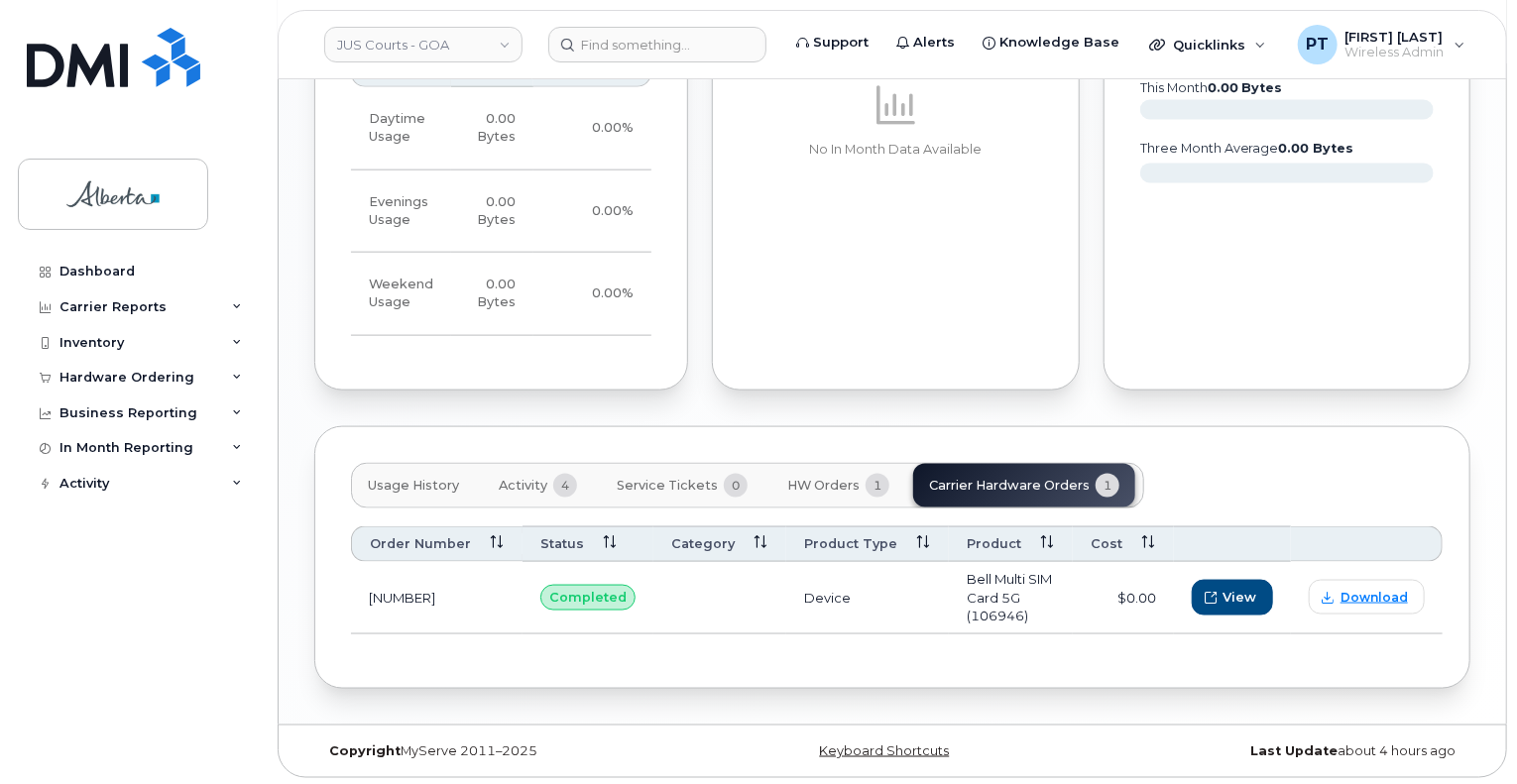 click on "HW Orders" at bounding box center [823, 486] 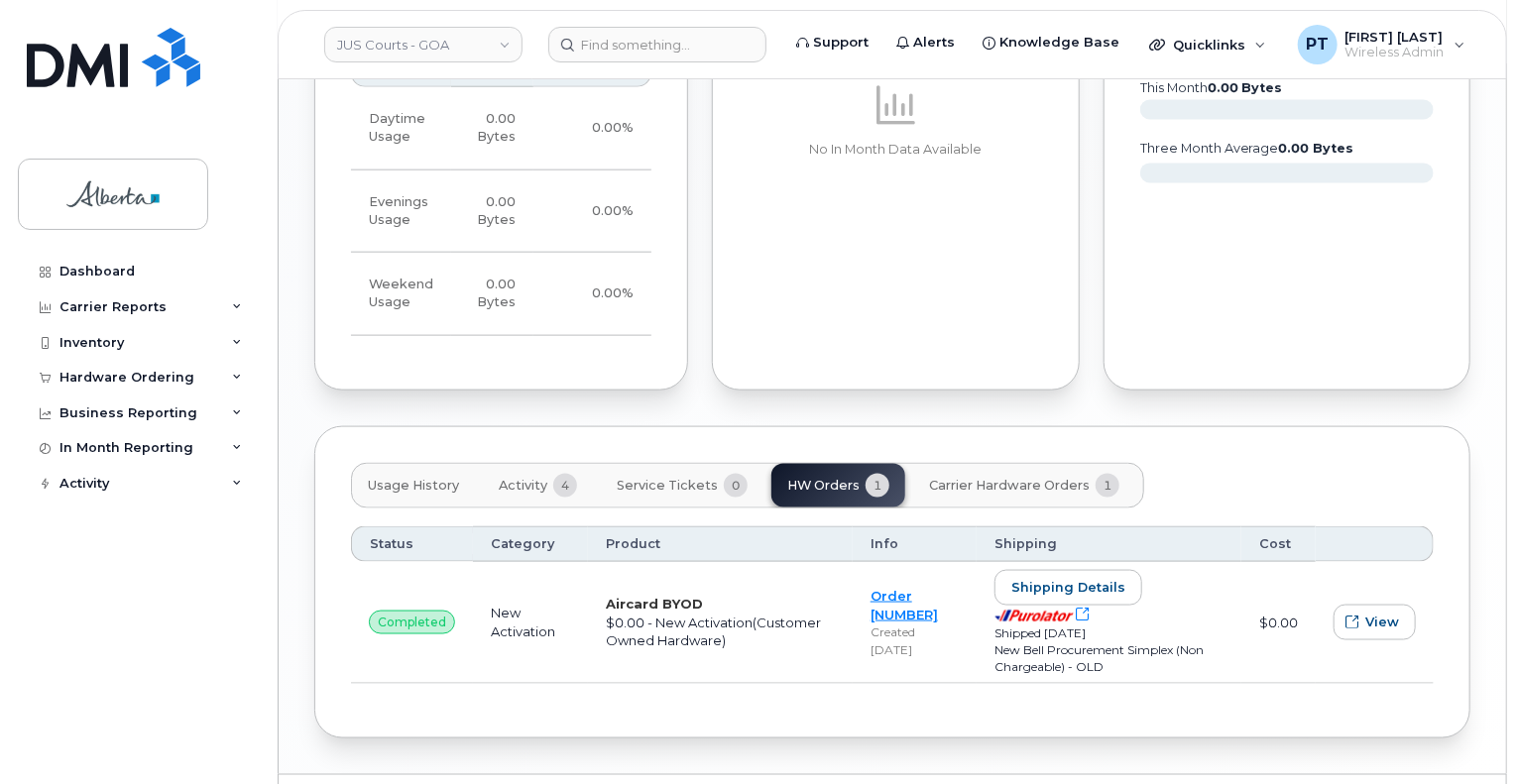 click on "Activity" at bounding box center [523, 486] 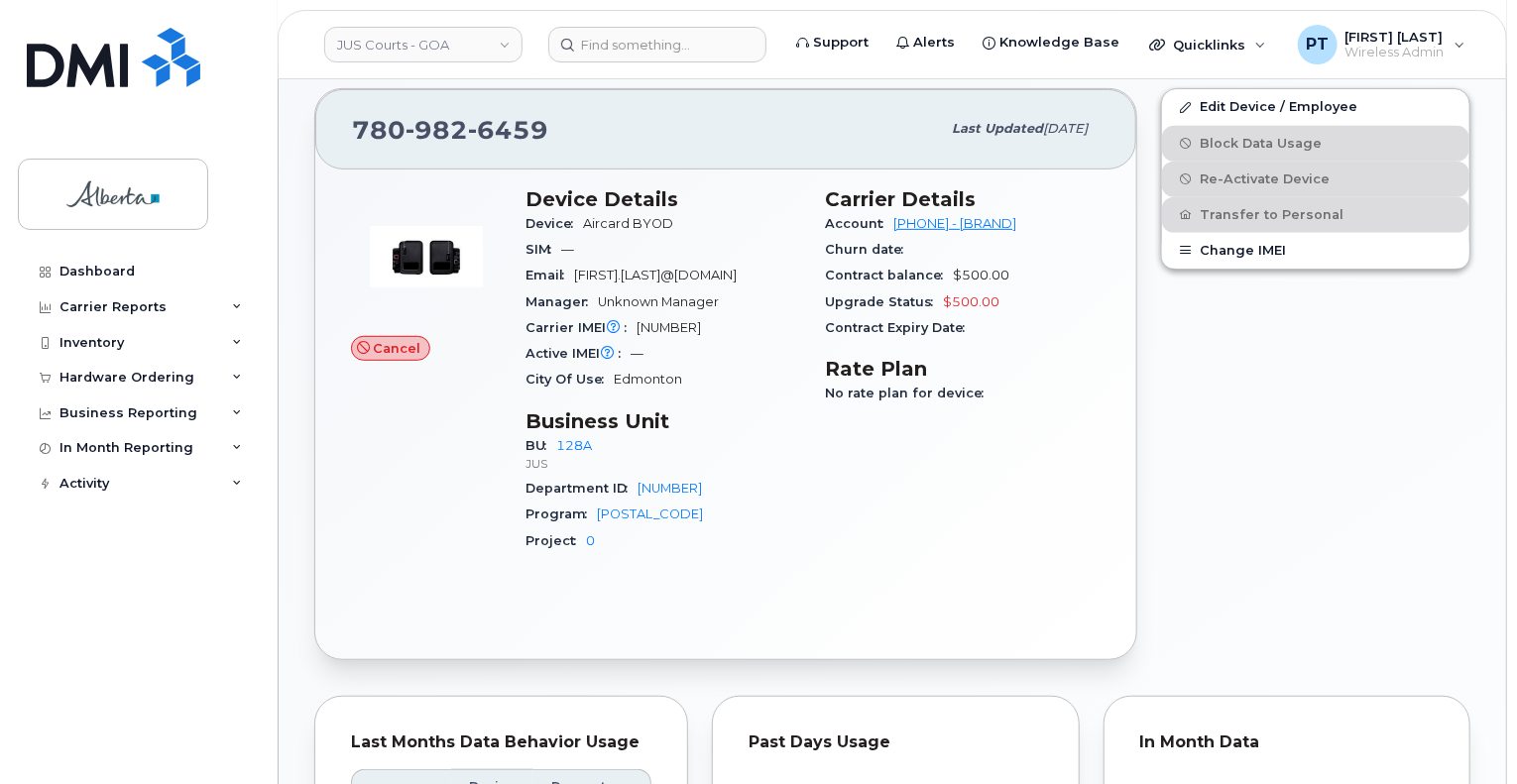 scroll, scrollTop: 320, scrollLeft: 0, axis: vertical 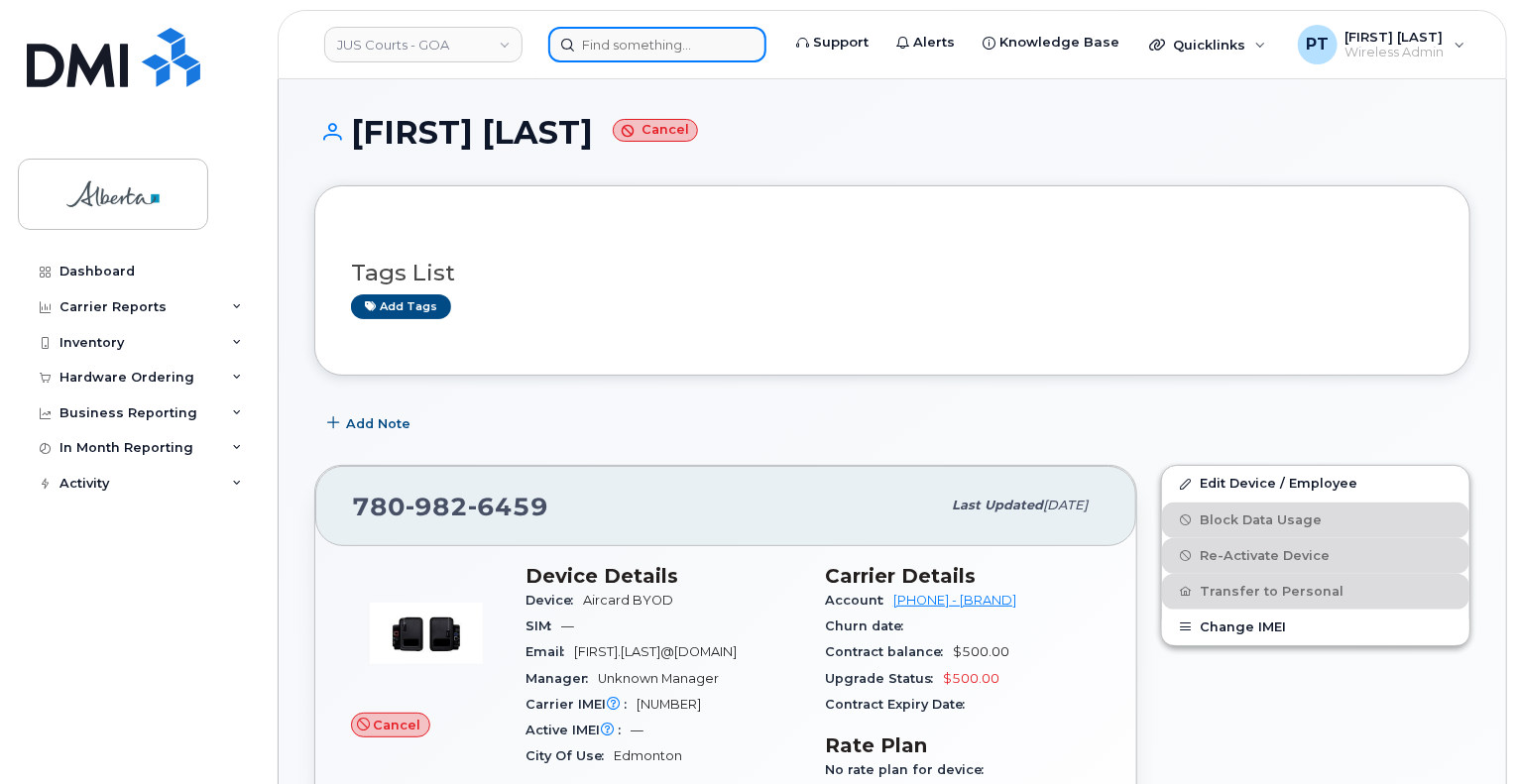 click at bounding box center [657, 45] 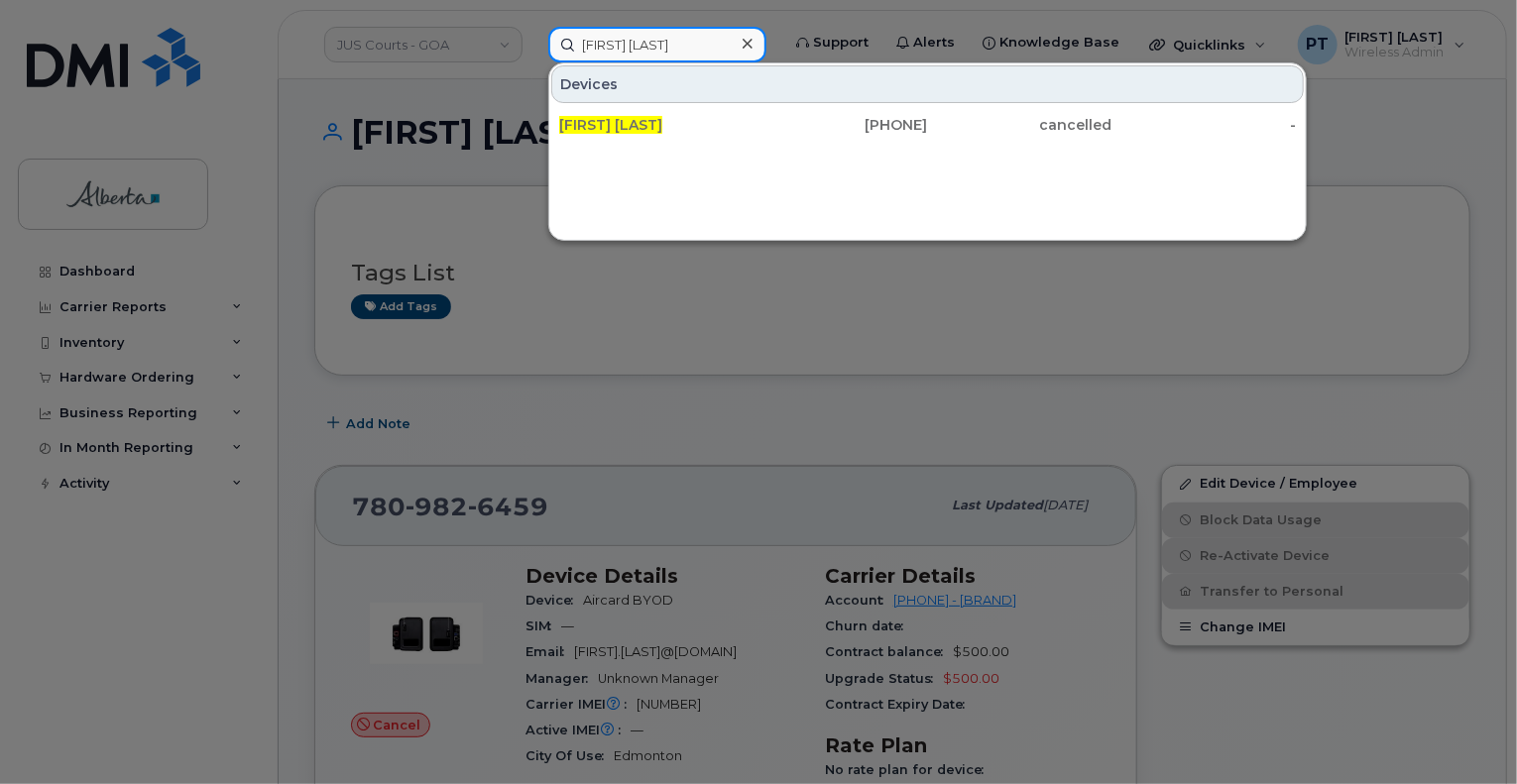 click on "jeffrey keller" at bounding box center [657, 45] 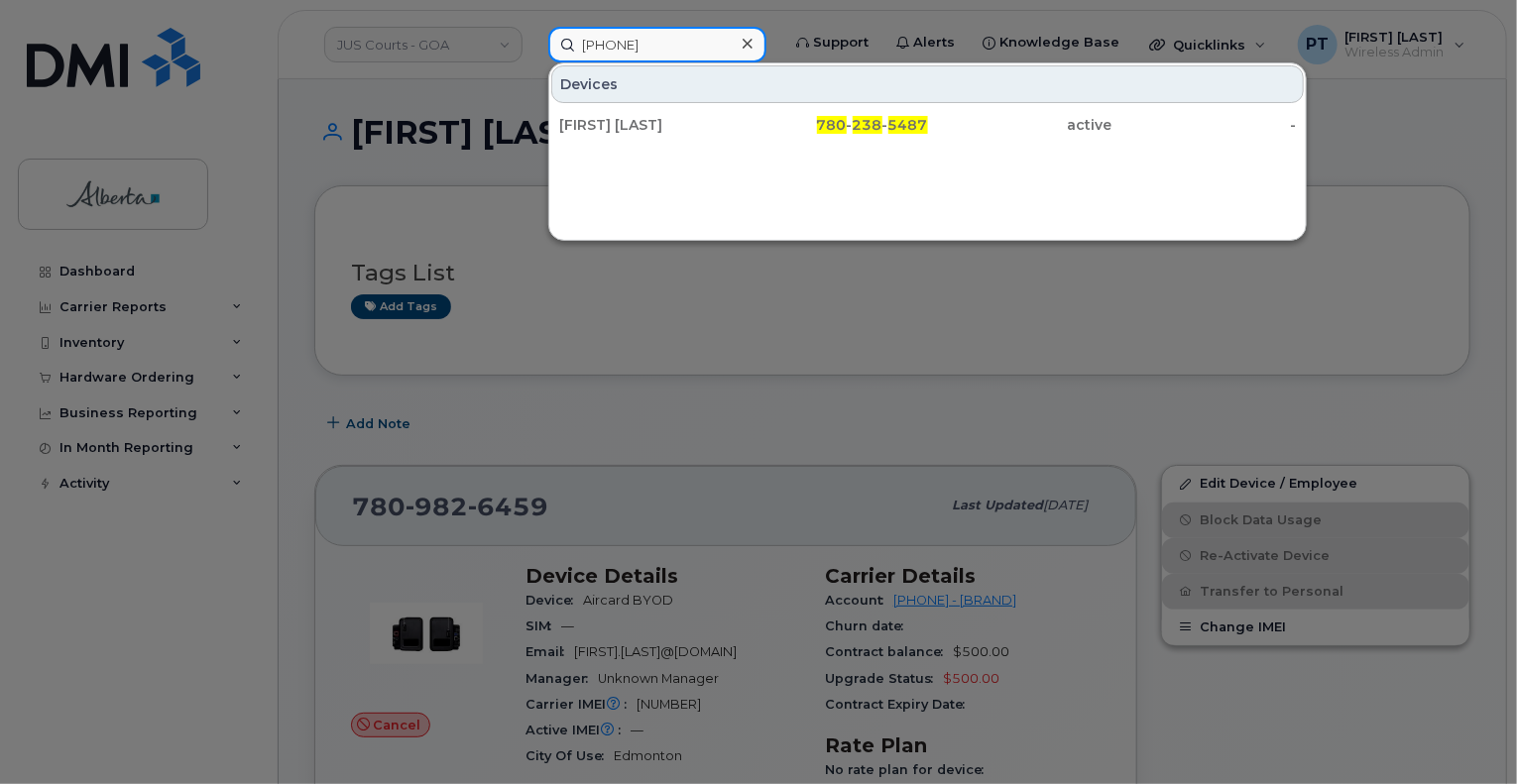 type on "7802385487" 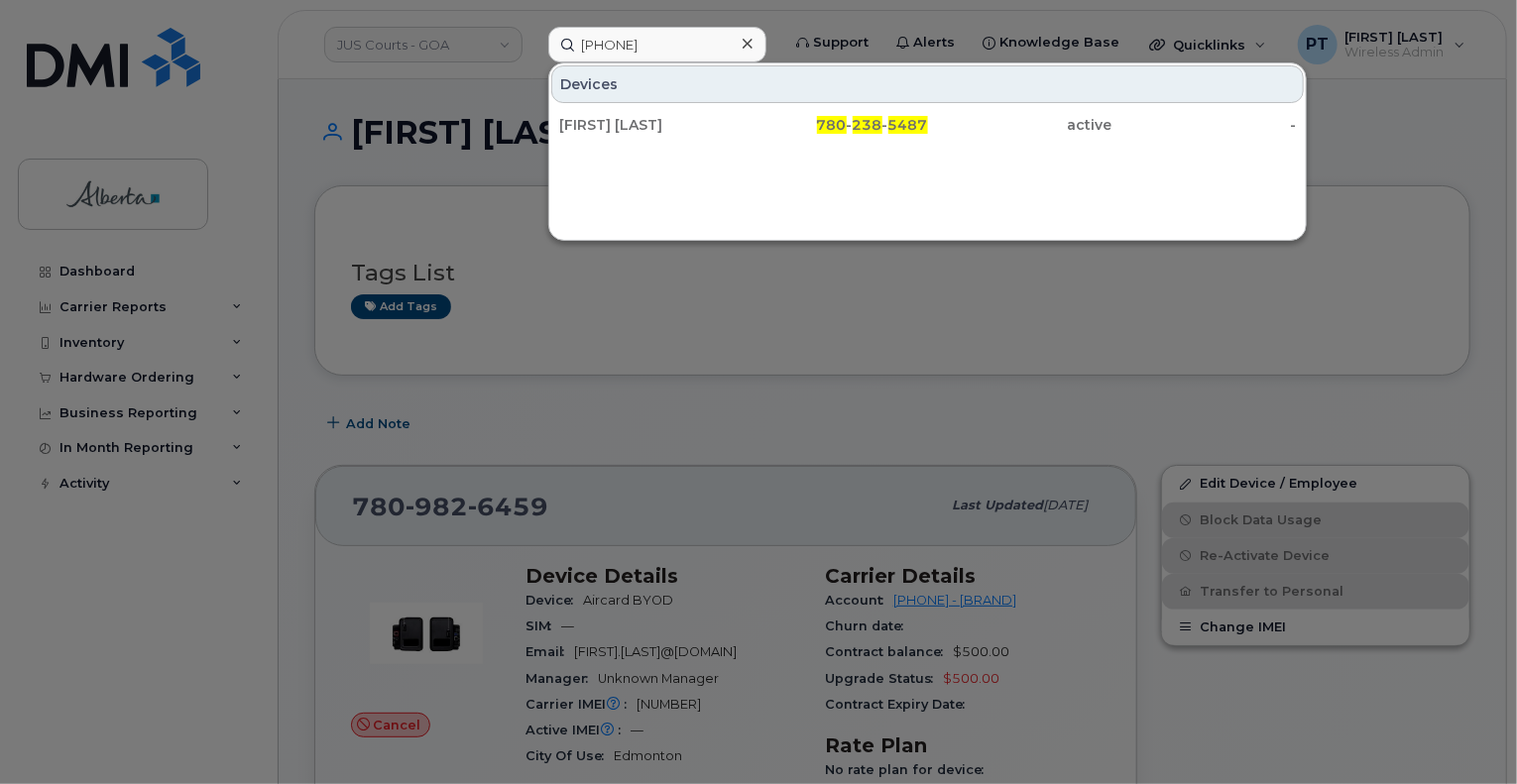 click on "Jamie Henderson" at bounding box center [651, 125] 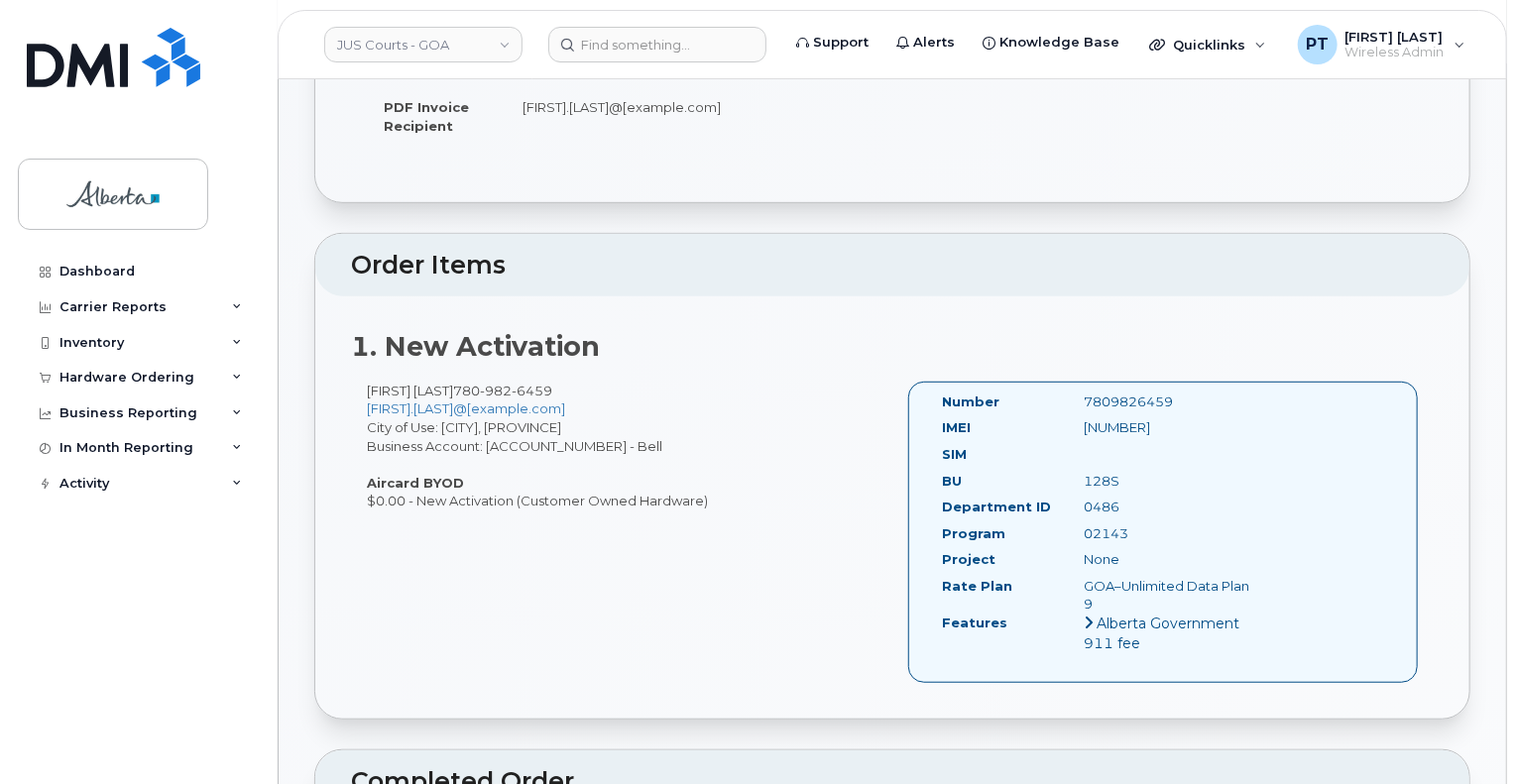 scroll, scrollTop: 297, scrollLeft: 0, axis: vertical 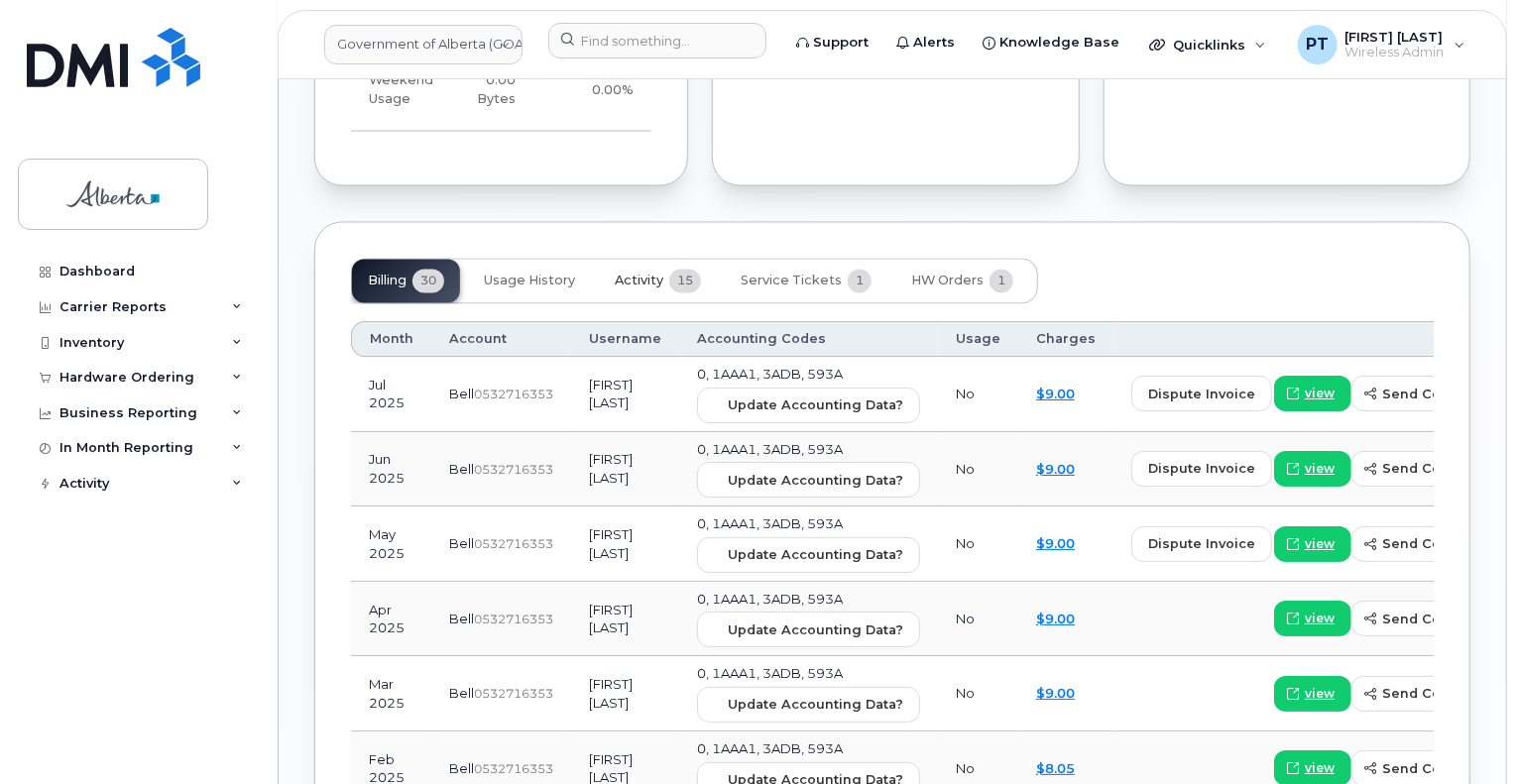 click on "Activity" at bounding box center [639, 281] 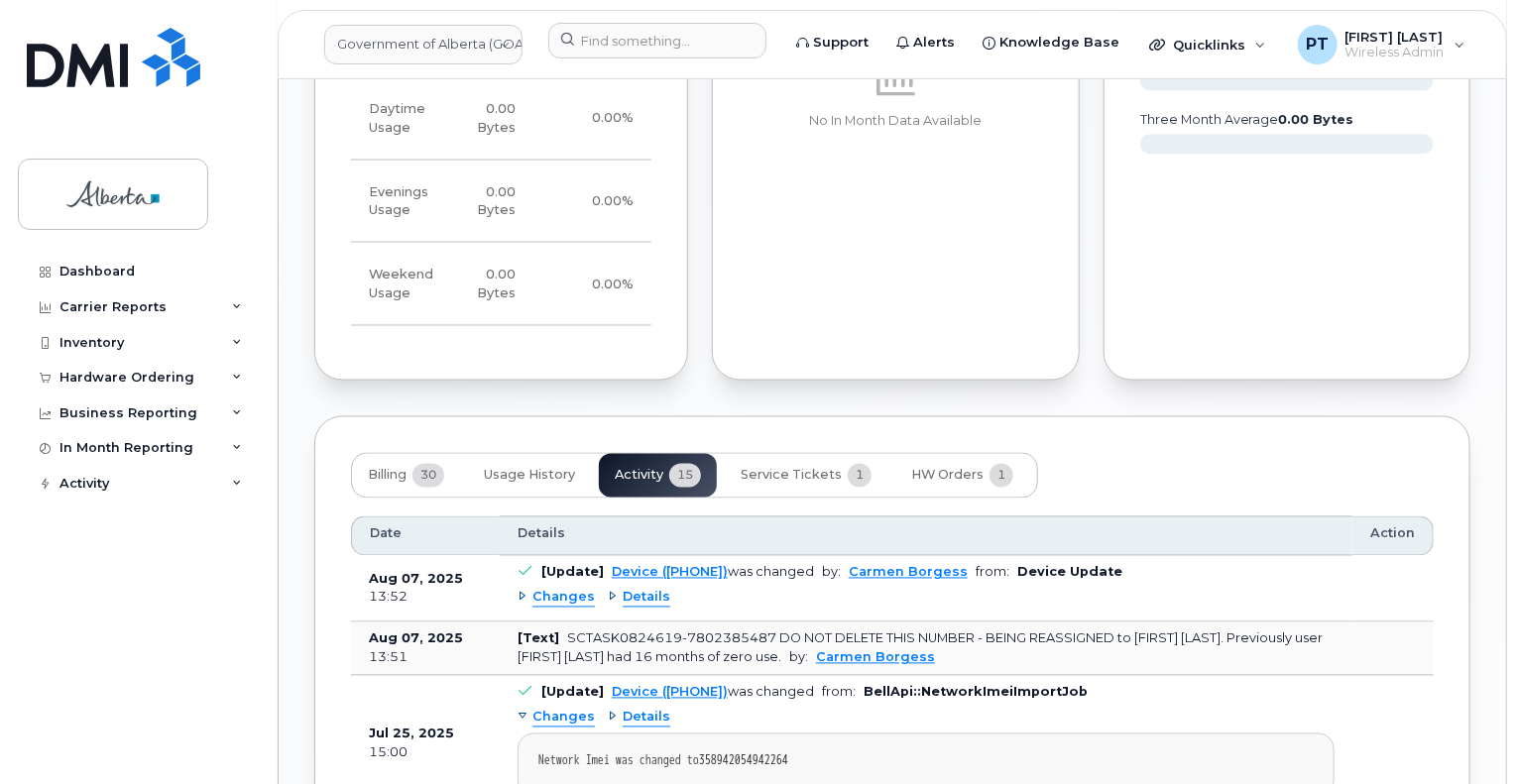 scroll, scrollTop: 1982, scrollLeft: 0, axis: vertical 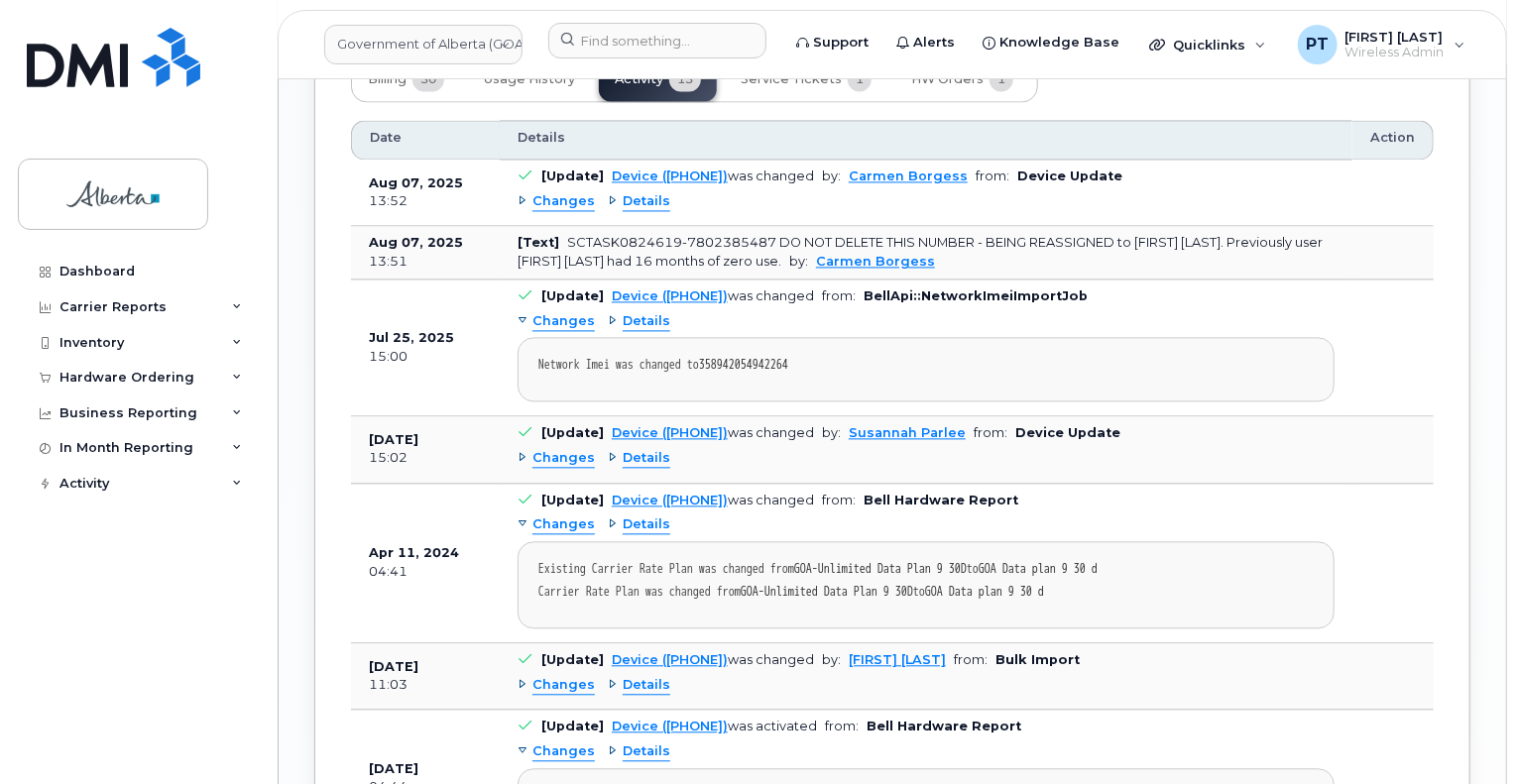 click on "Changes" at bounding box center [563, 458] 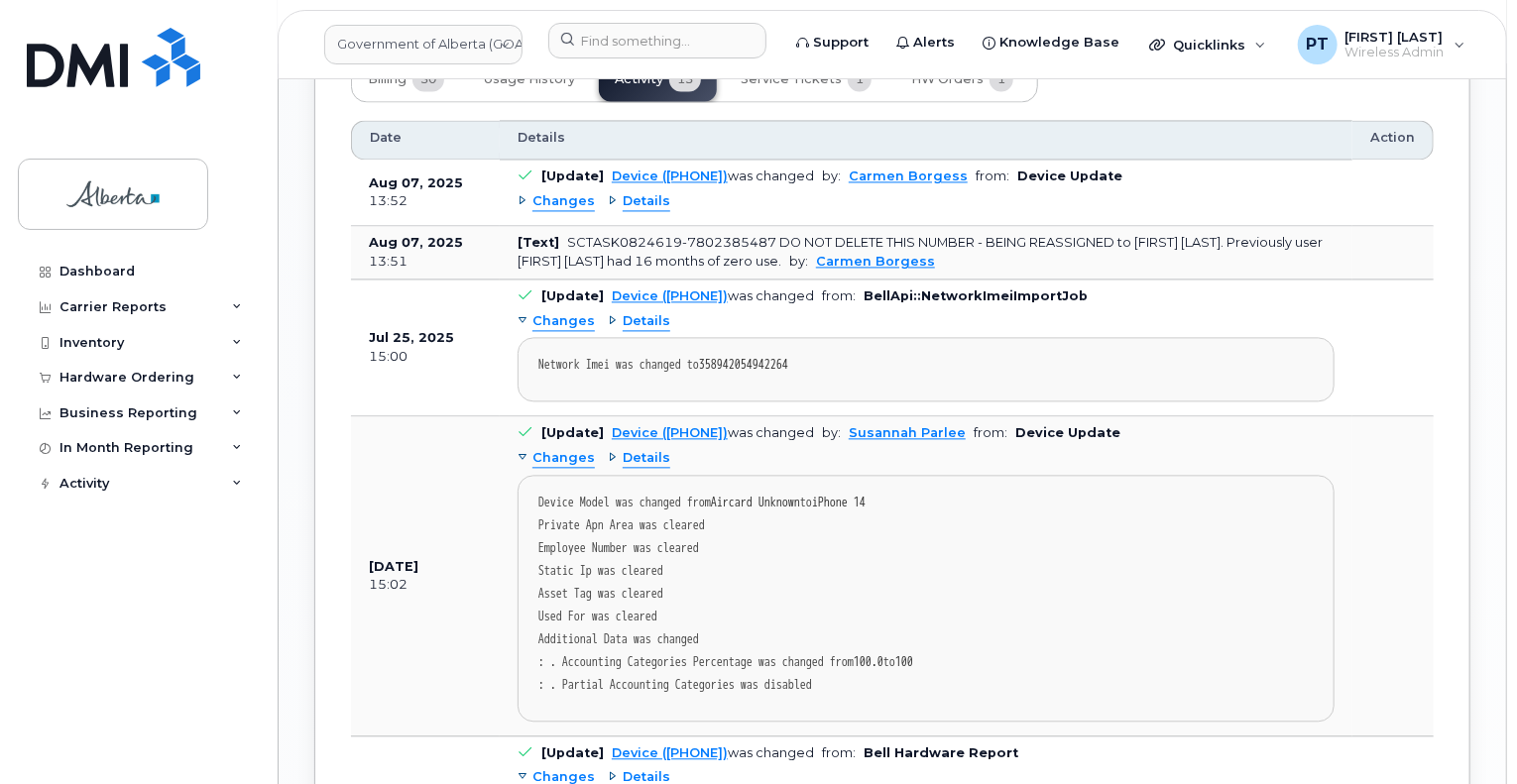 click on "Changes" at bounding box center (563, 458) 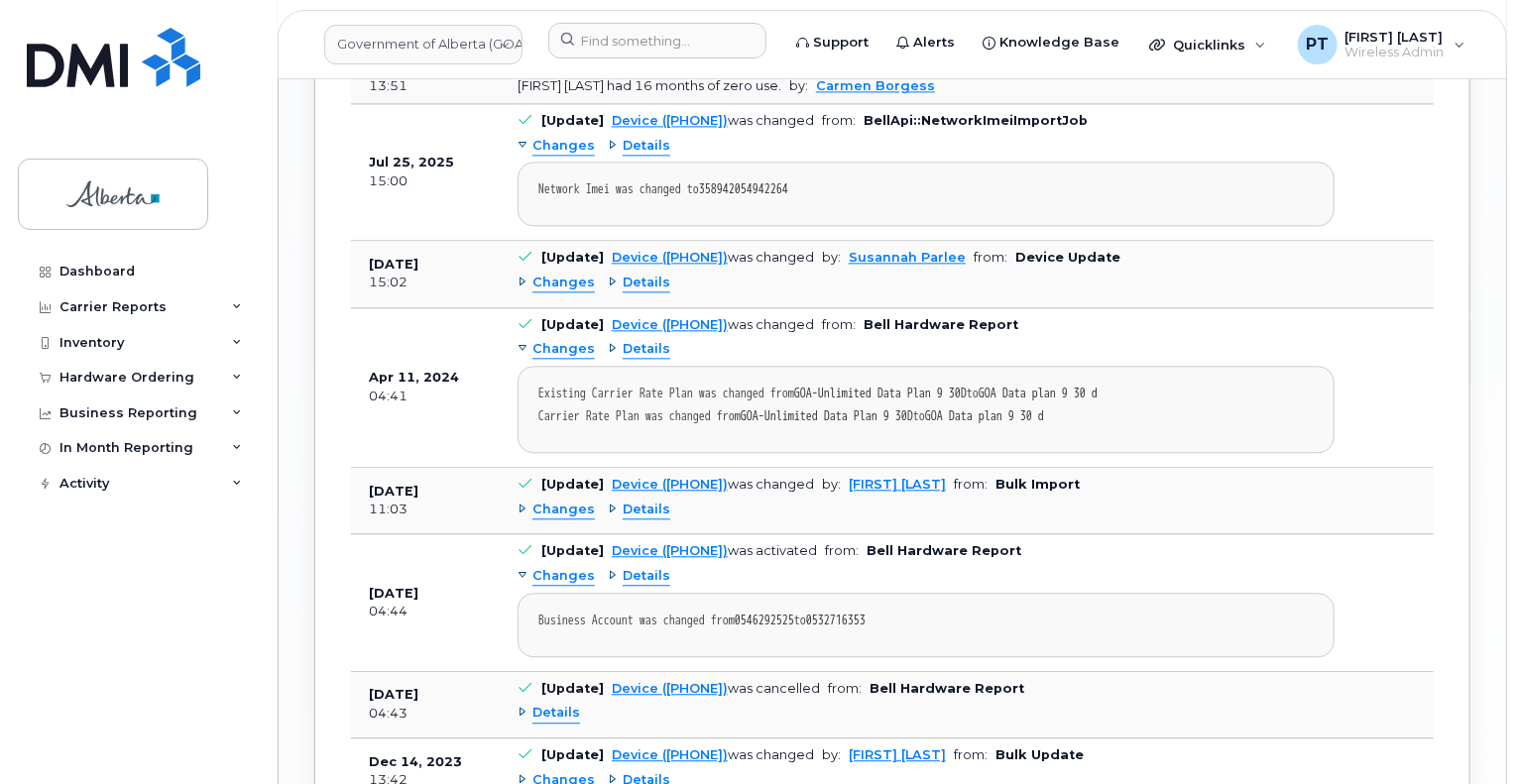 scroll, scrollTop: 2181, scrollLeft: 0, axis: vertical 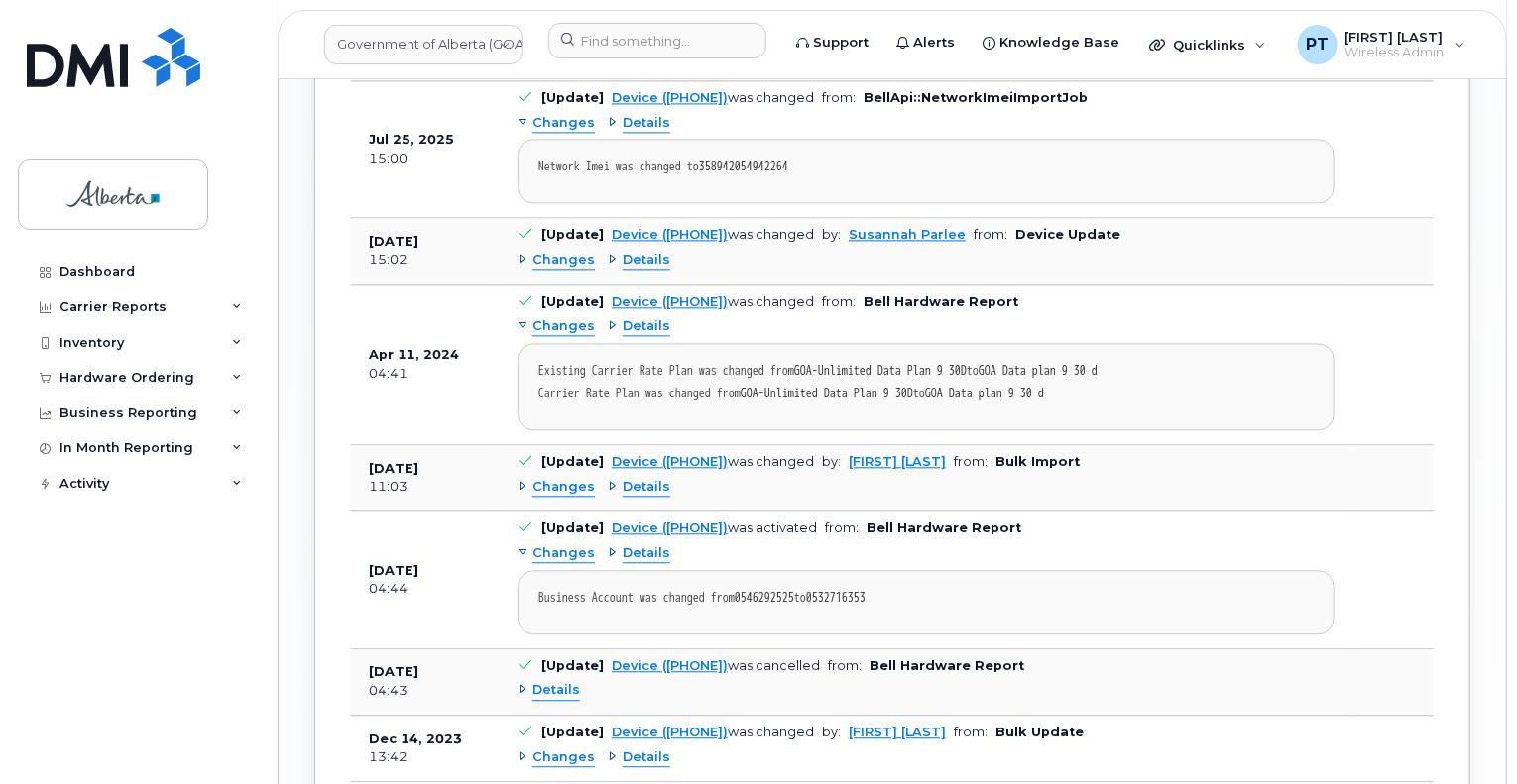 click on "Changes" at bounding box center [563, 487] 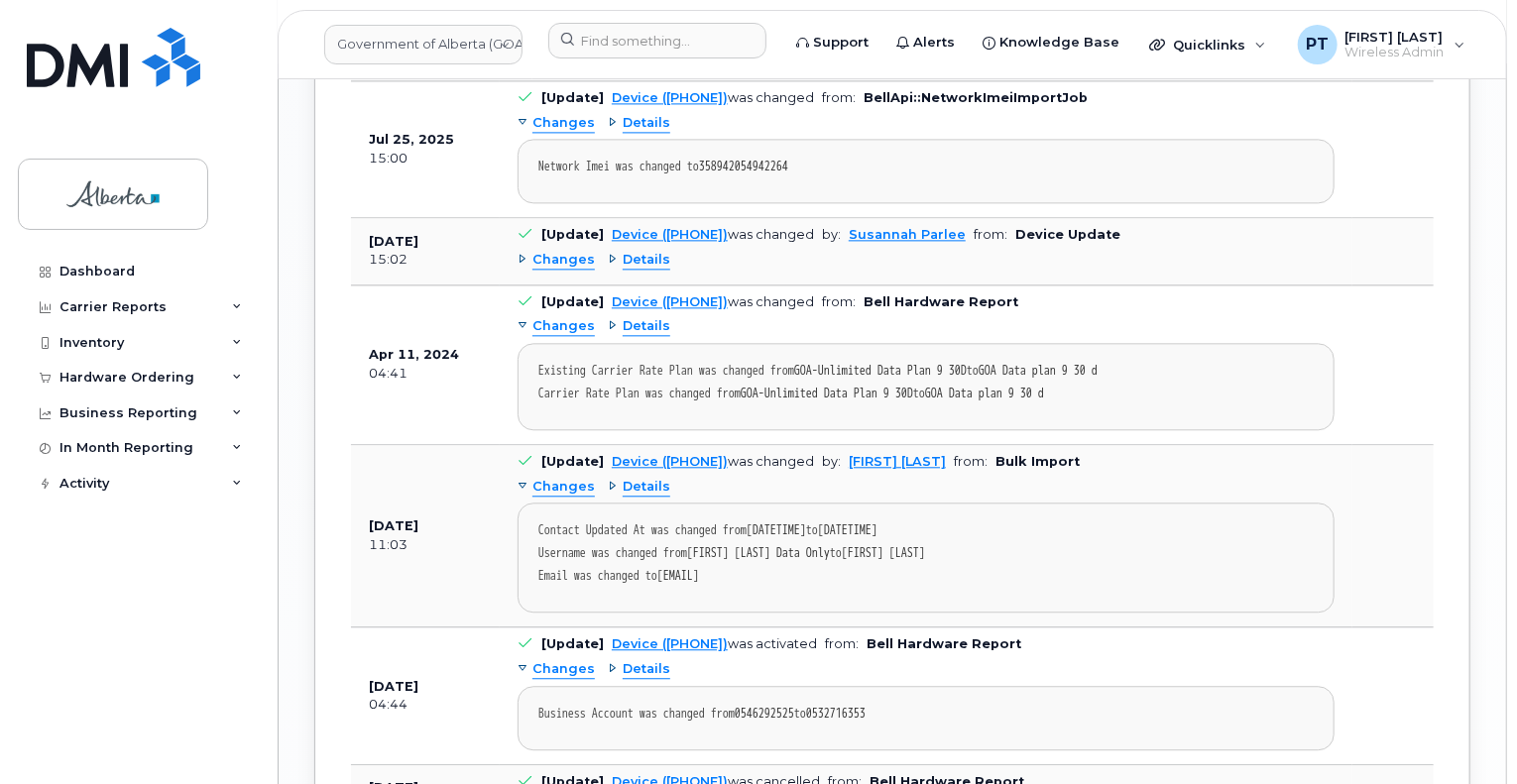 click on "Changes" at bounding box center (563, 487) 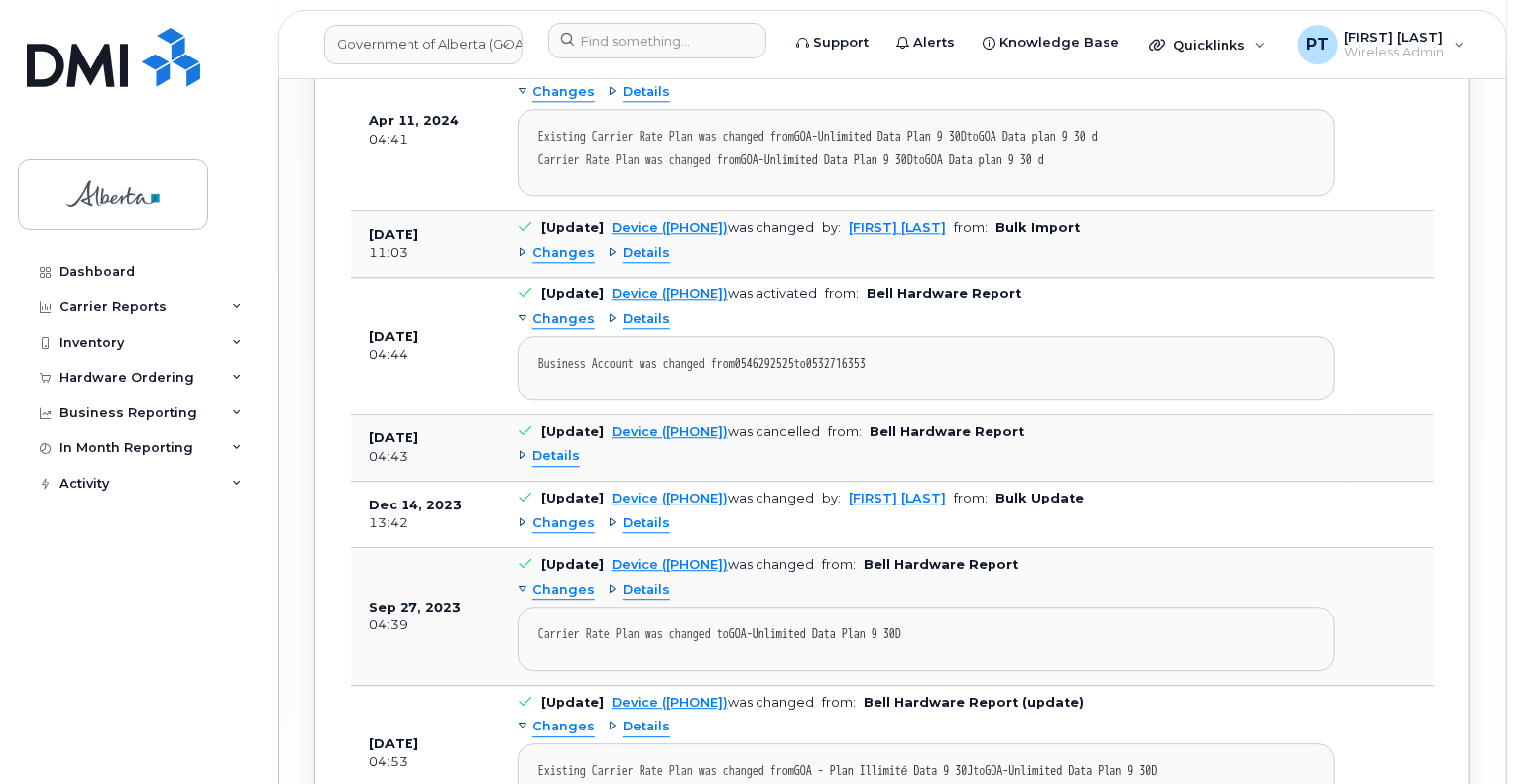 scroll, scrollTop: 2478, scrollLeft: 0, axis: vertical 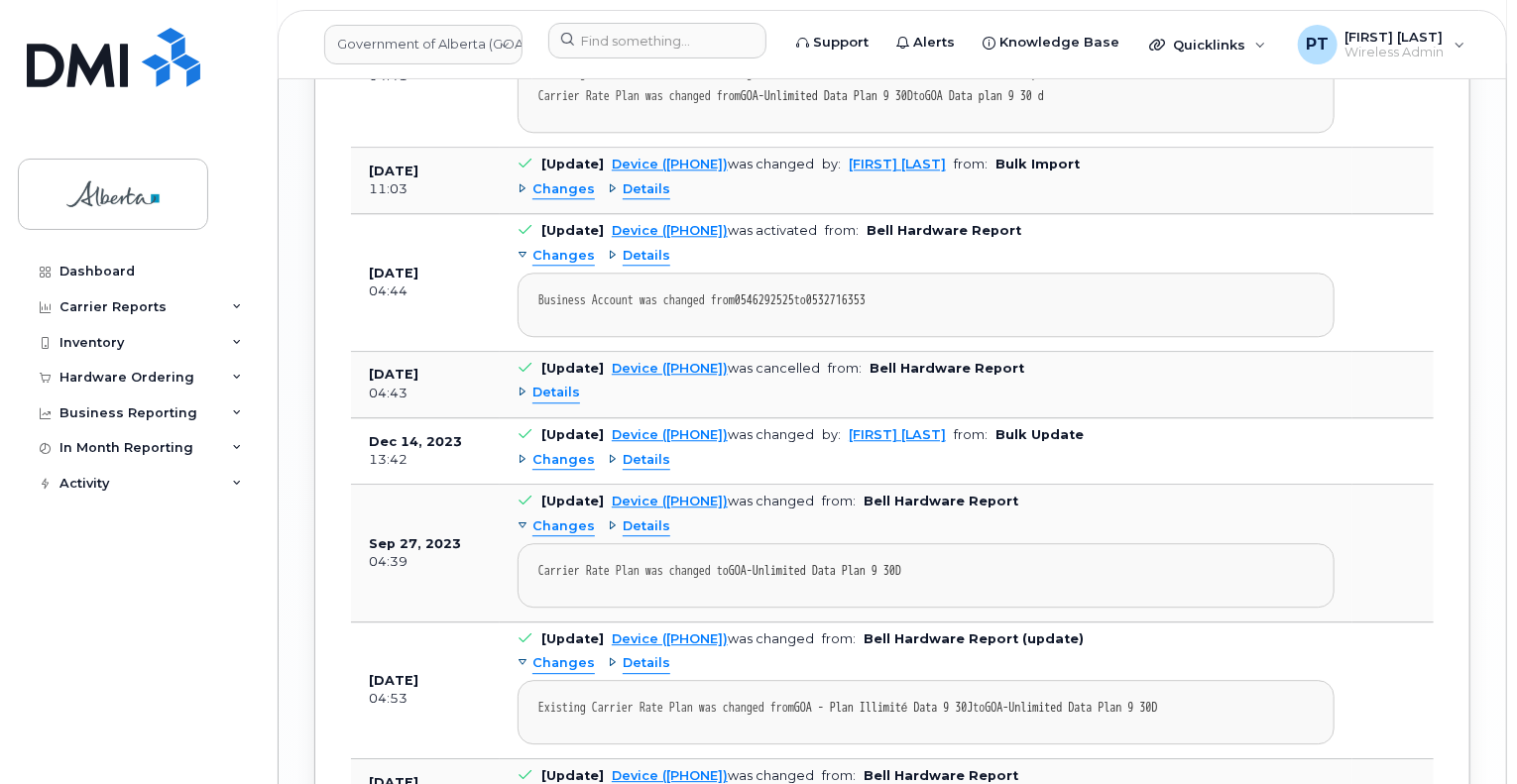 click on "Details" at bounding box center (556, 392) 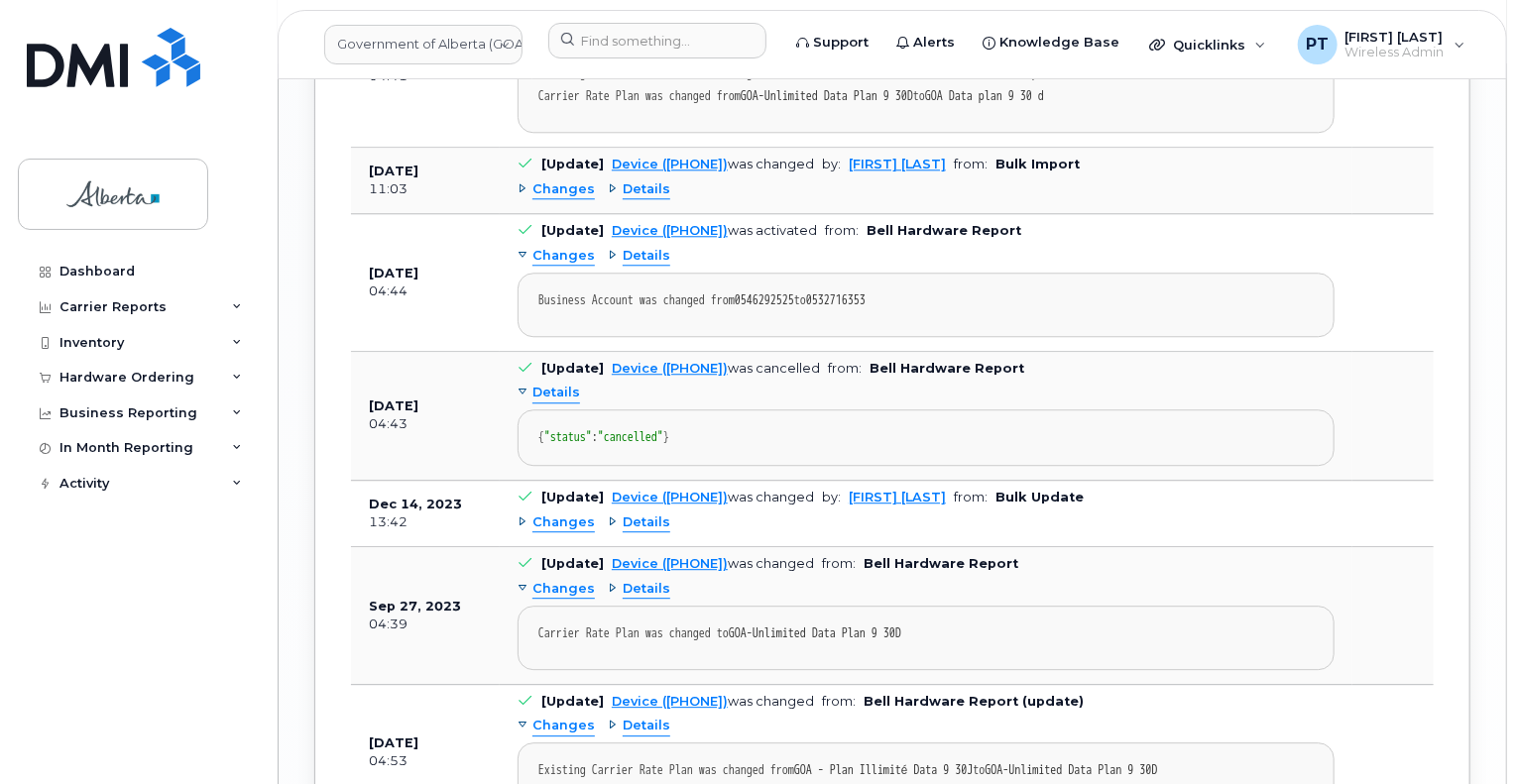 click on "Details" at bounding box center (556, 392) 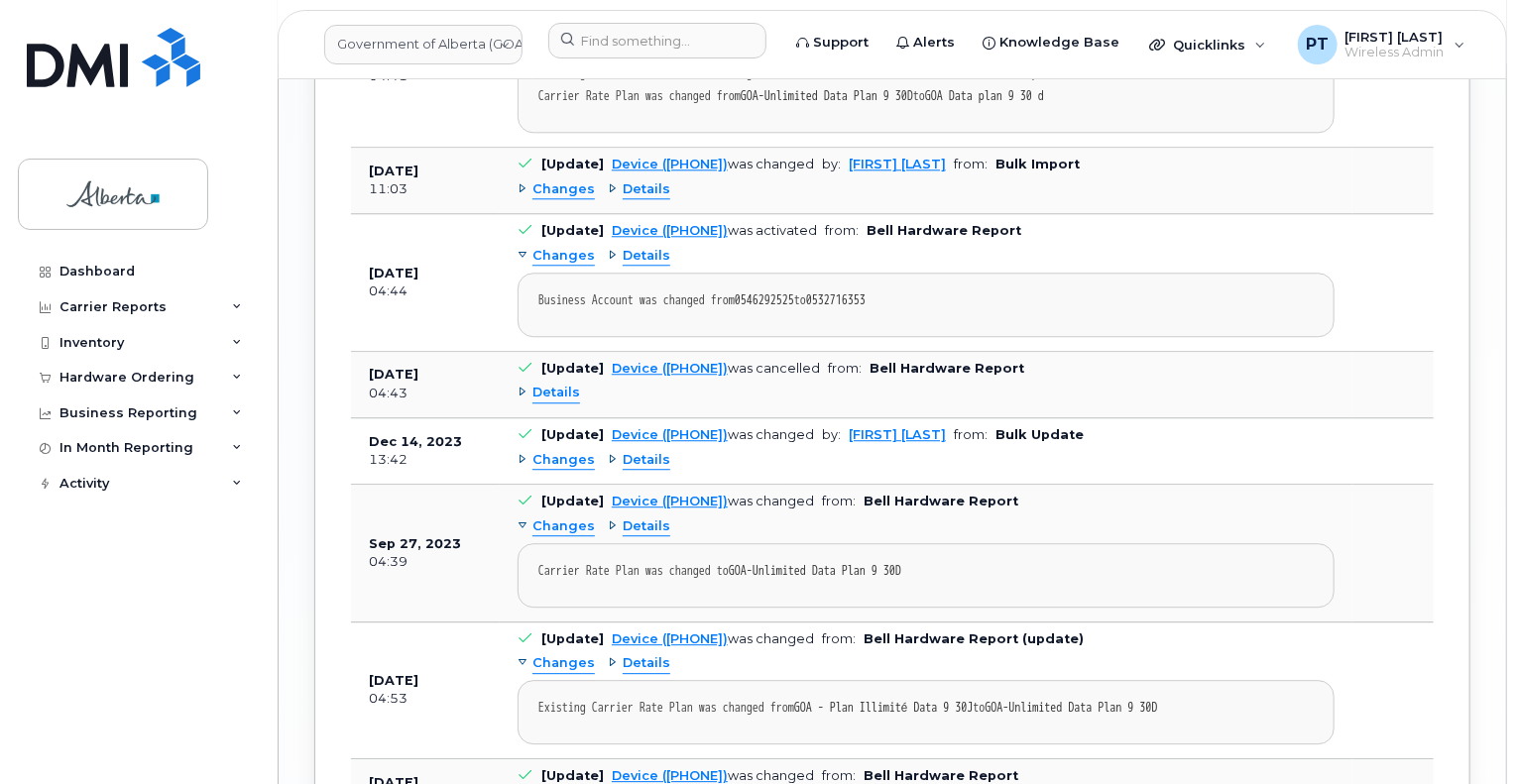 click on "Changes" at bounding box center [563, 460] 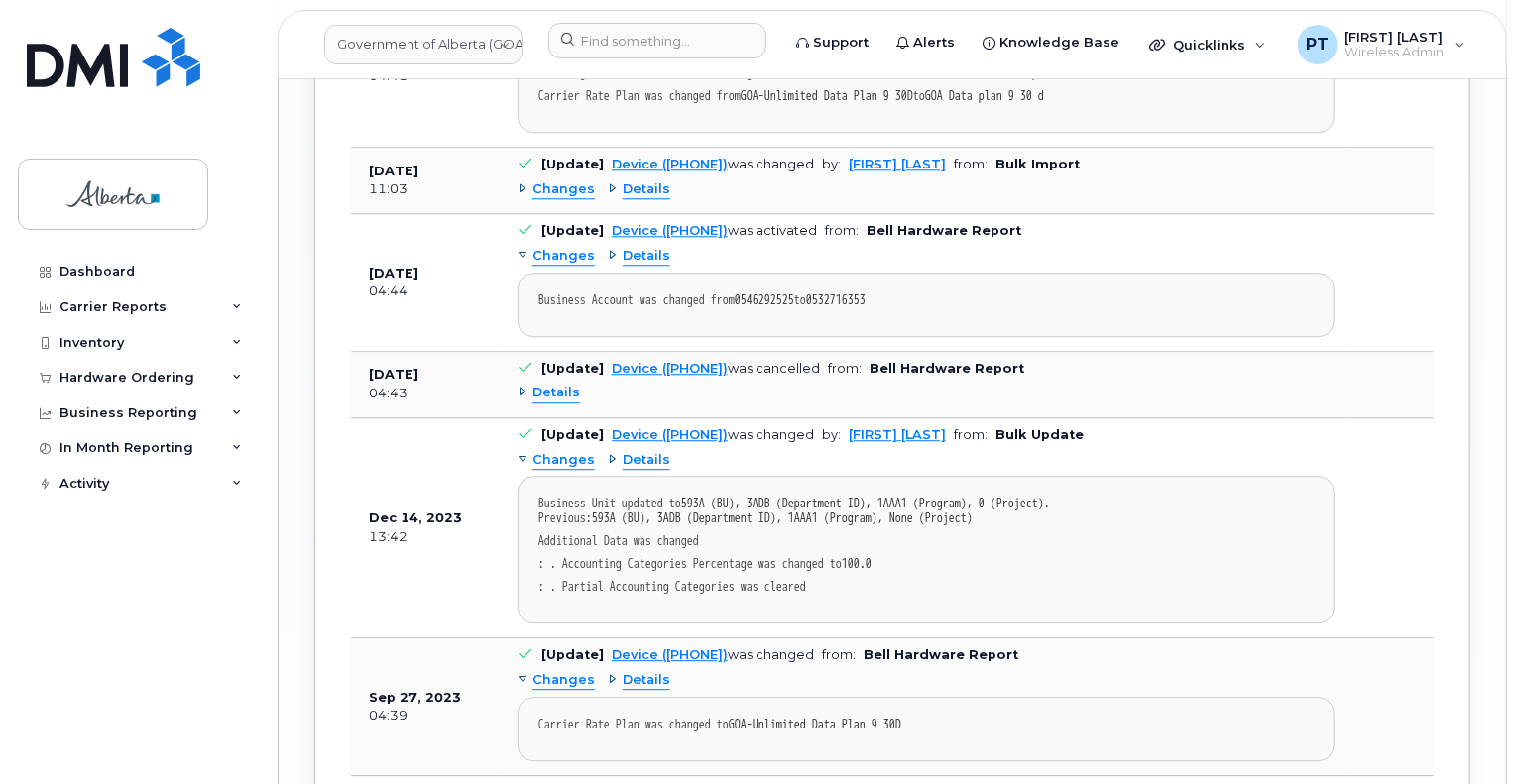 click on "Changes" at bounding box center [563, 460] 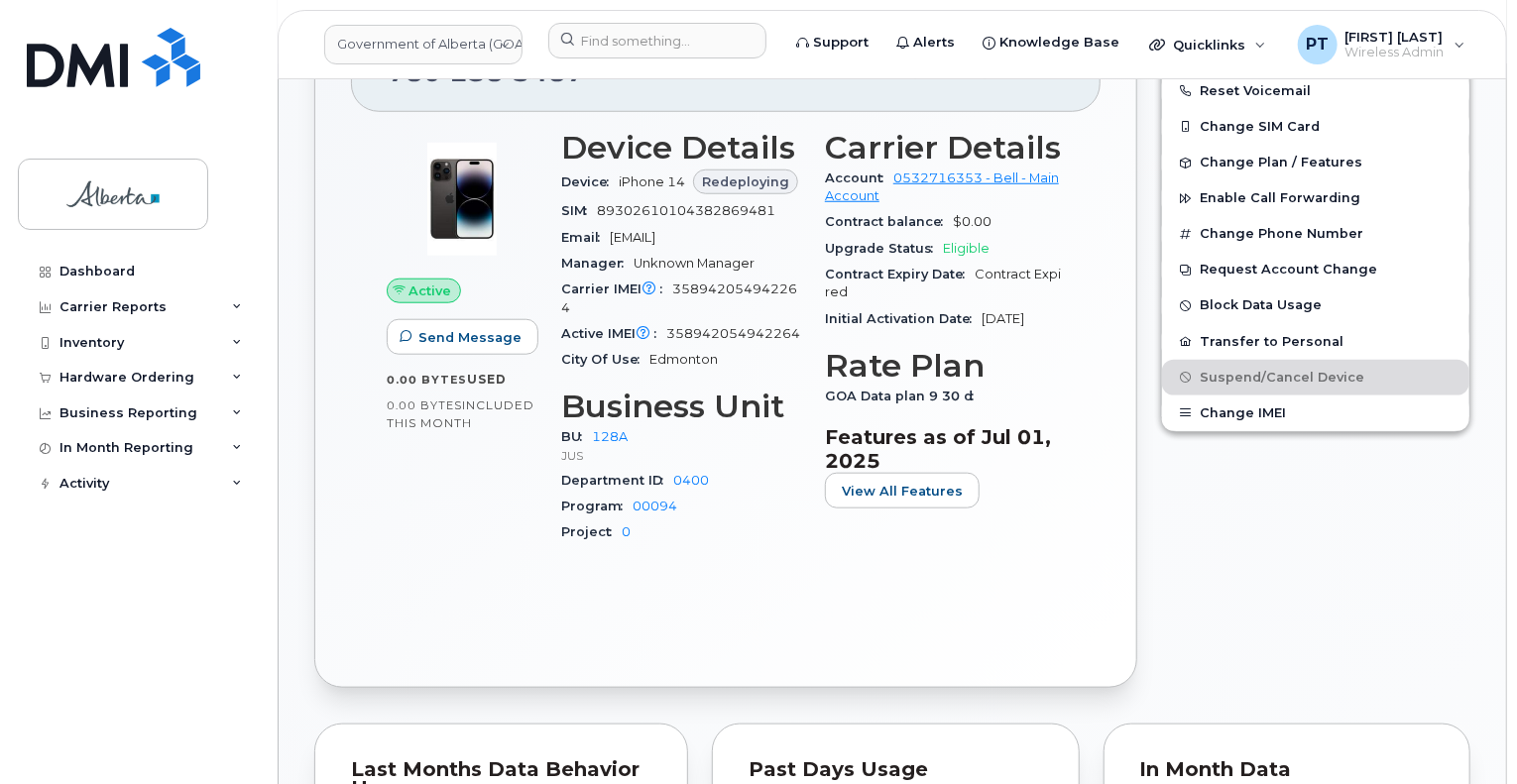 scroll, scrollTop: 297, scrollLeft: 0, axis: vertical 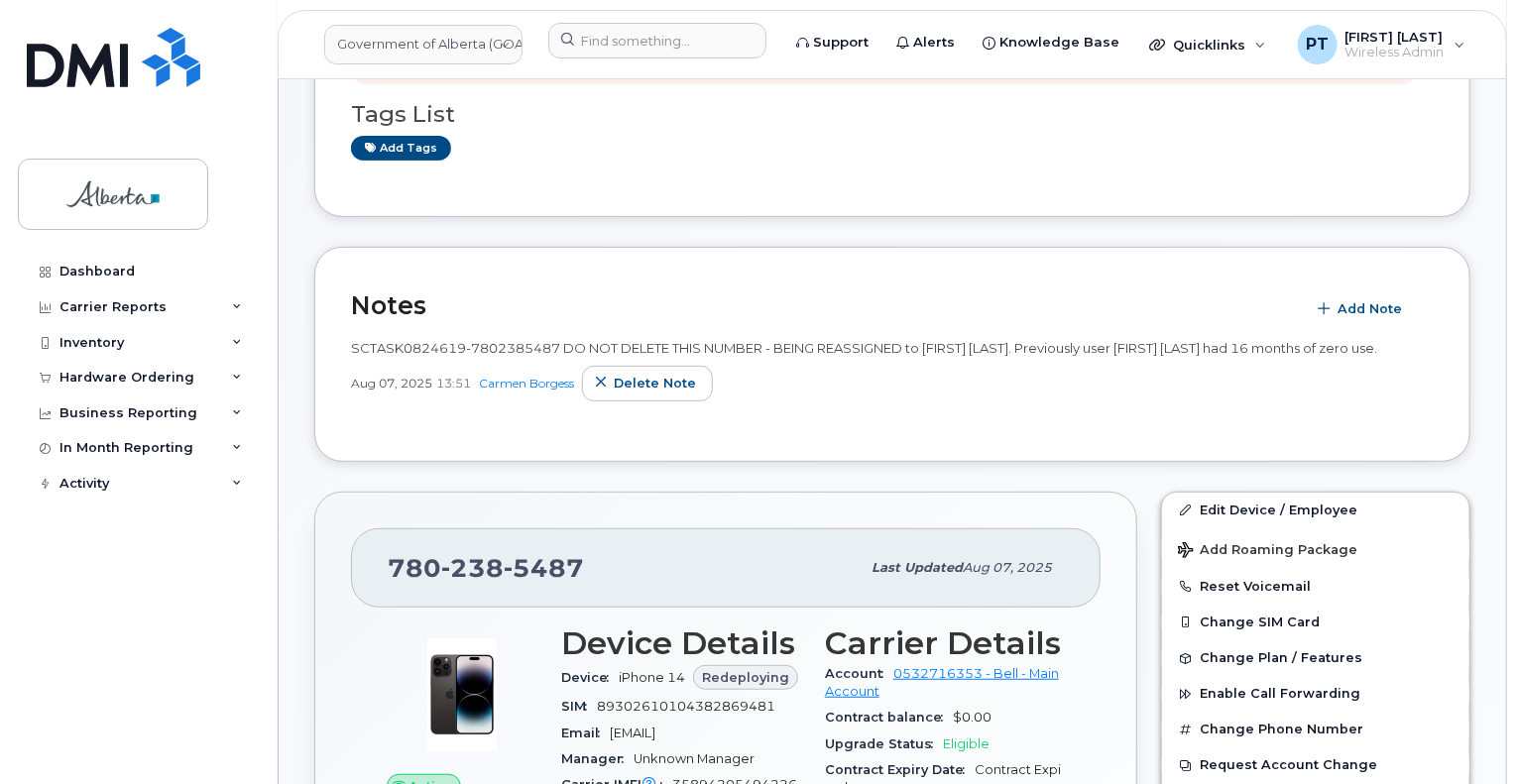 click on "SCTASK0824619-7802385487 DO NOT DELETE THIS NUMBER - BEING REASSIGNED to Jamie Henderson. Previously user Paul Prefontaine had 16 months of zero use." at bounding box center [864, 348] 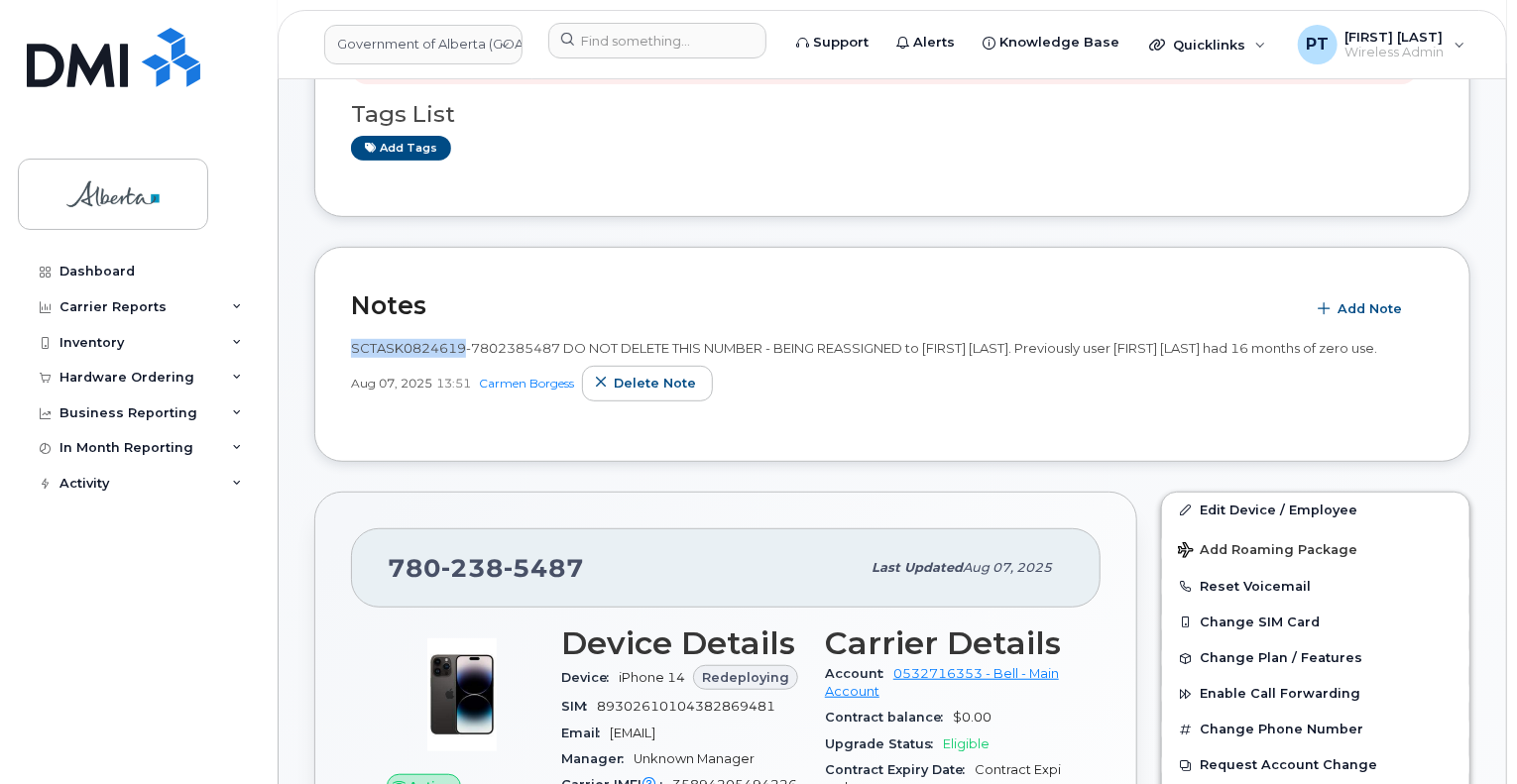 click on "SCTASK0824619-7802385487 DO NOT DELETE THIS NUMBER - BEING REASSIGNED to Jamie Henderson. Previously user Paul Prefontaine had 16 months of zero use." at bounding box center (864, 348) 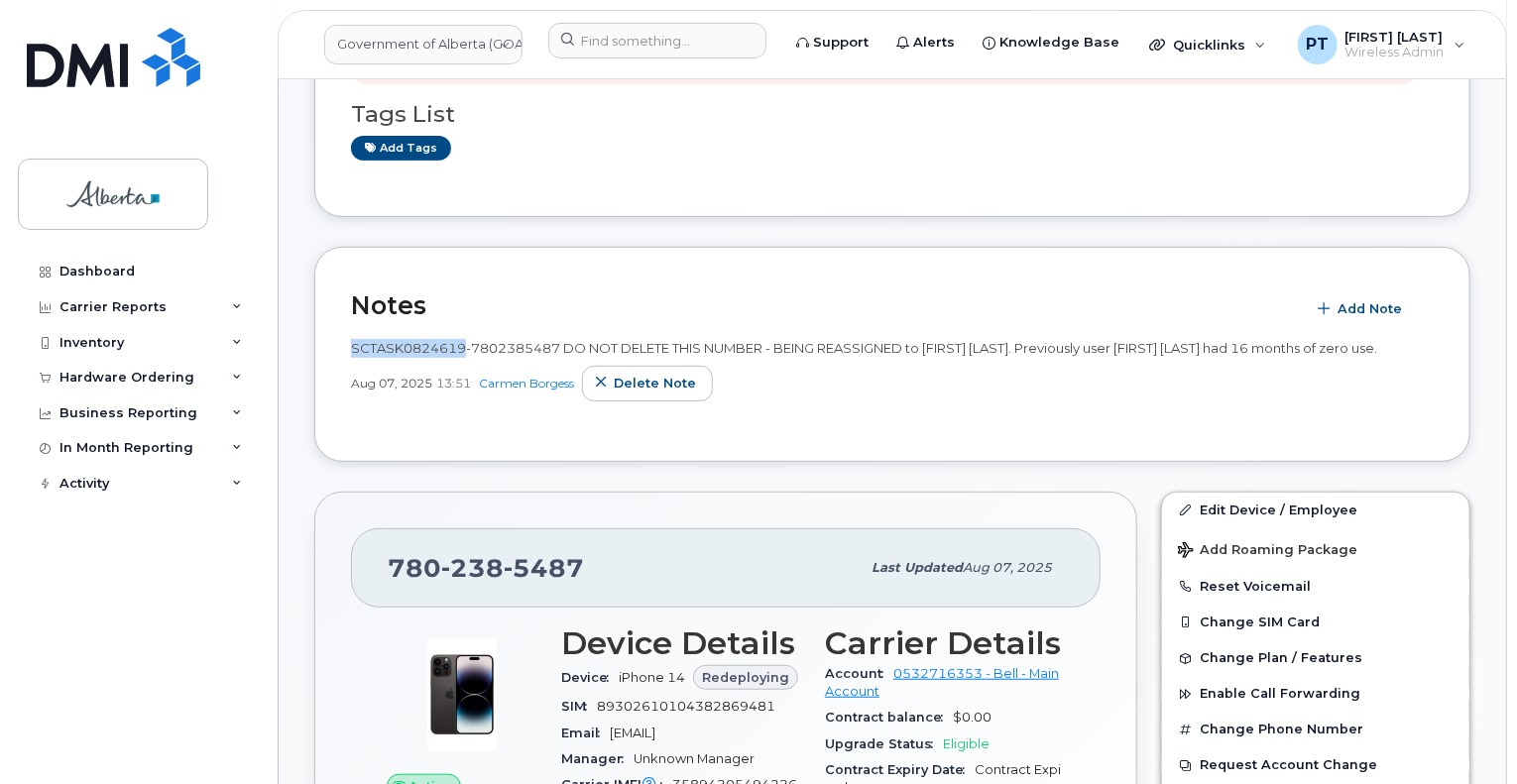 copy on "SCTASK0824619" 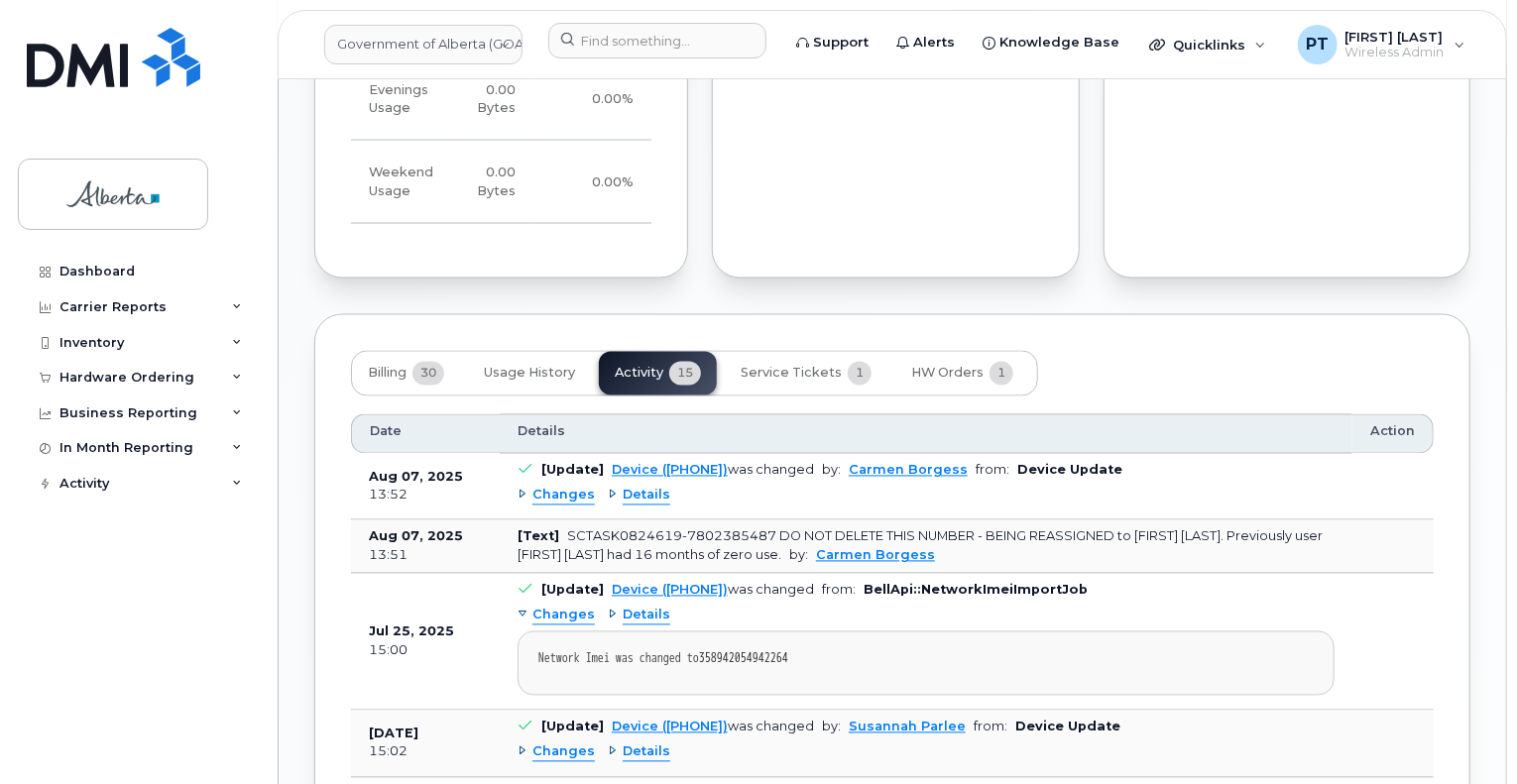 scroll, scrollTop: 1784, scrollLeft: 0, axis: vertical 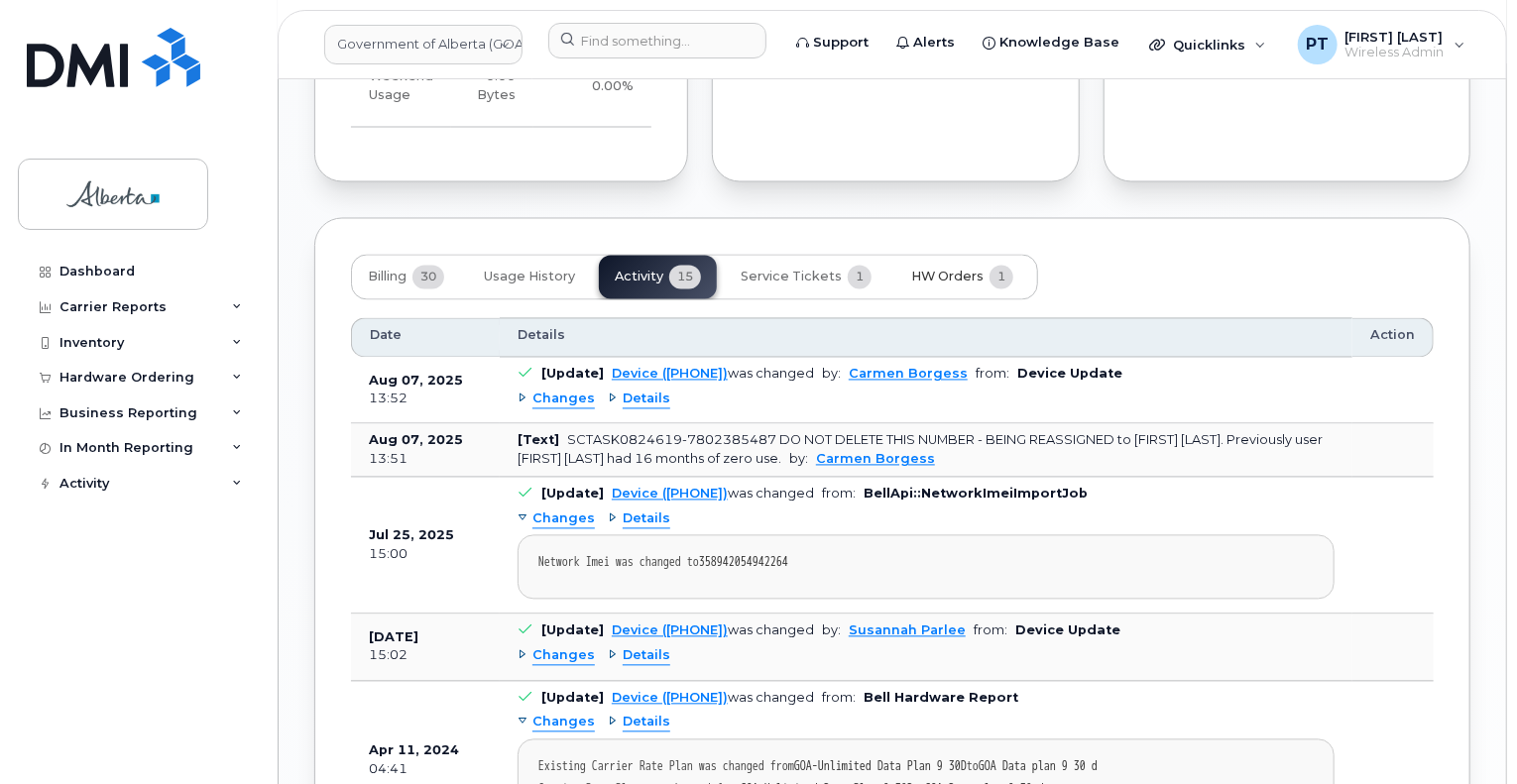 drag, startPoint x: 930, startPoint y: 309, endPoint x: 918, endPoint y: 322, distance: 17.691806 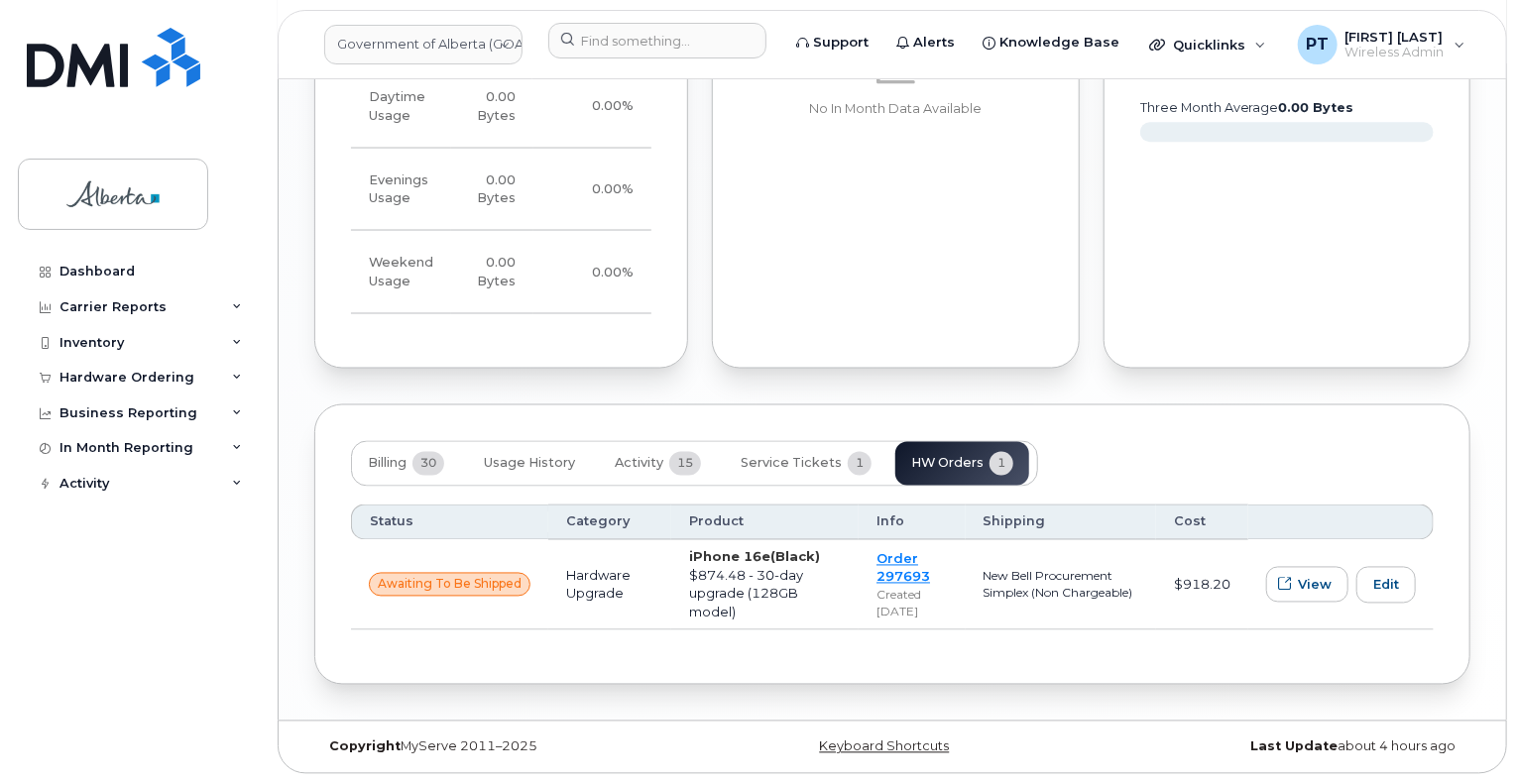 scroll, scrollTop: 1630, scrollLeft: 0, axis: vertical 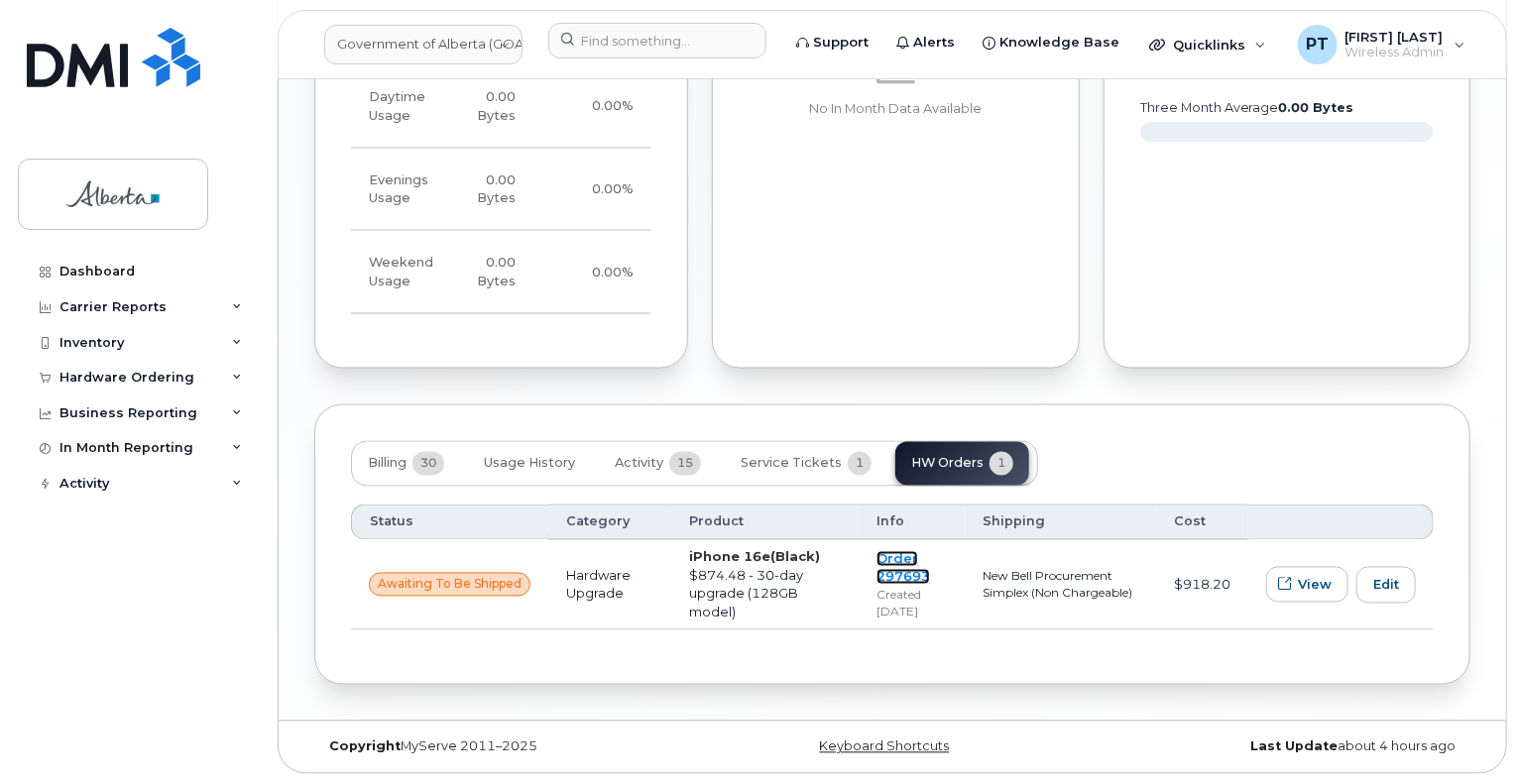 click on "Order 297693" at bounding box center (903, 568) 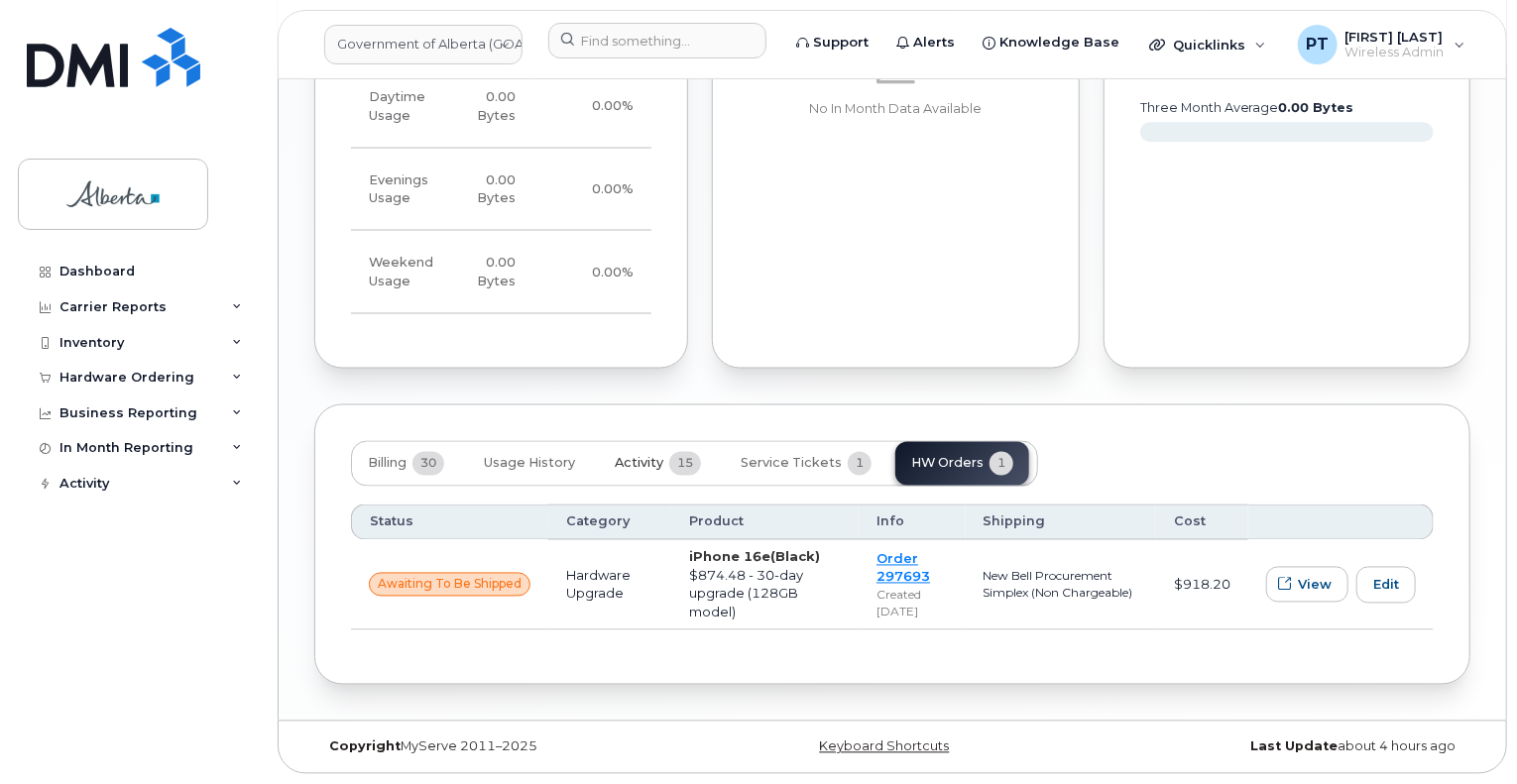 click on "Activity" at bounding box center (639, 464) 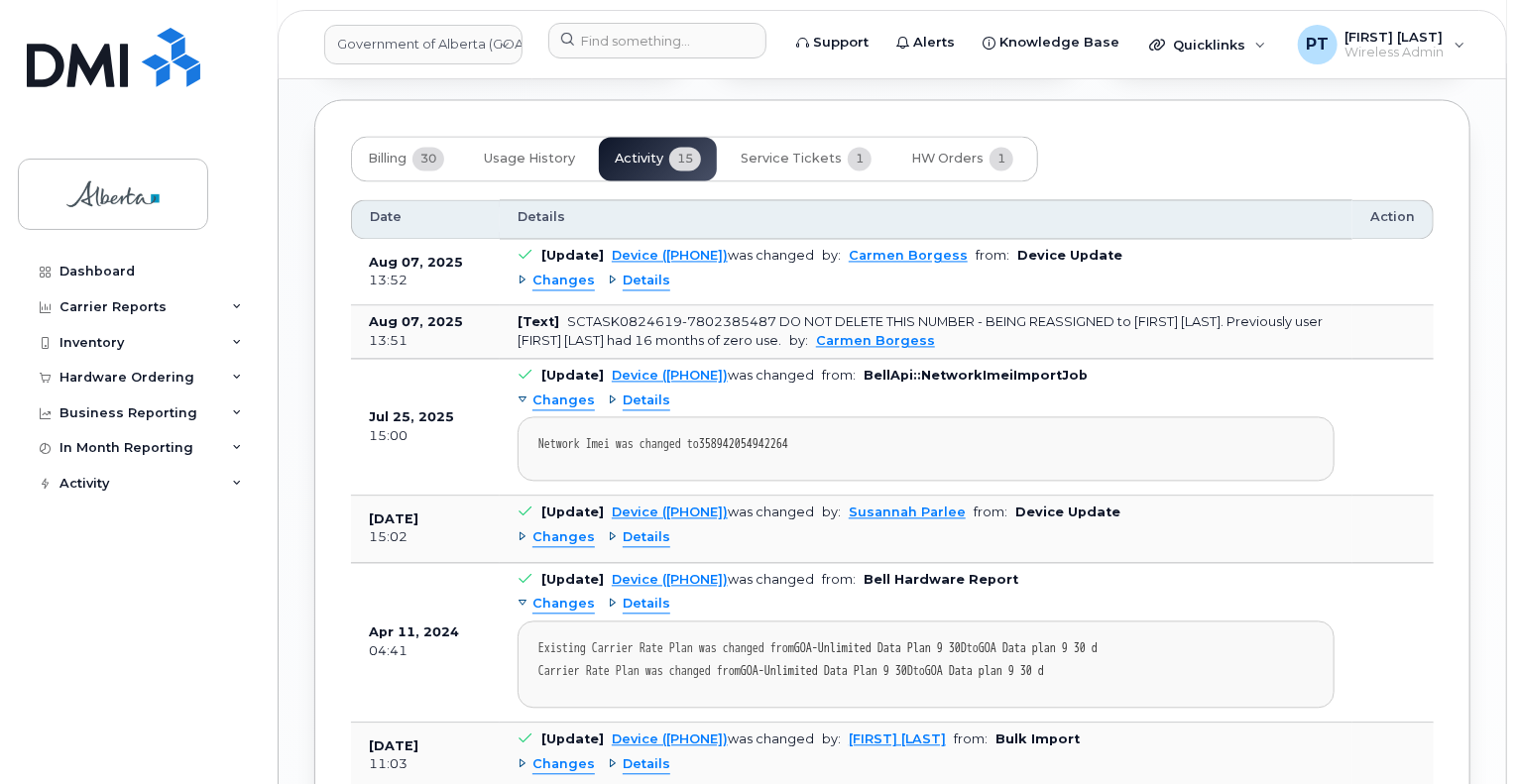 scroll, scrollTop: 1730, scrollLeft: 0, axis: vertical 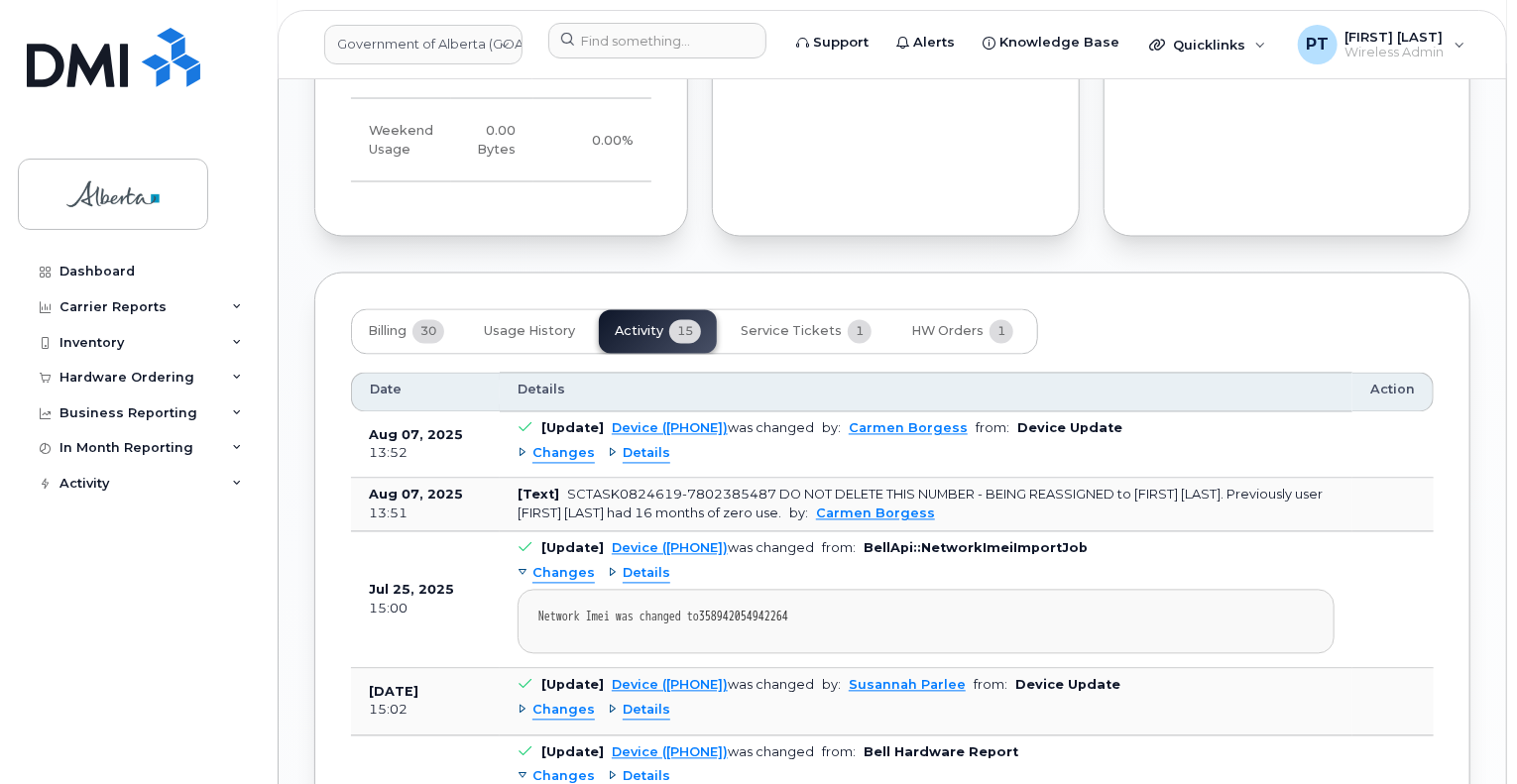 click on "Dashboard Carrier Reports Monthly Billing Data Daily Data Pooling Data Behavior Average Costing Executive Summary Accounting Roaming Reports Upgrade Eligibility Suspended Devices Suspension Candidates Custom Report Cost Variance Inventory Mobility Devices Data Conflicts Spare Hardware Import Asset Management Hardware Ordering Overview Orders Orders Reporting Business Reporting Business Reporting Managerial Reports Individual Reports Business Unit Reports Service Ticket Reporting In Month Reporting Data Usage Data Pooling Data Blocks Activity Travel Requests Activity Log Device Status Updates Transfer Of Responsibility Requests Rate Plan Monitor Background Jobs Daily Activity Log" at bounding box center (140, 504) 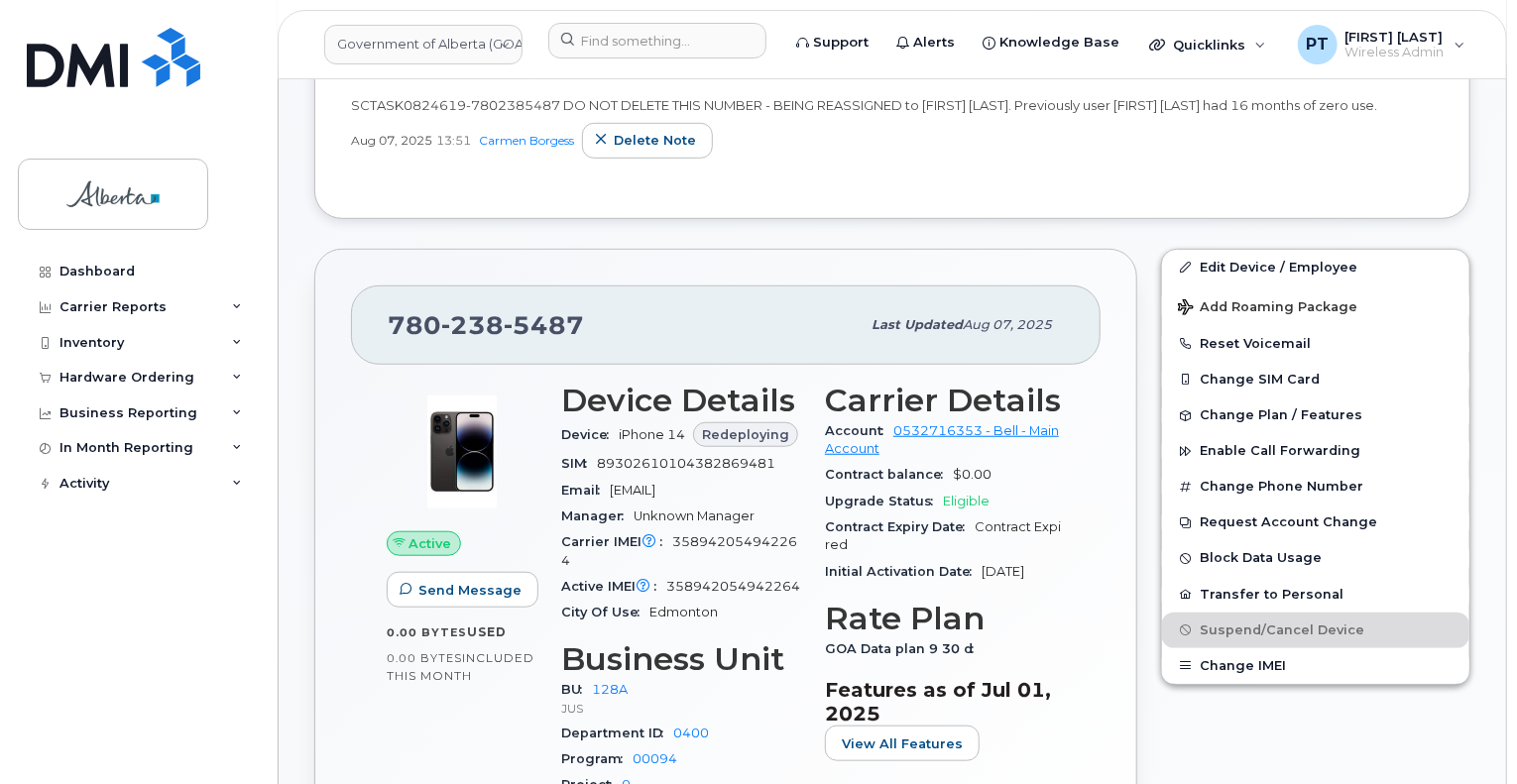 scroll, scrollTop: 45, scrollLeft: 0, axis: vertical 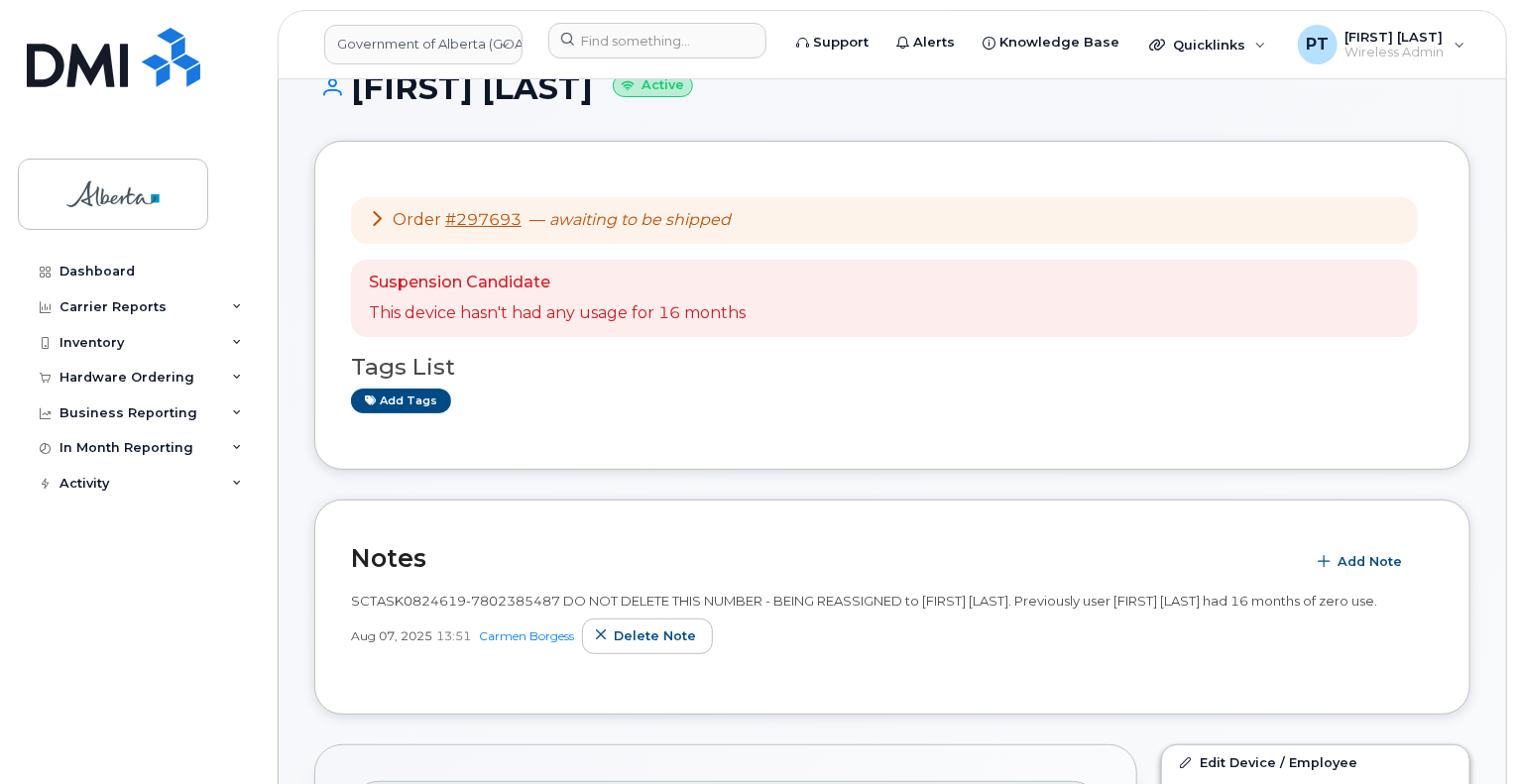 click on "SCTASK0824619-7802385487 DO NOT DELETE THIS NUMBER - BEING REASSIGNED to Jamie Henderson. Previously user Paul Prefontaine had 16 months of zero use." at bounding box center (864, 601) 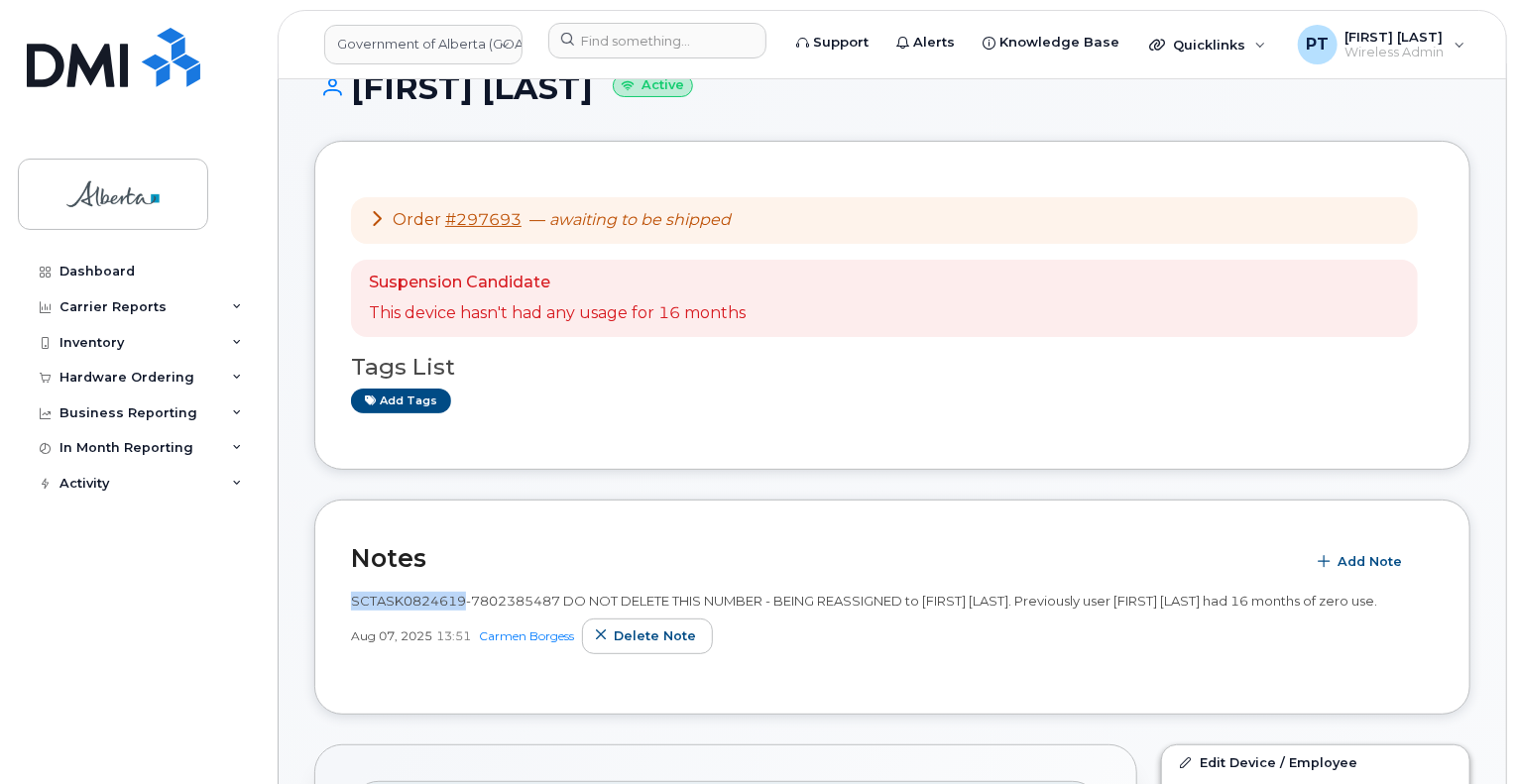 click on "SCTASK0824619-7802385487 DO NOT DELETE THIS NUMBER - BEING REASSIGNED to Jamie Henderson. Previously user Paul Prefontaine had 16 months of zero use." at bounding box center [864, 601] 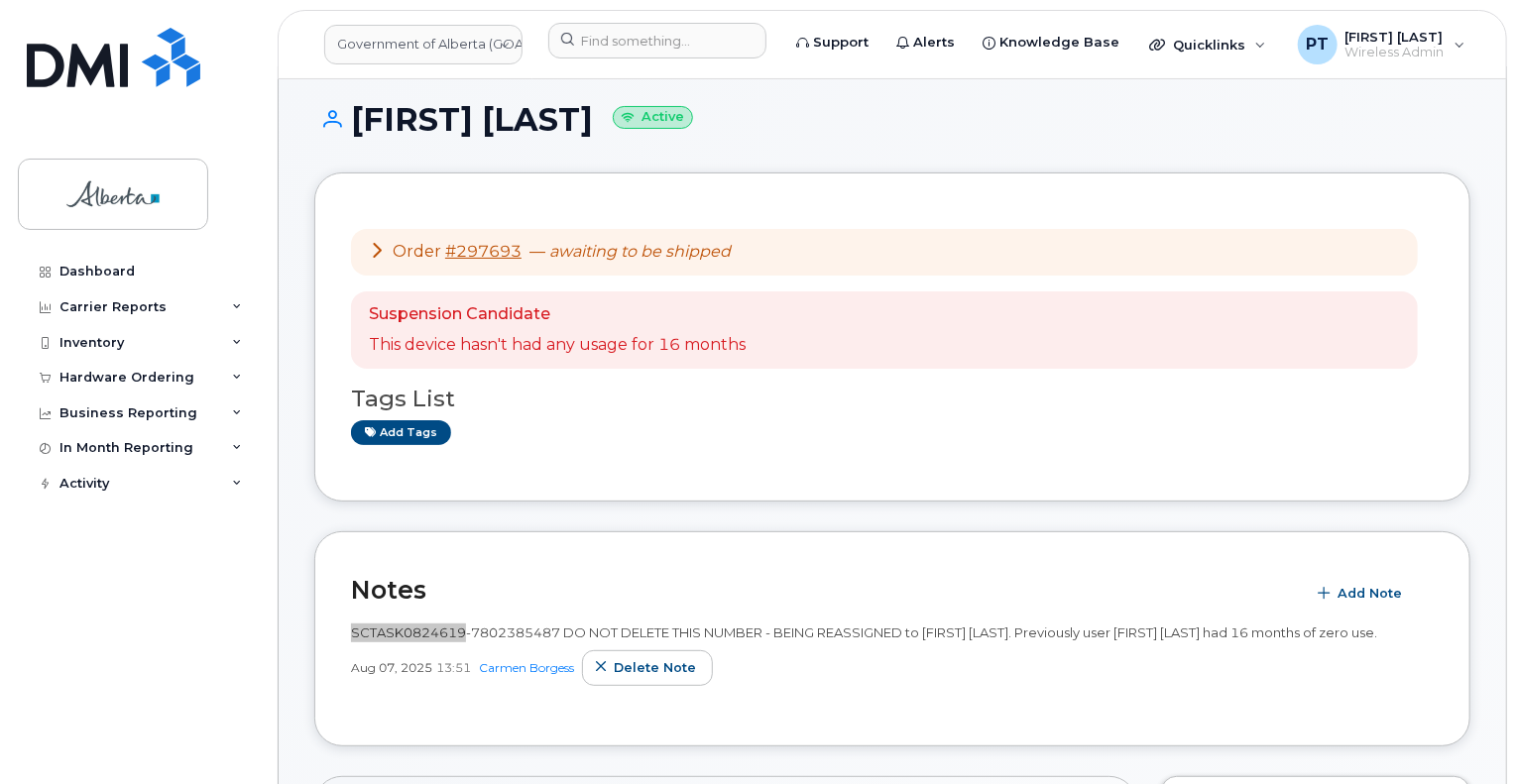 scroll, scrollTop: 0, scrollLeft: 0, axis: both 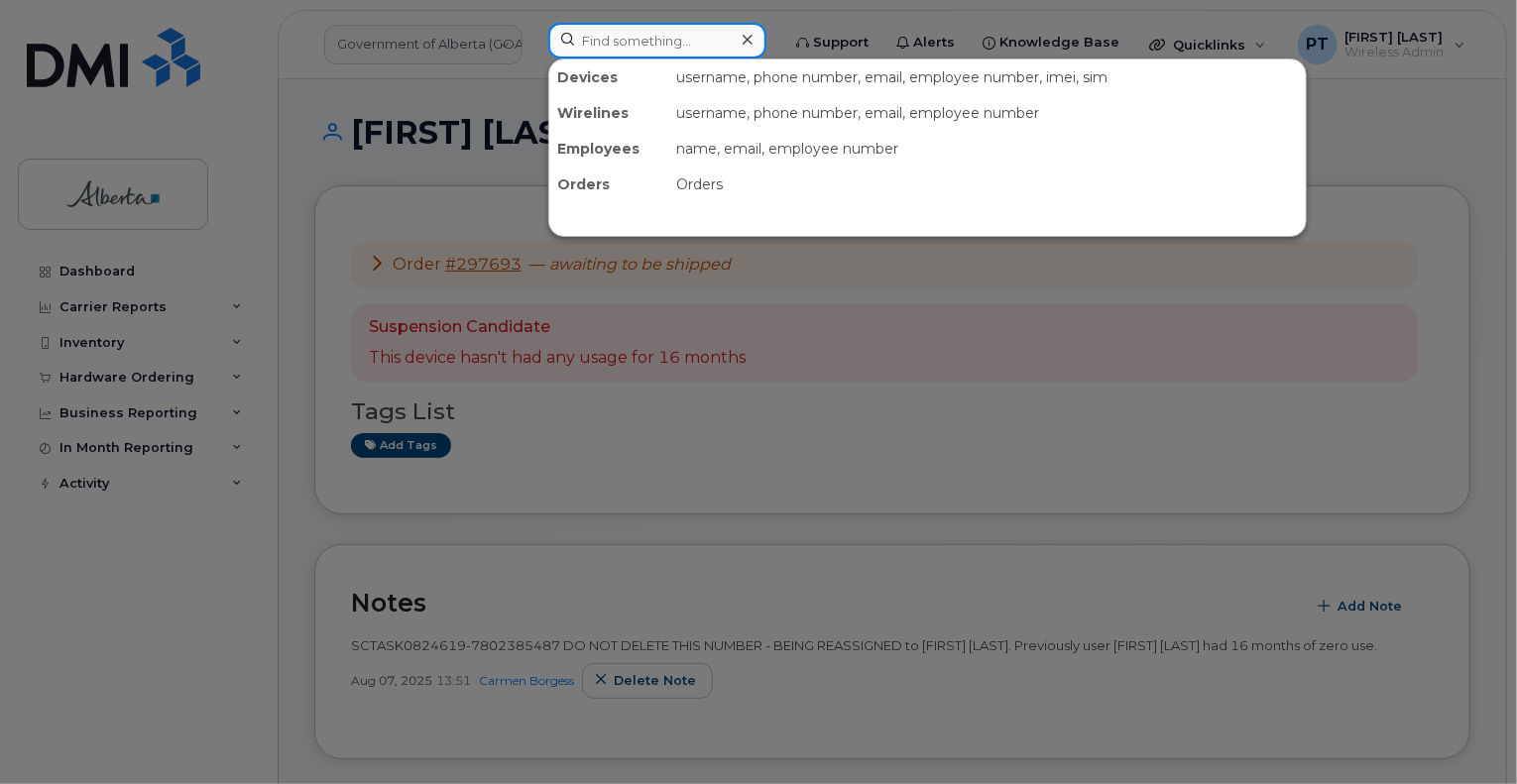 click at bounding box center (657, 41) 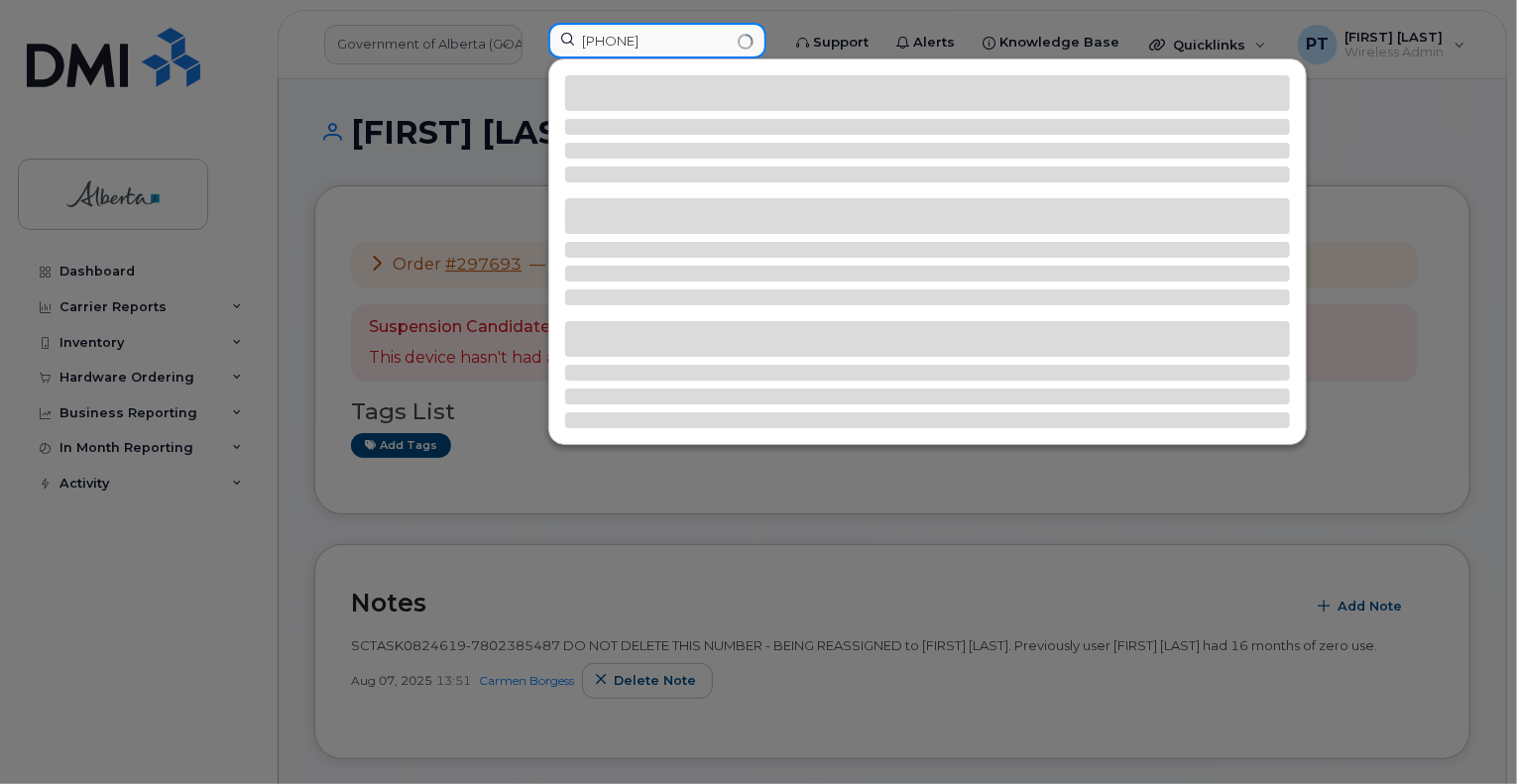 type on "5873858699" 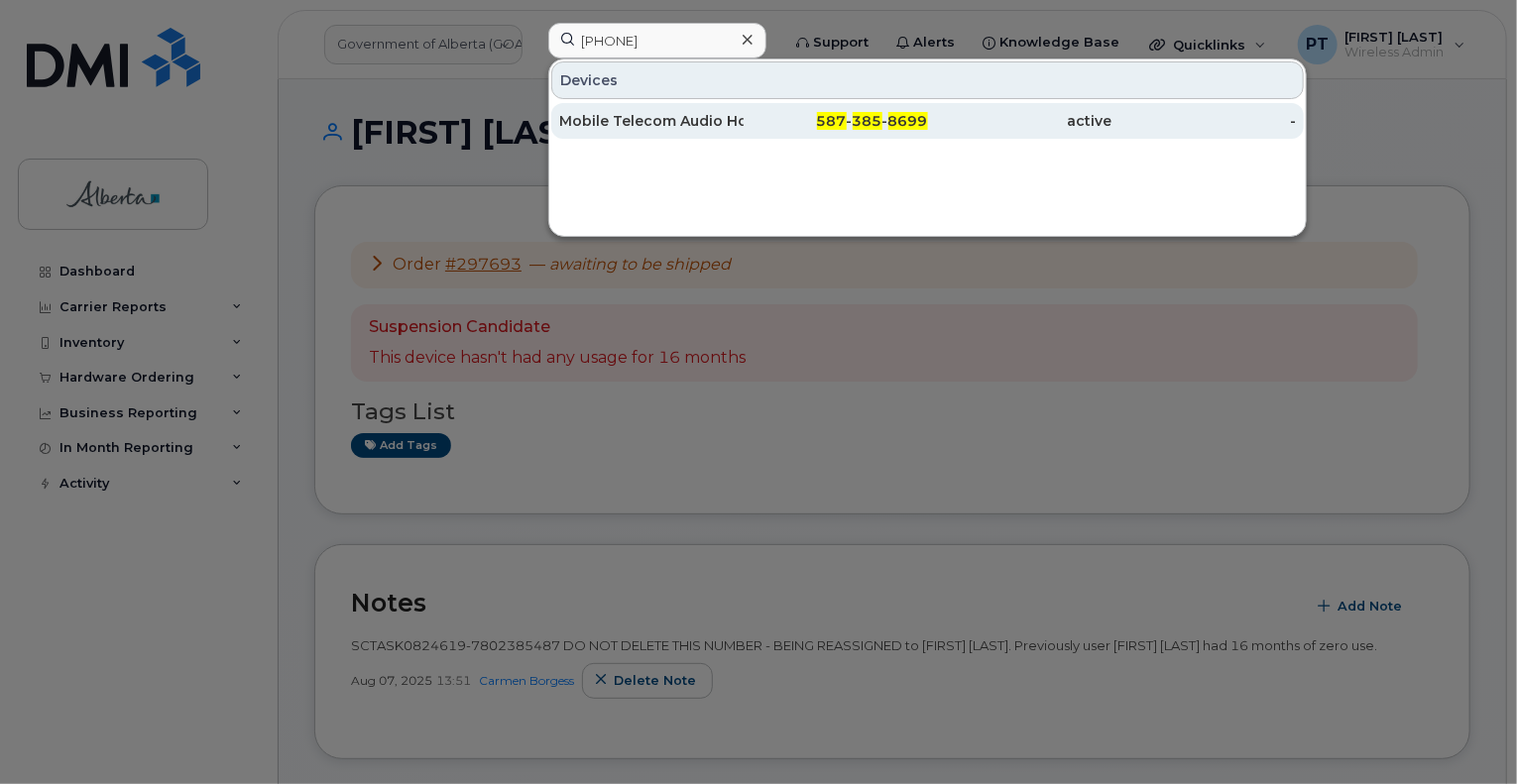 click on "Mobile Telecom Audio Host CLGR" at bounding box center [651, 121] 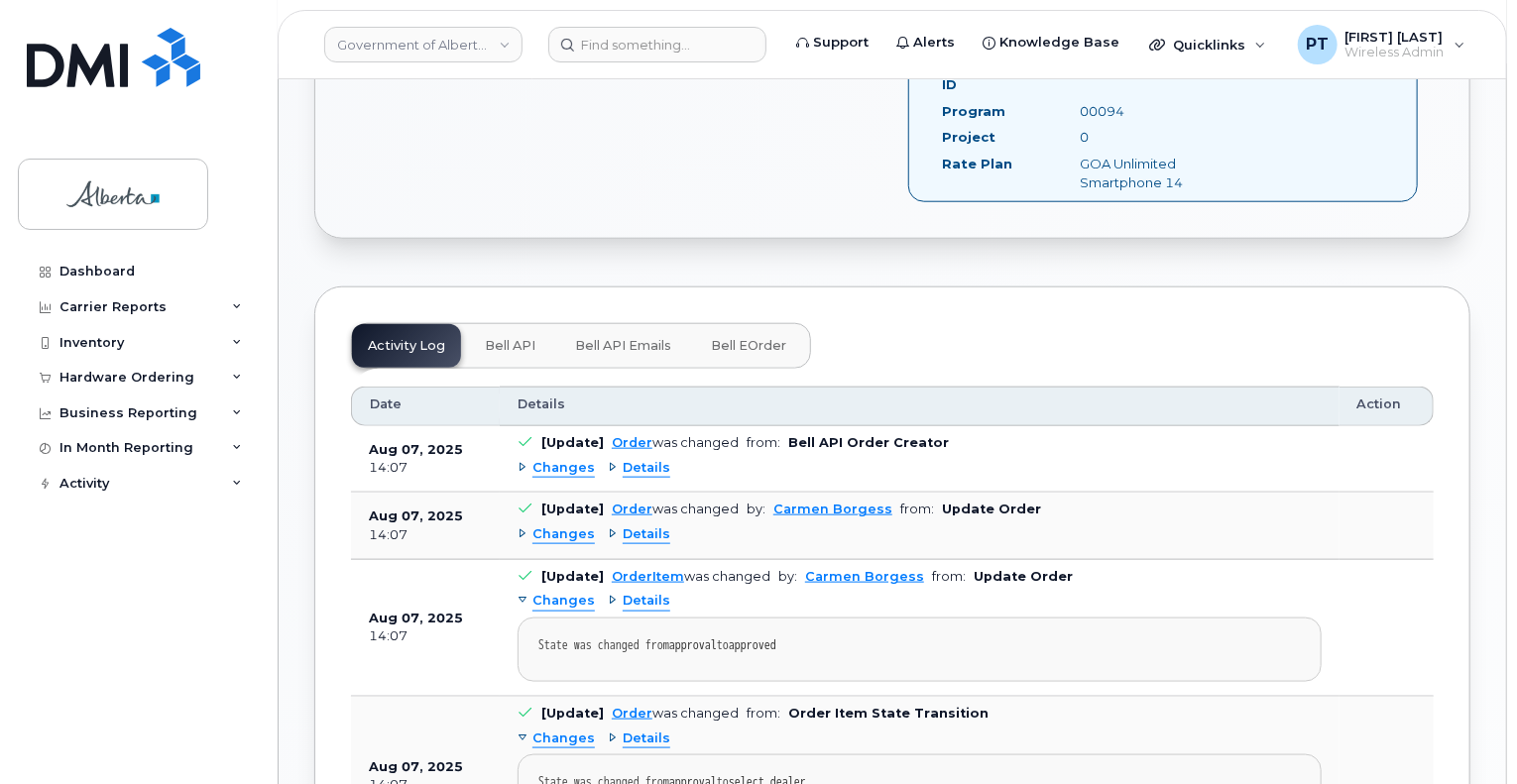 scroll, scrollTop: 991, scrollLeft: 0, axis: vertical 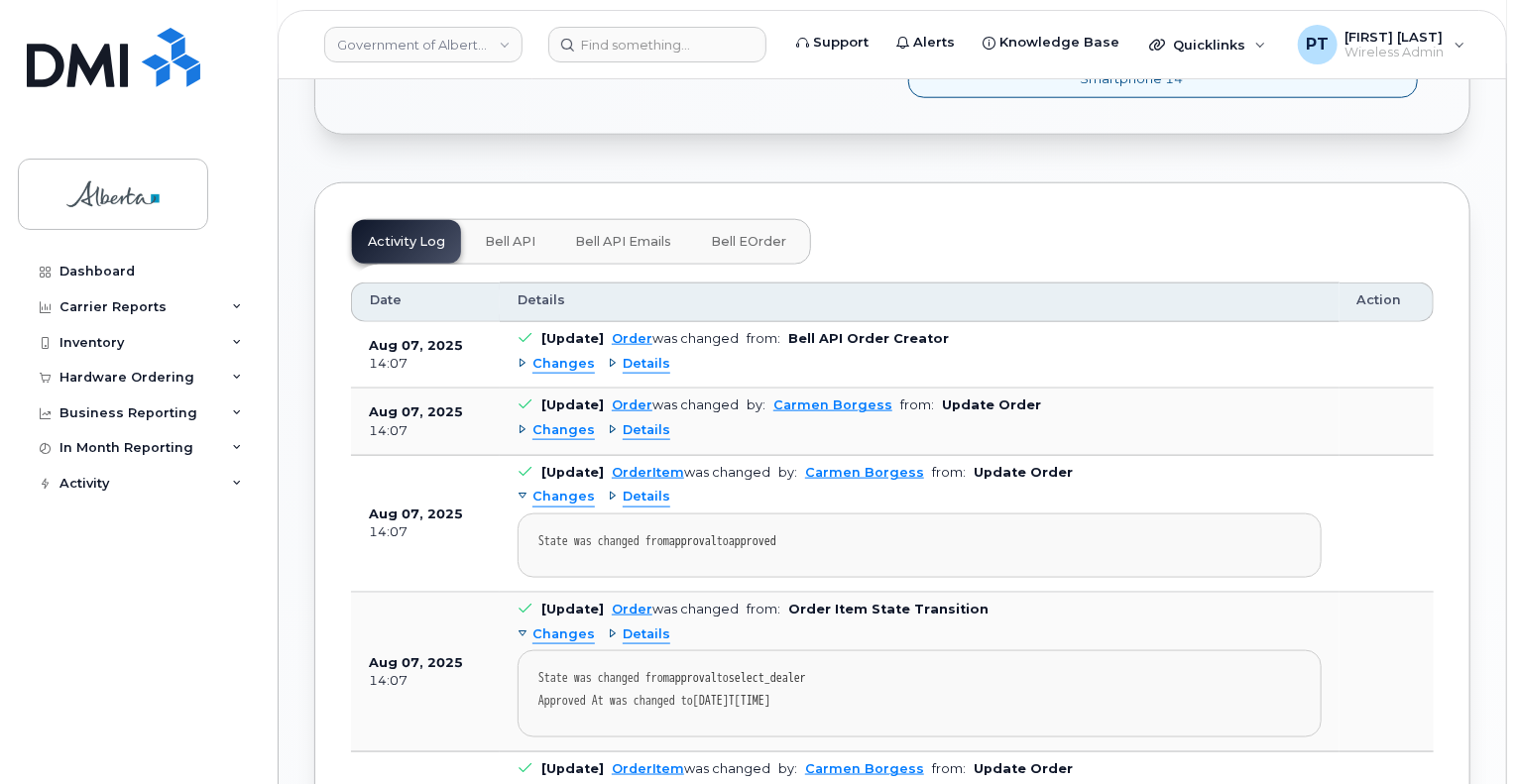 click on "Dashboard Carrier Reports Monthly Billing Data Daily Data Pooling Data Behavior Average Costing Executive Summary Accounting Roaming Reports Upgrade Eligibility Suspended Devices Suspension Candidates Custom Report Cost Variance Inventory Mobility Devices Data Conflicts Spare Hardware Import Asset Management Hardware Ordering Overview Orders Orders Reporting Business Reporting Business Reporting Managerial Reports Individual Reports Business Unit Reports Service Ticket Reporting In Month Reporting Data Usage Data Pooling Data Blocks Activity Travel Requests Activity Log Device Status Updates Transfer Of Responsibility Requests Rate Plan Monitor Background Jobs Daily Activity Log" at bounding box center [140, 504] 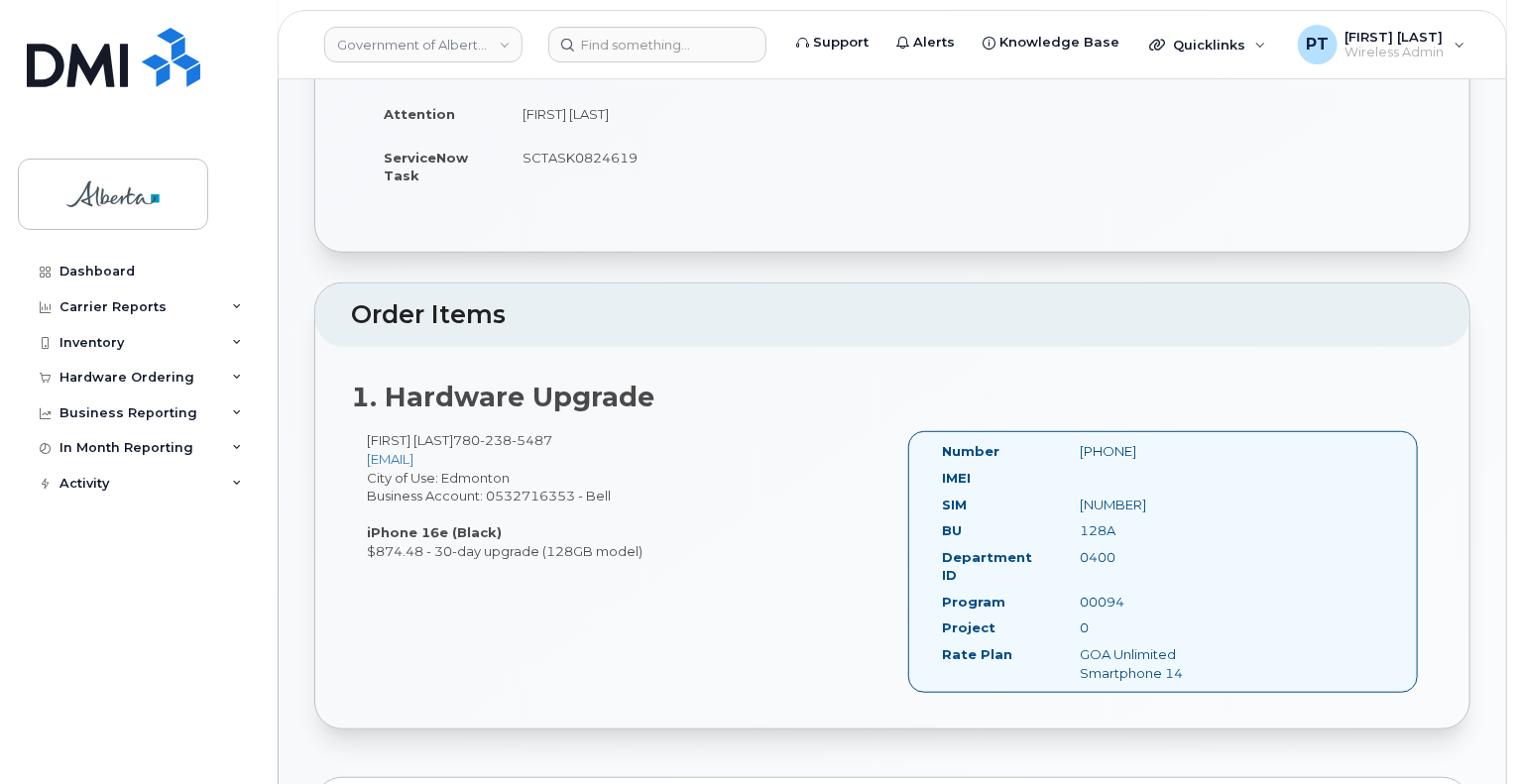 scroll, scrollTop: 793, scrollLeft: 0, axis: vertical 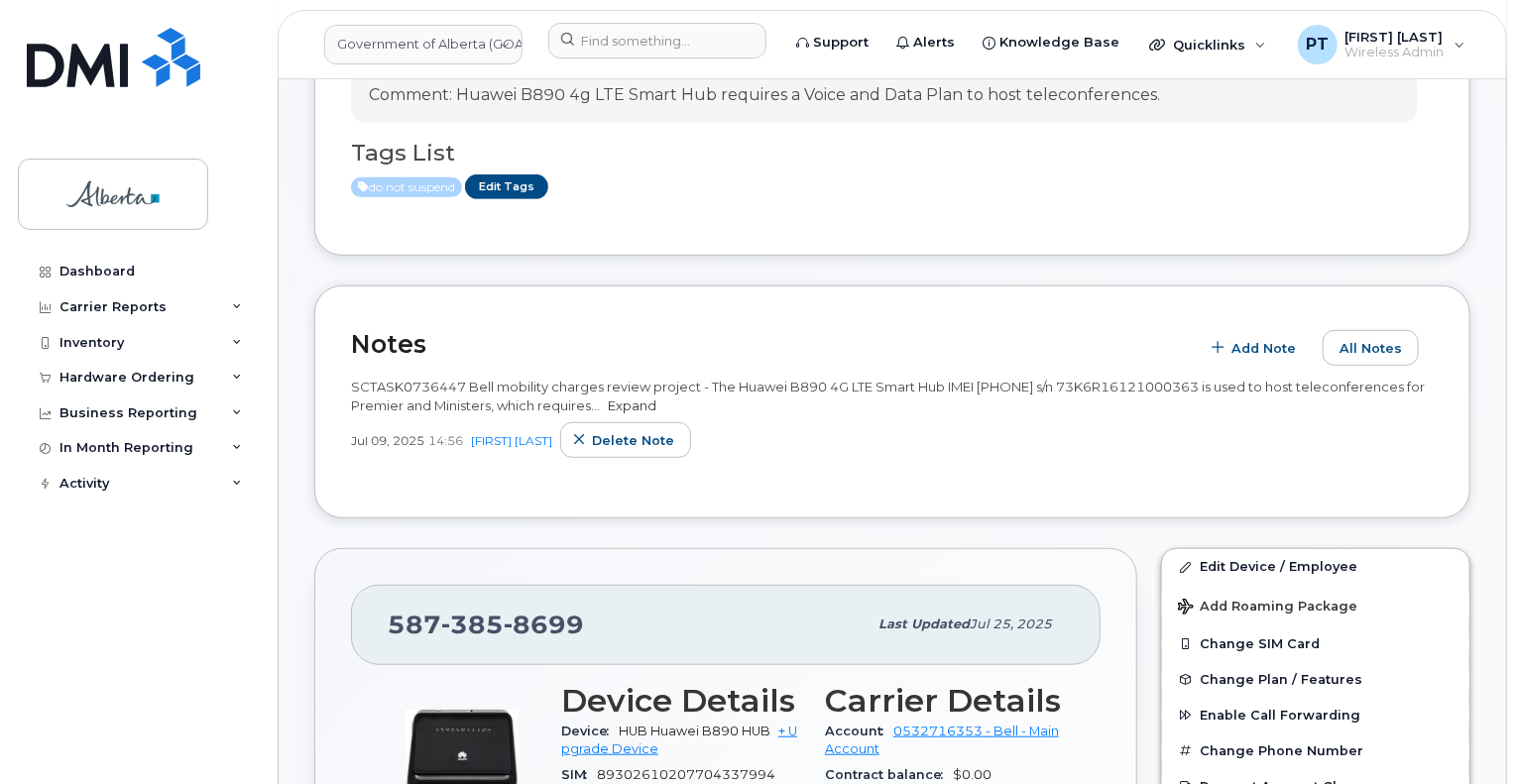 click on "Expand" at bounding box center (632, 405) 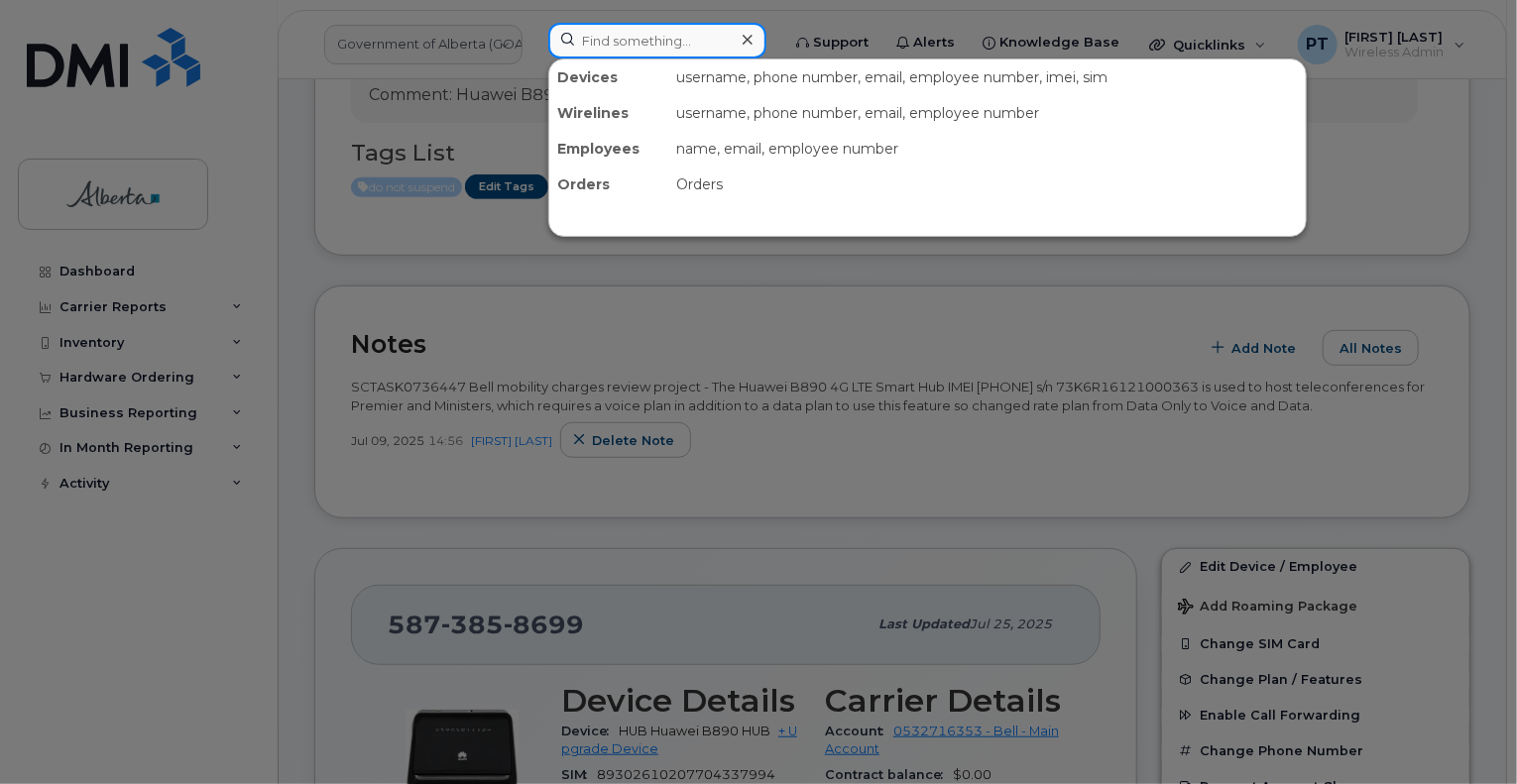 click at bounding box center [657, 41] 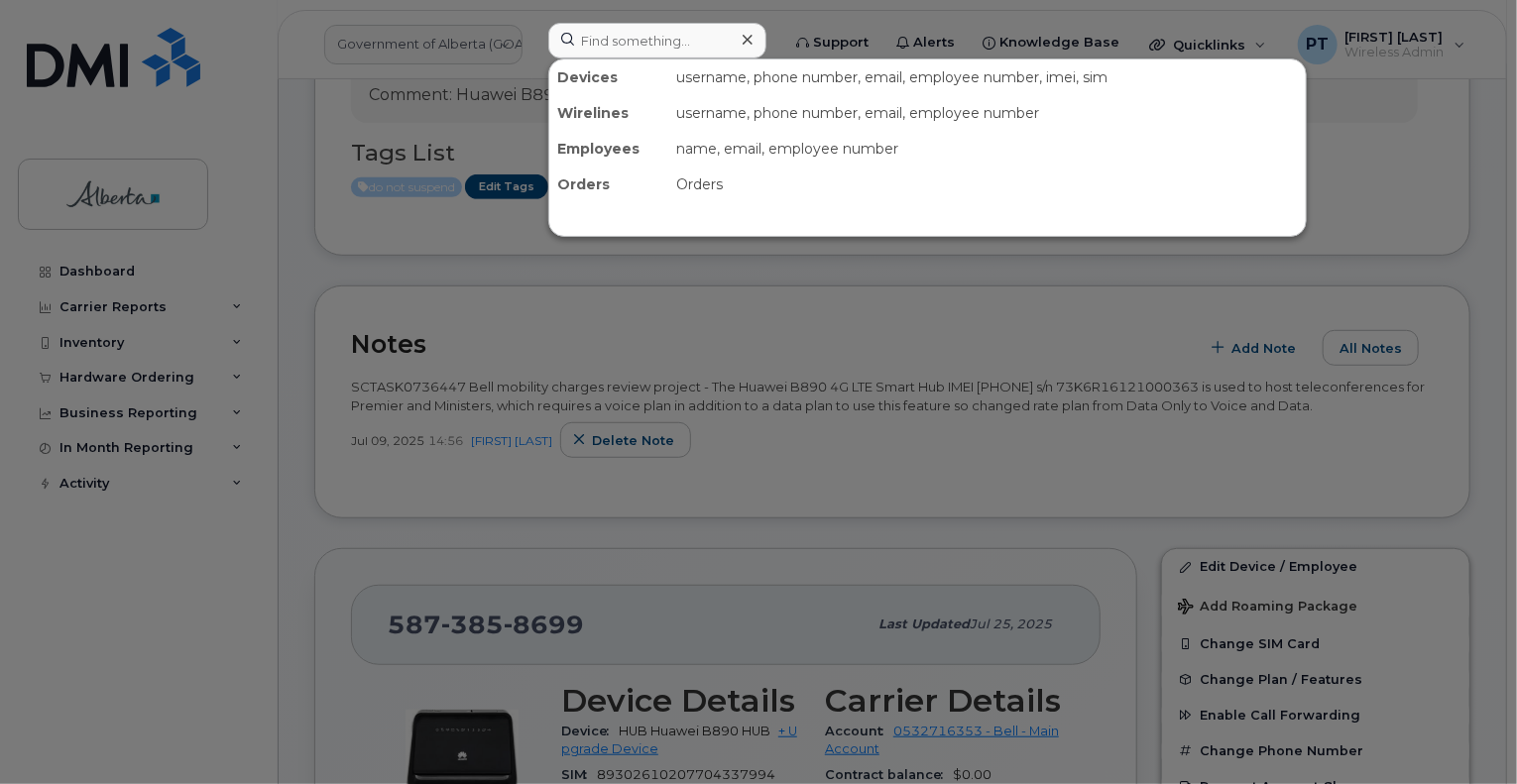 click at bounding box center [758, 392] 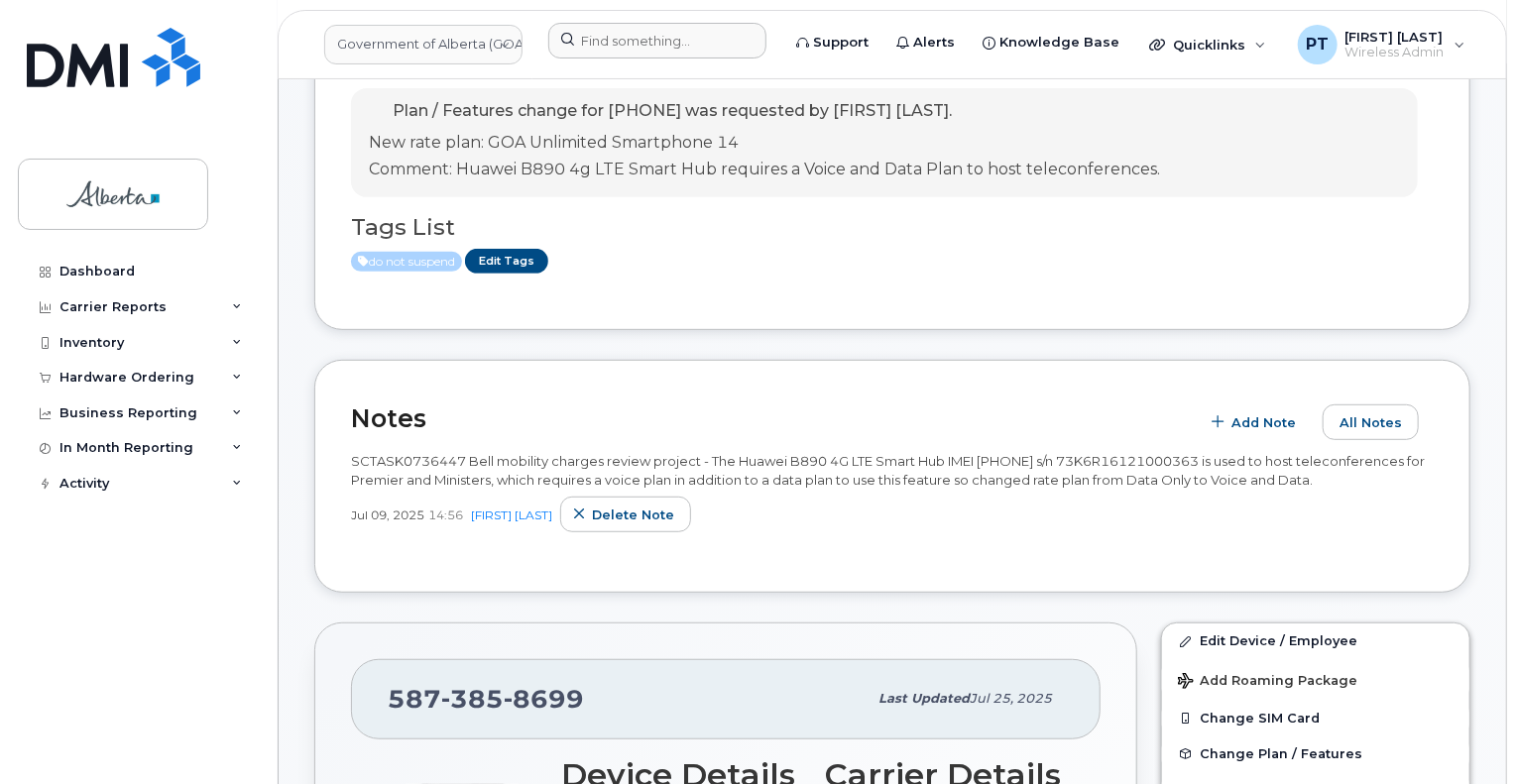 scroll, scrollTop: 396, scrollLeft: 0, axis: vertical 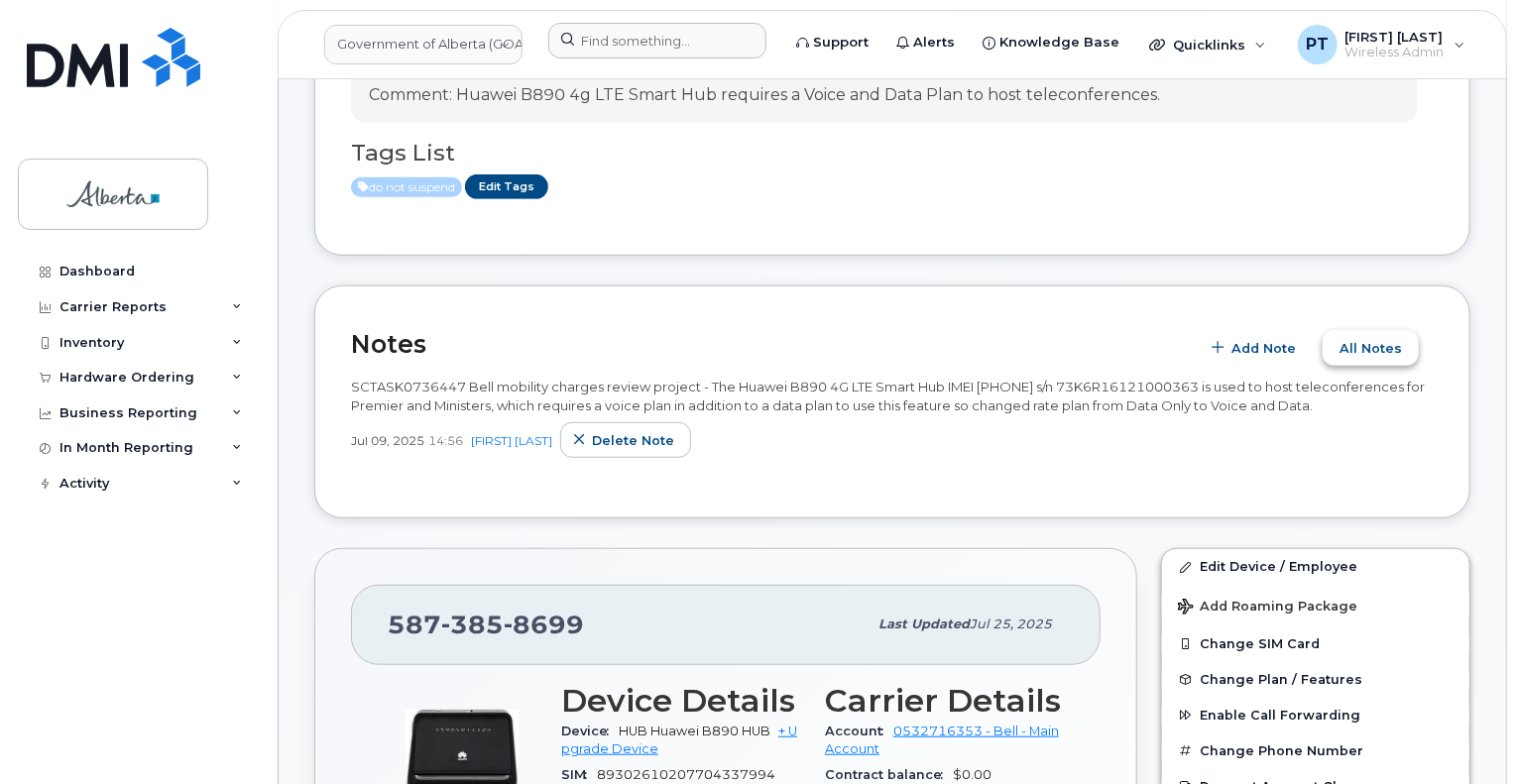 click on "All Notes" at bounding box center [1370, 348] 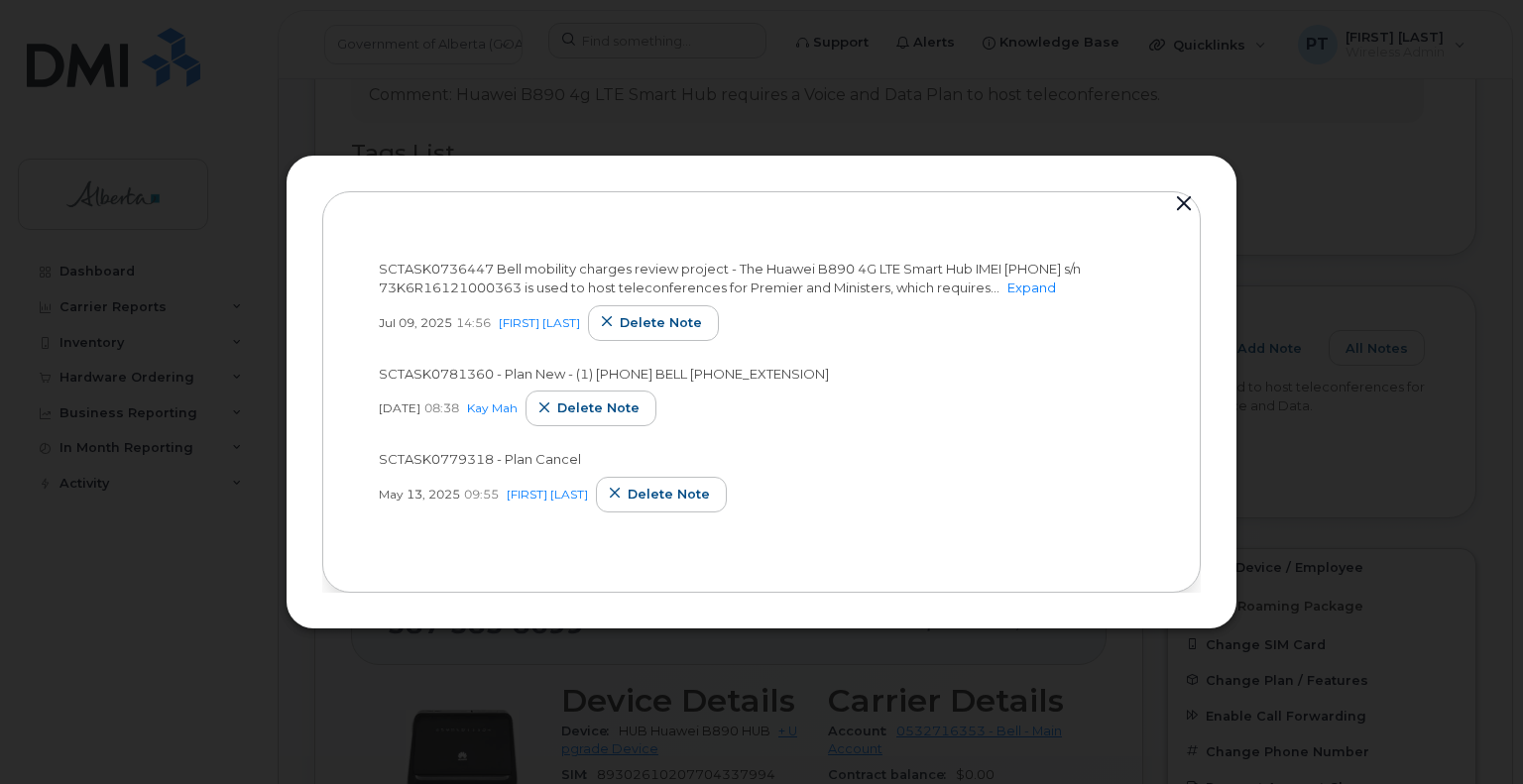 click at bounding box center (1184, 204) 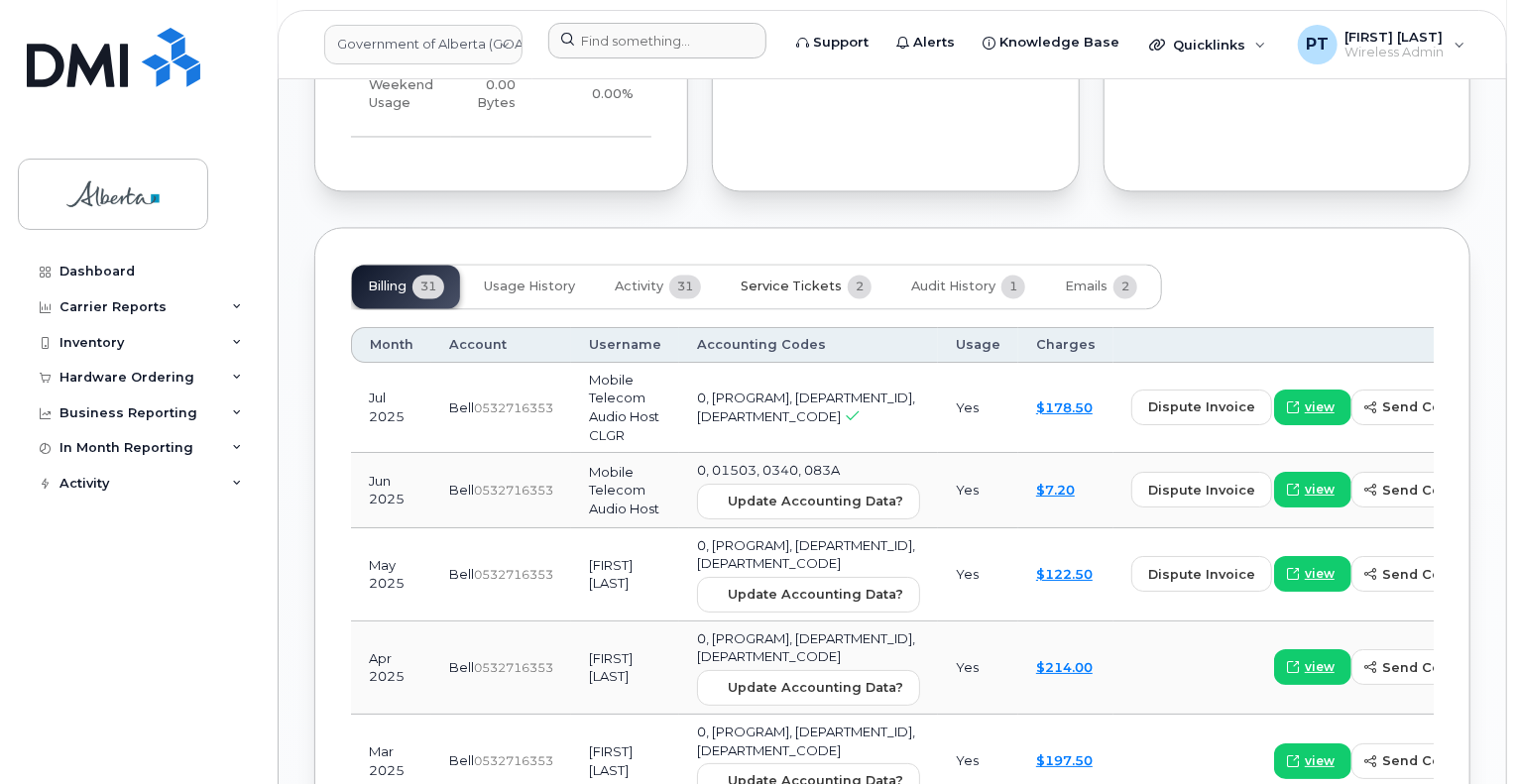 scroll, scrollTop: 1784, scrollLeft: 0, axis: vertical 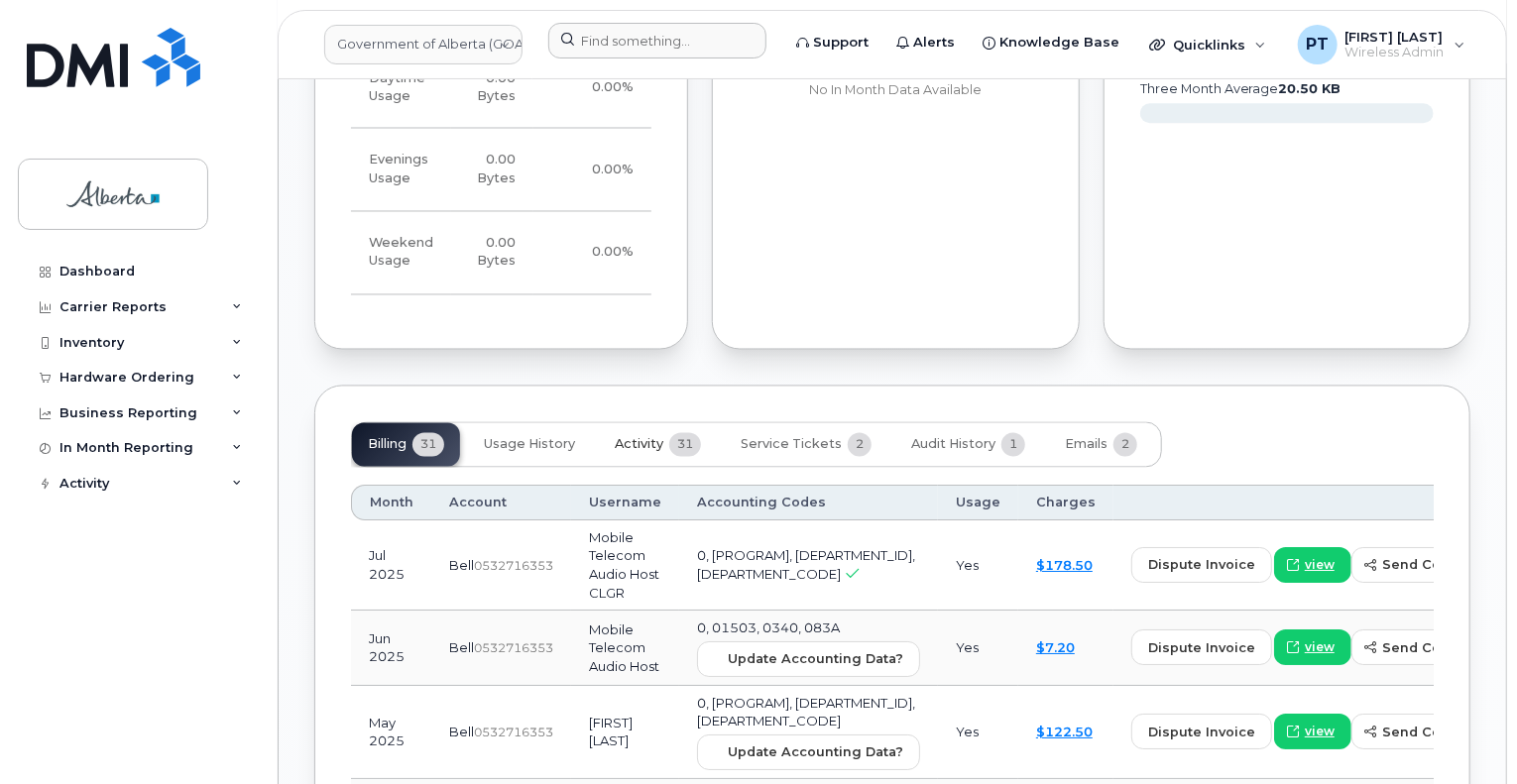 click on "Activity" at bounding box center (639, 445) 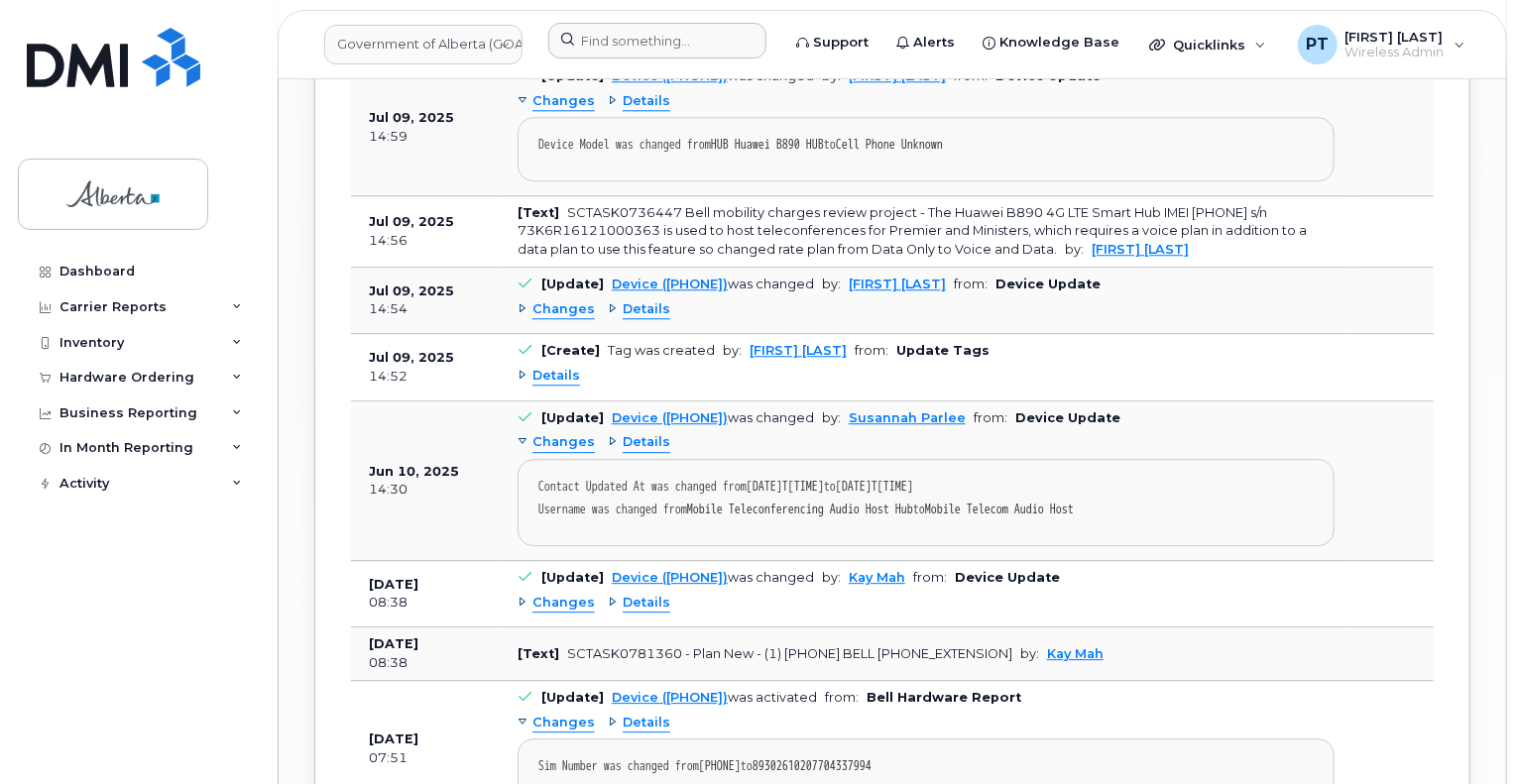 scroll, scrollTop: 2478, scrollLeft: 0, axis: vertical 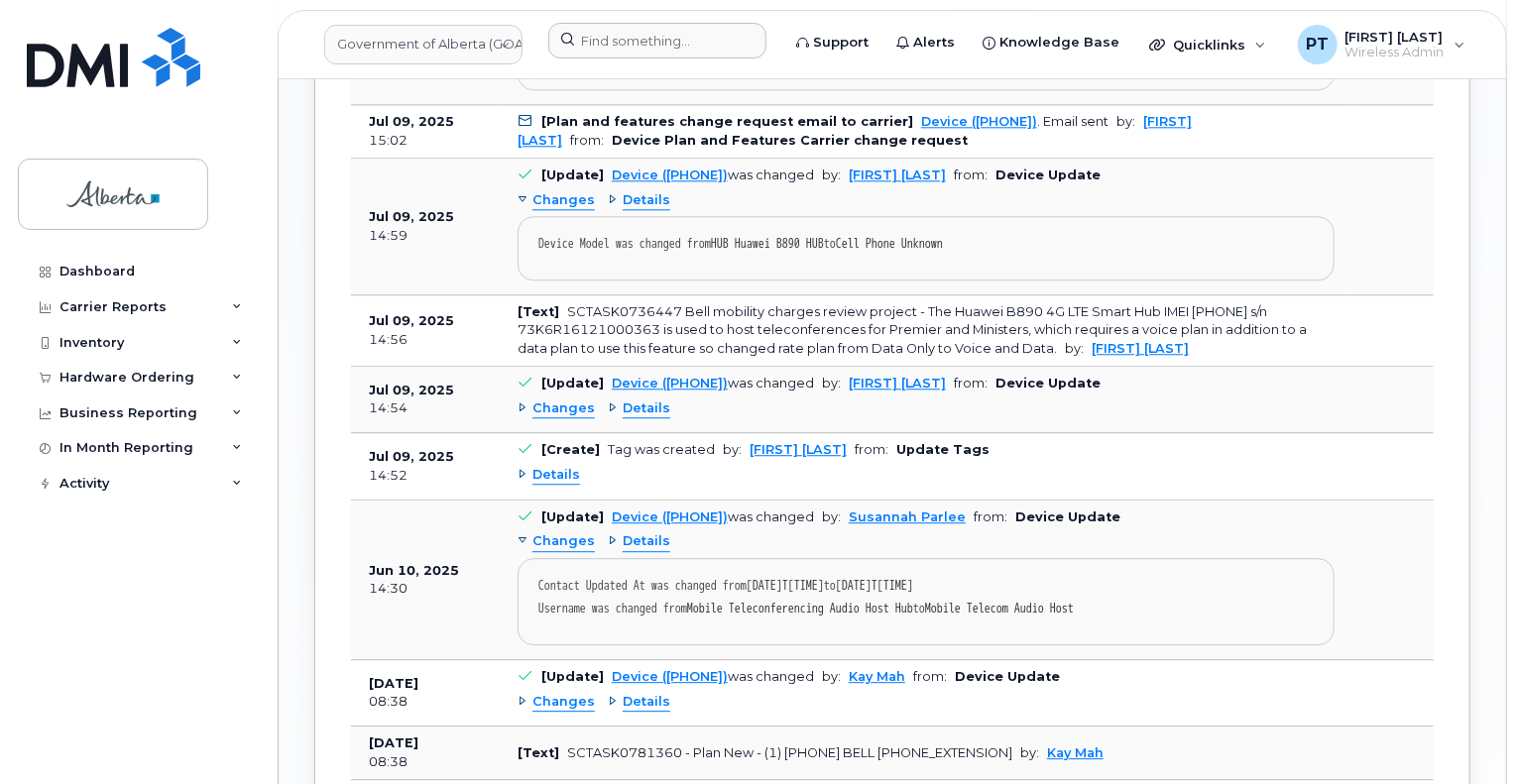 click on "Changes" at bounding box center [563, 408] 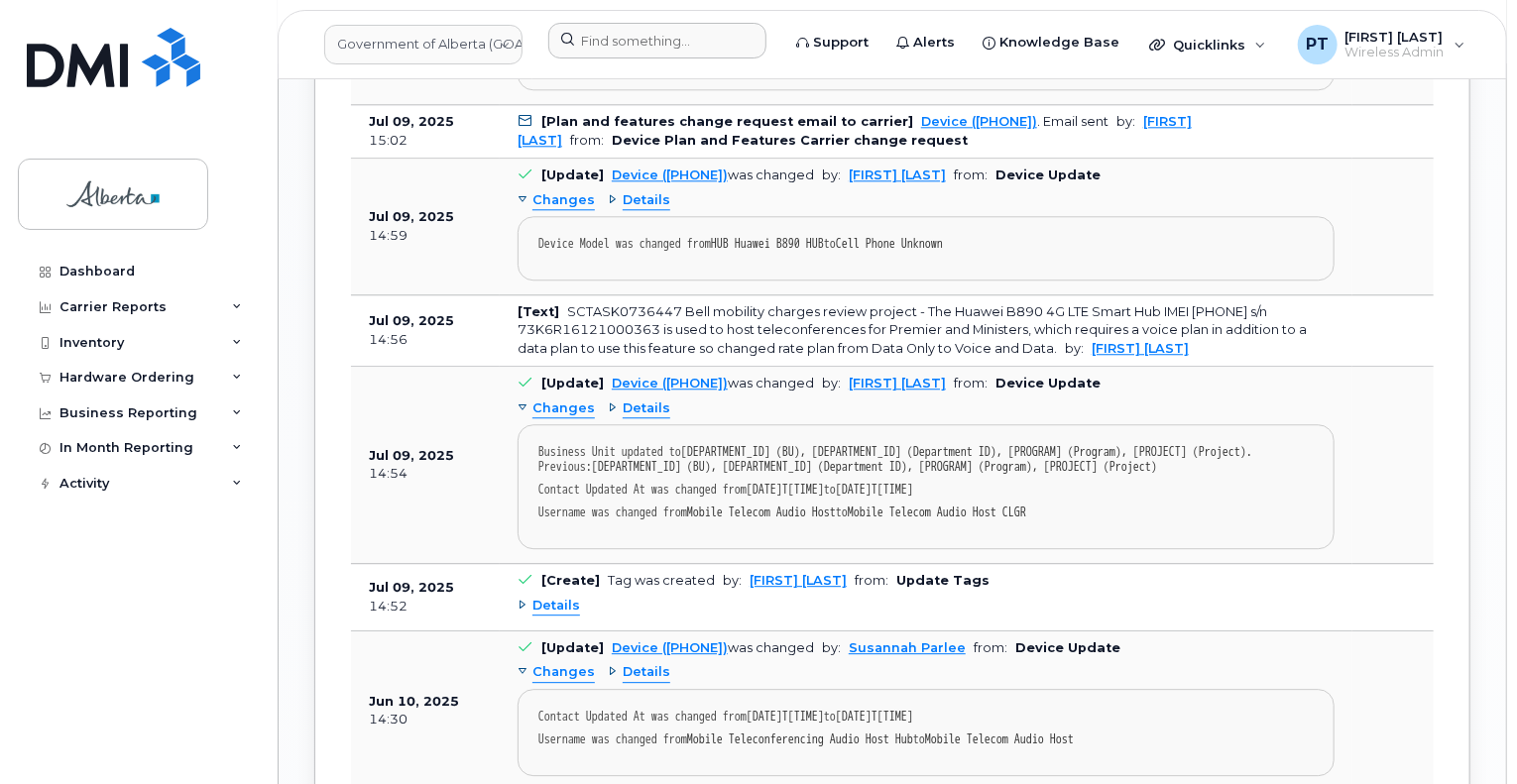 click on "Changes" at bounding box center [563, 408] 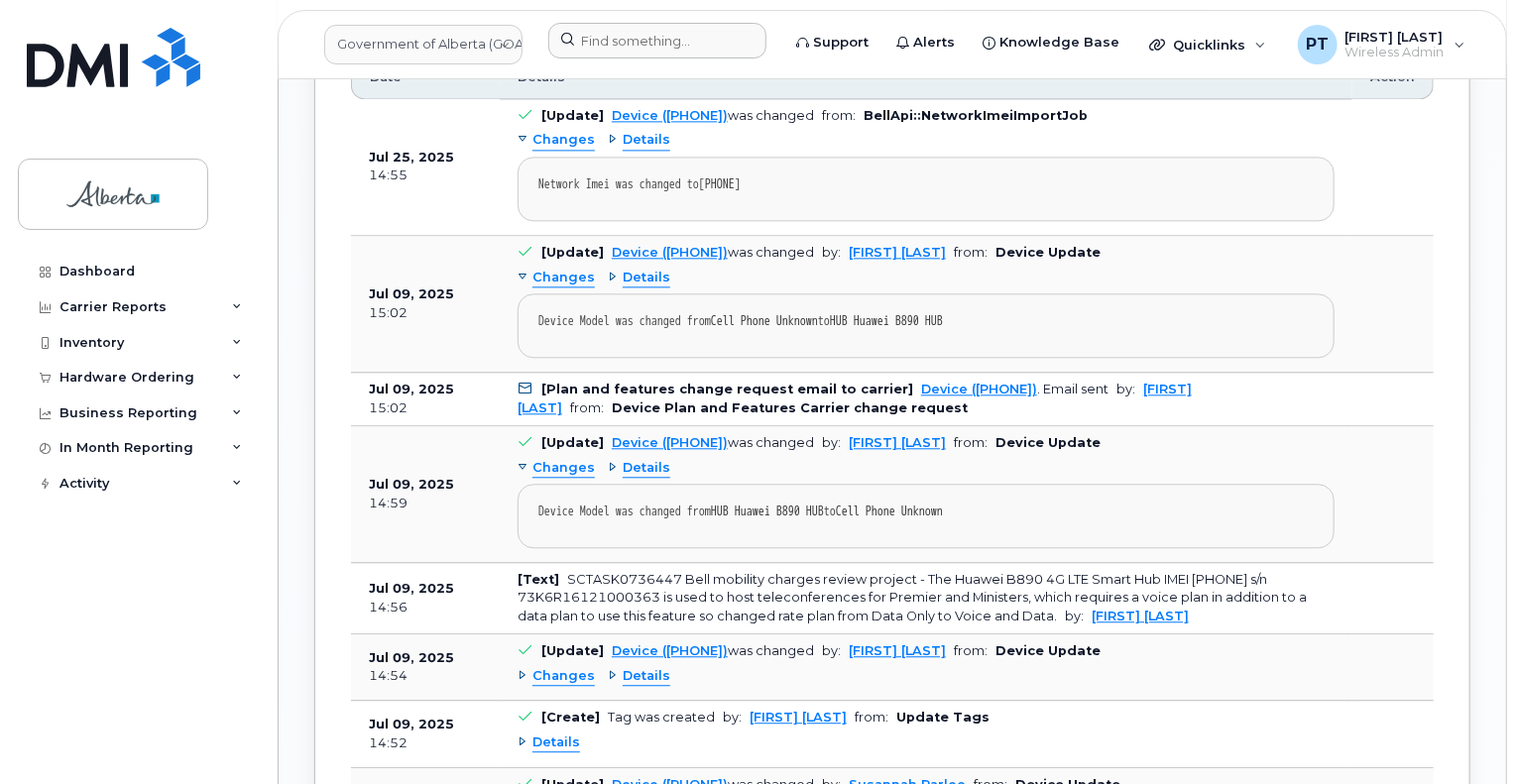 scroll, scrollTop: 2181, scrollLeft: 0, axis: vertical 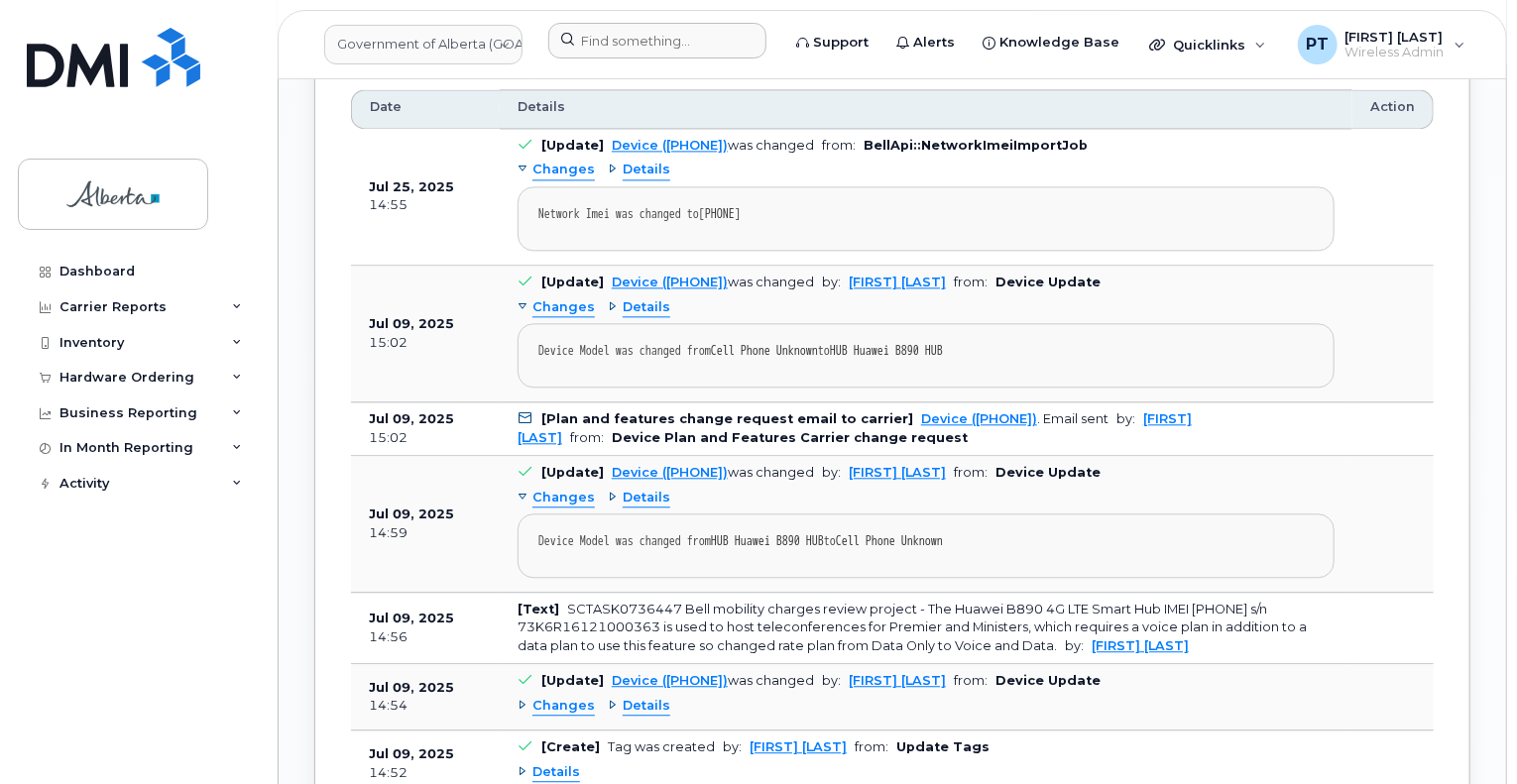 click on "Service Tickets 2" 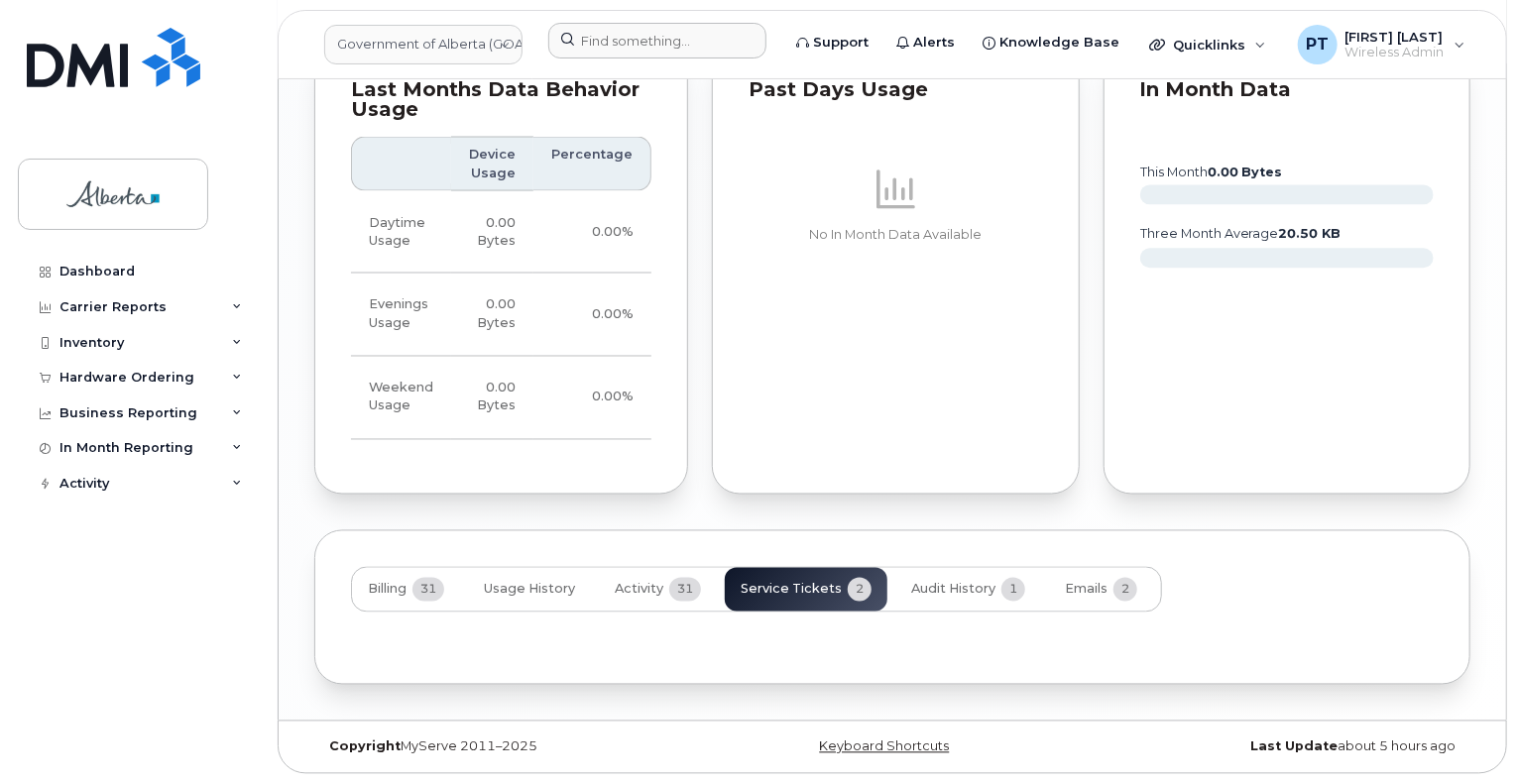 scroll, scrollTop: 1813, scrollLeft: 0, axis: vertical 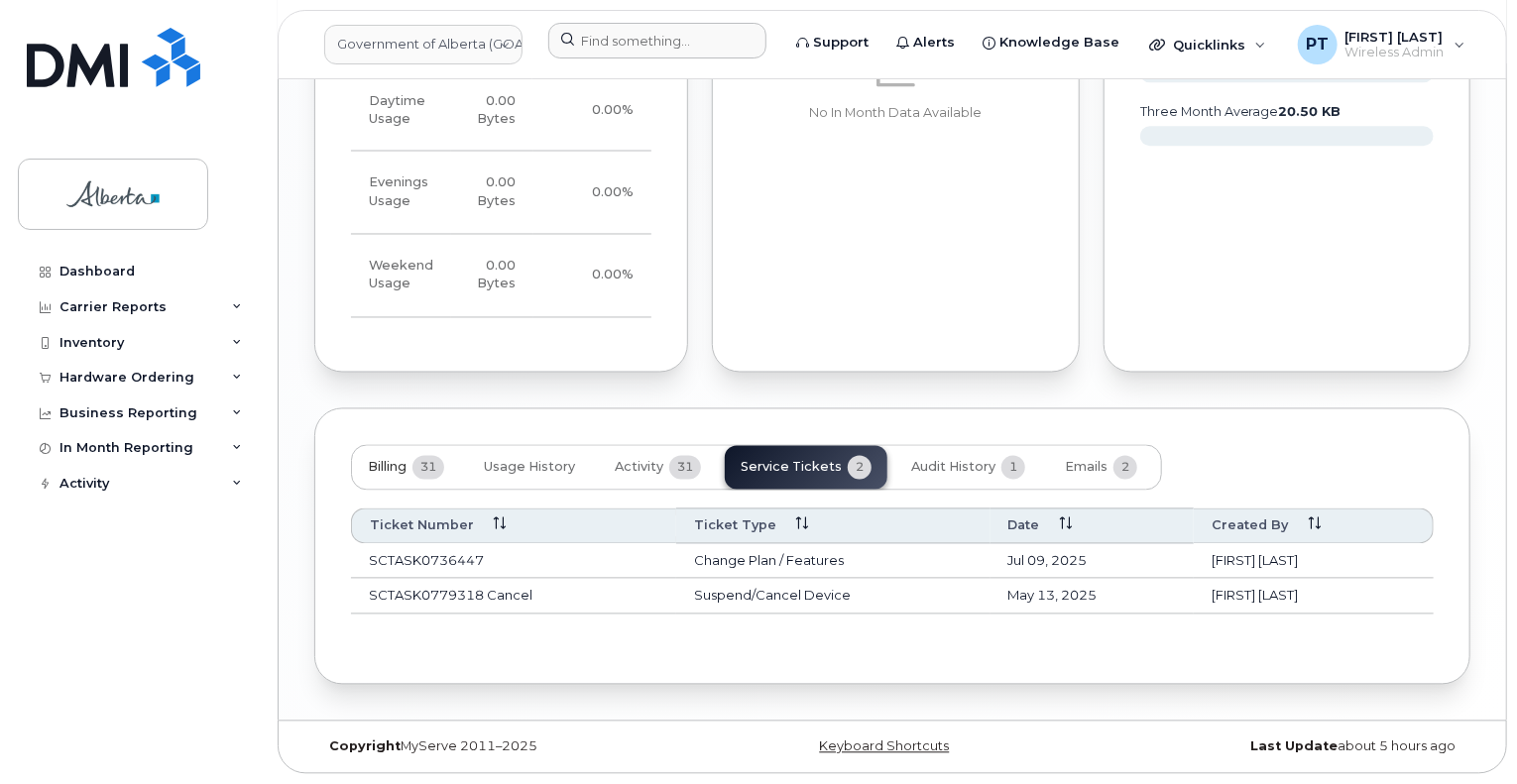 click on "Billing 31" 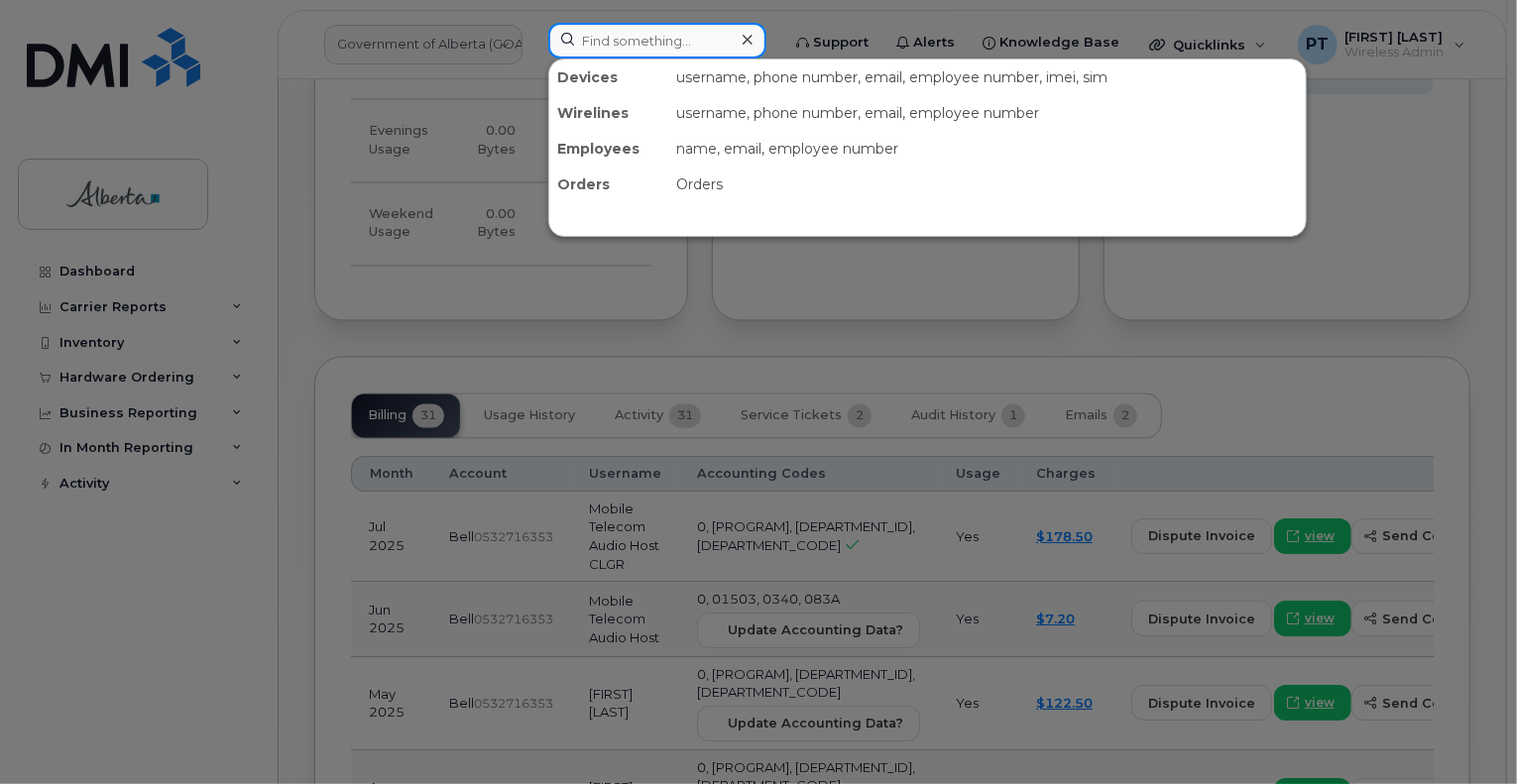 paste on "5873437394" 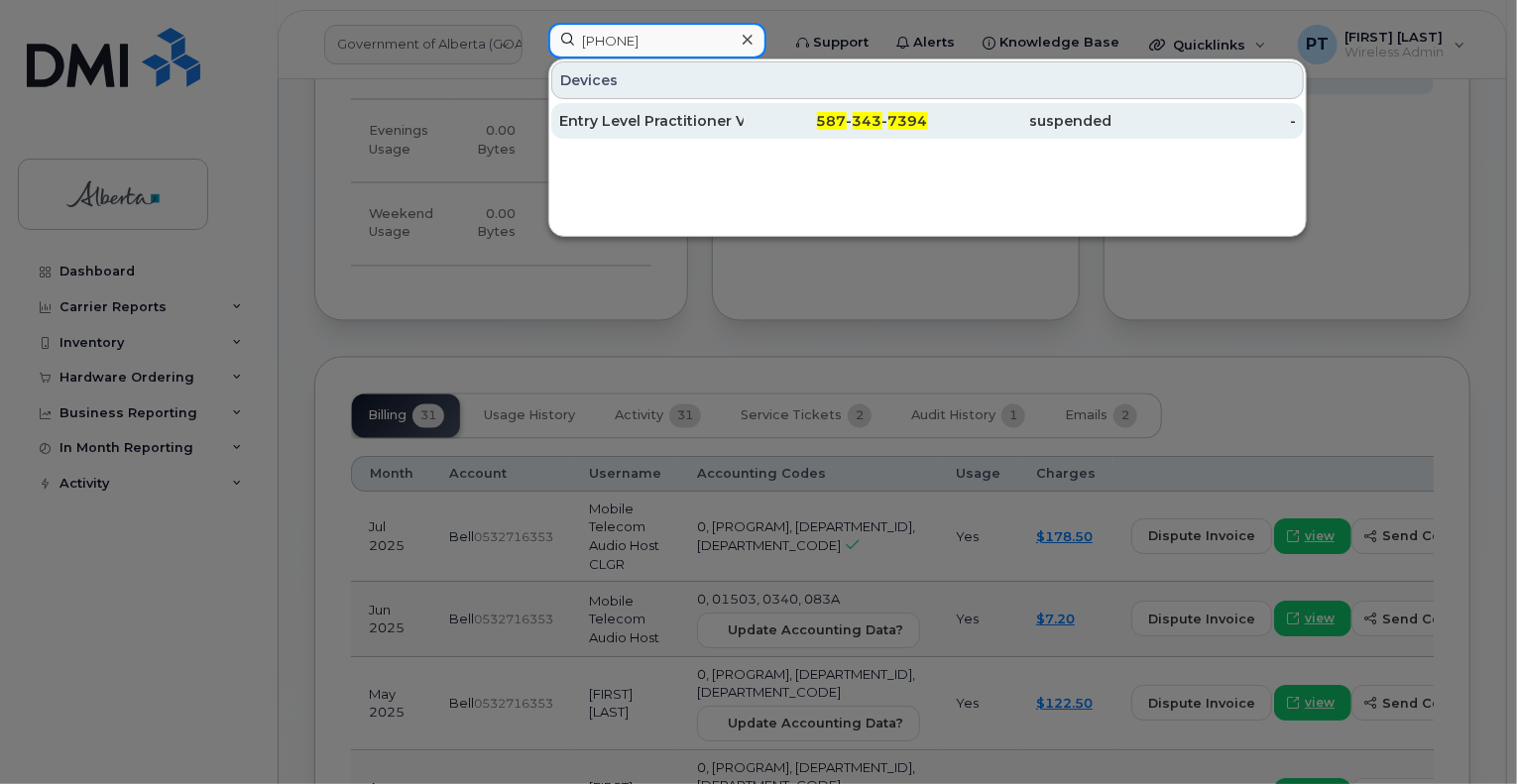 type on "5873437394" 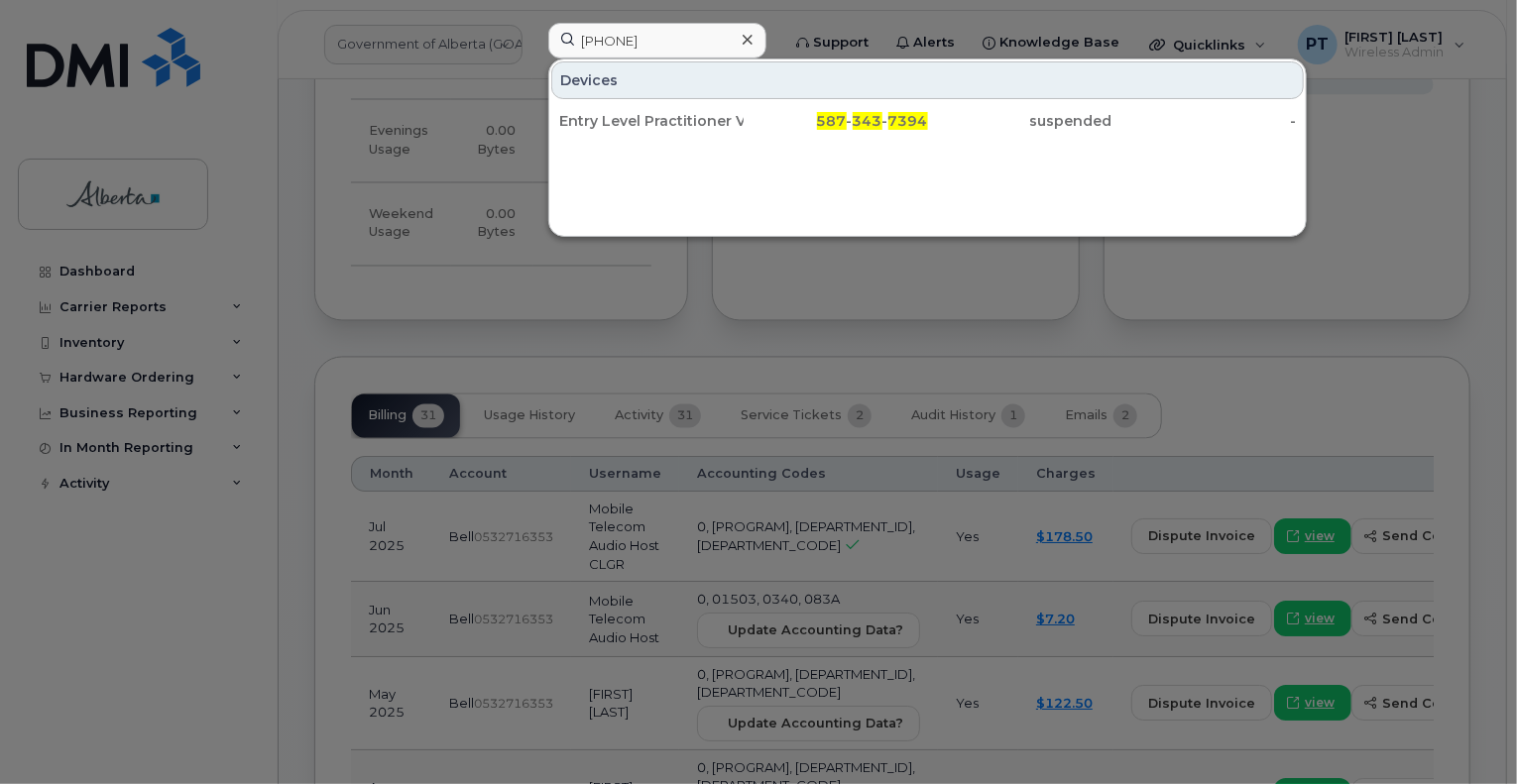 drag, startPoint x: 630, startPoint y: 118, endPoint x: 184, endPoint y: 608, distance: 662.5828 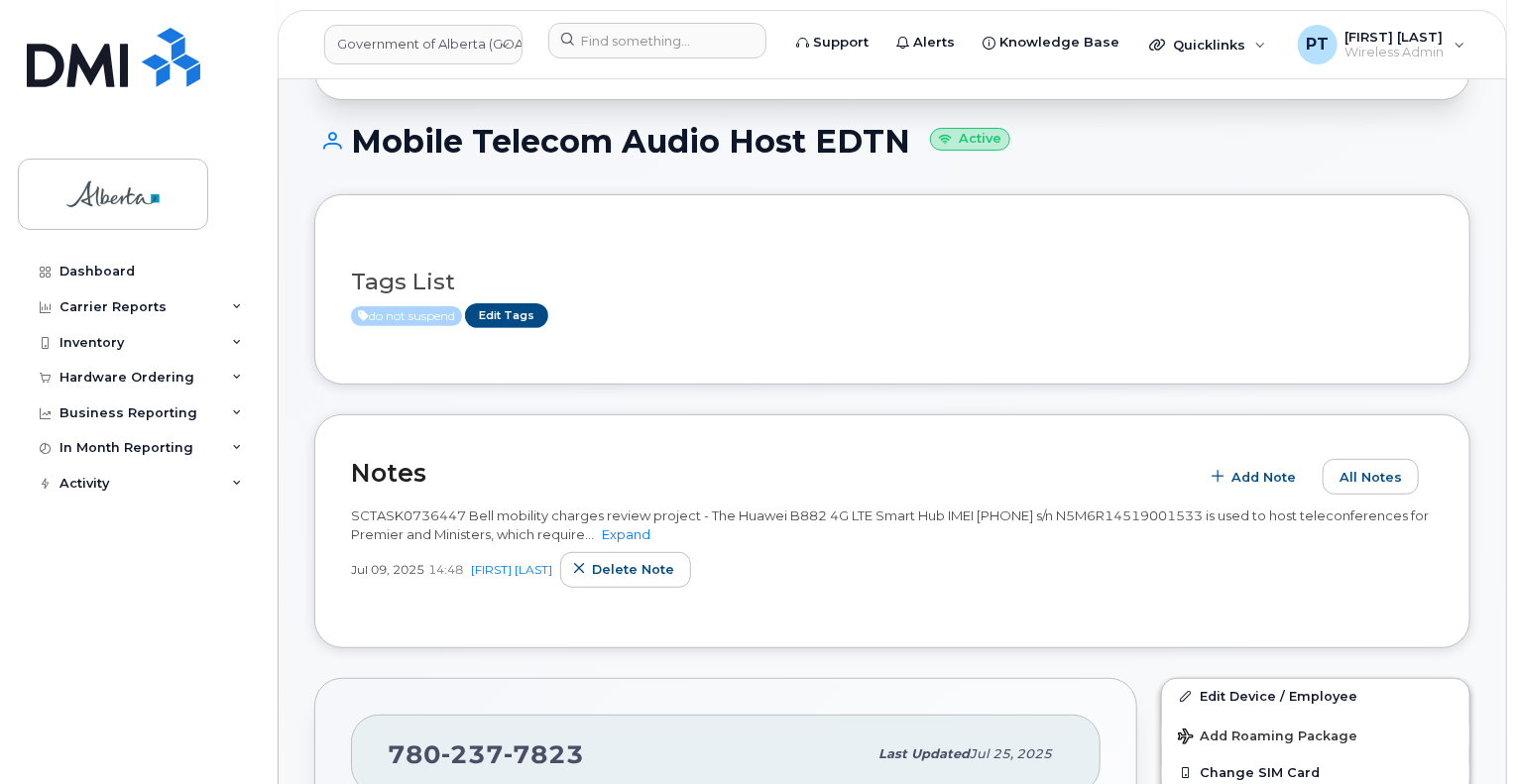 scroll, scrollTop: 0, scrollLeft: 0, axis: both 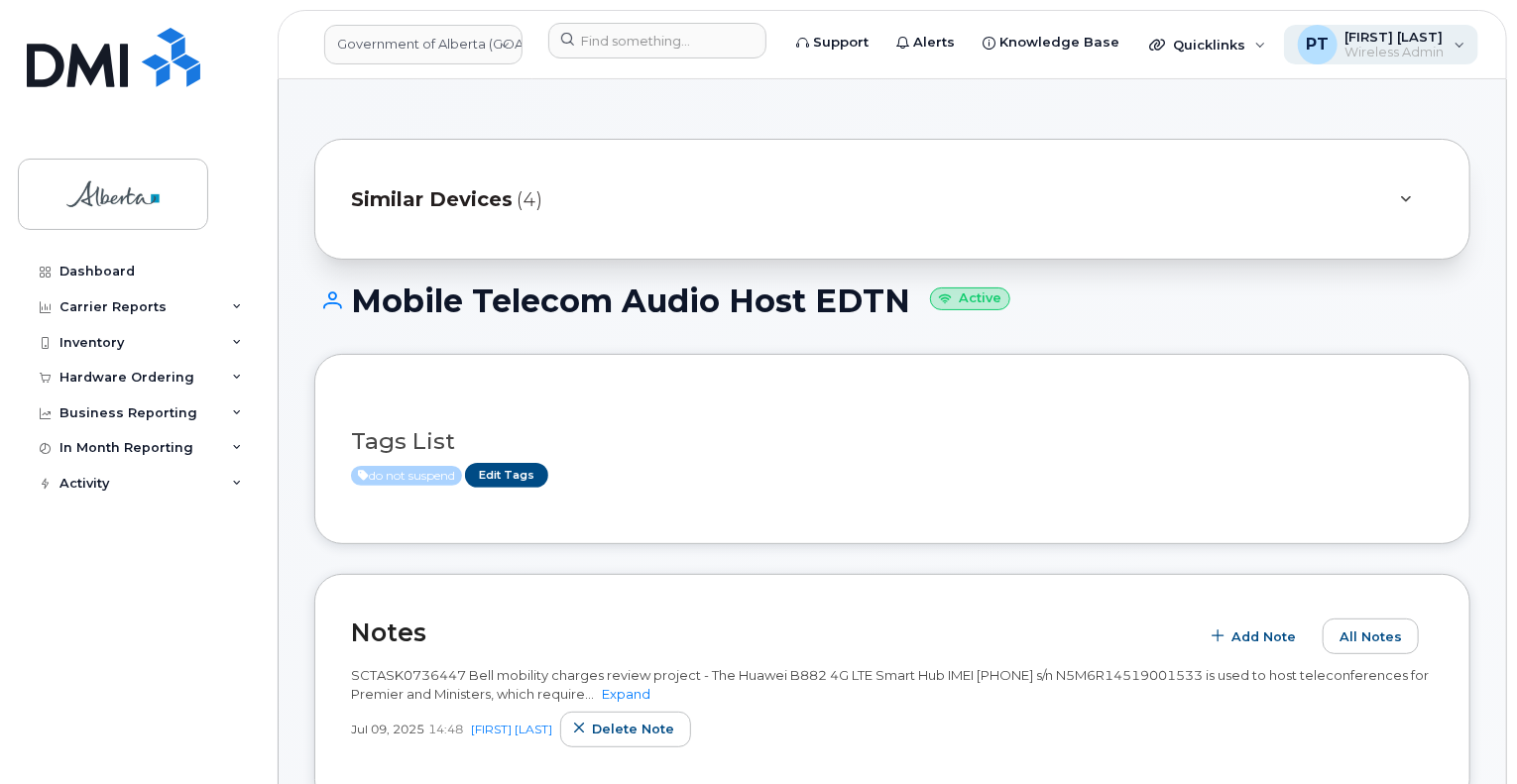 click on "[FIRST] [LAST] Wireless Admin" at bounding box center (1381, 45) 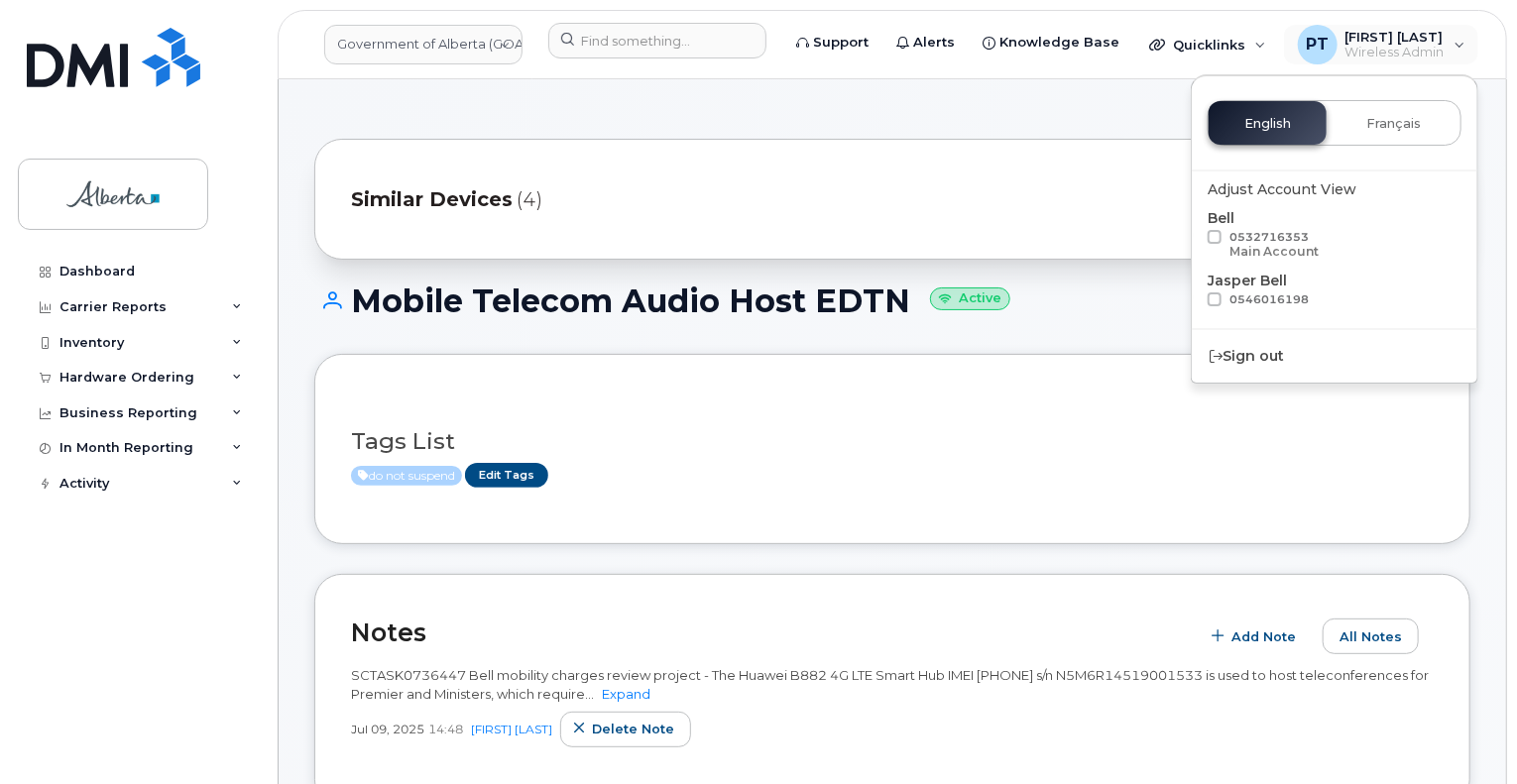 drag, startPoint x: 1269, startPoint y: 356, endPoint x: 1133, endPoint y: 312, distance: 142.94055 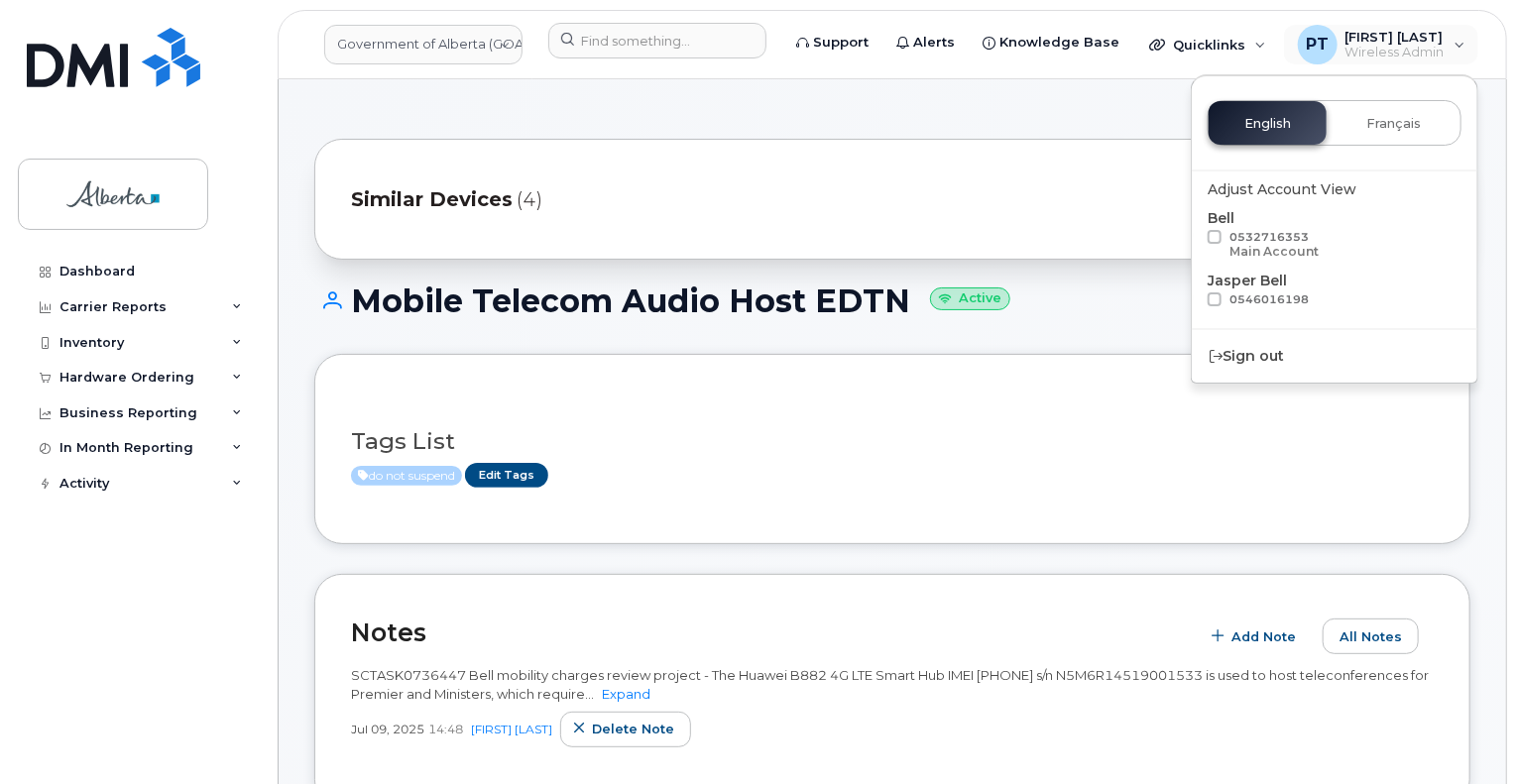 click on "Sign out" 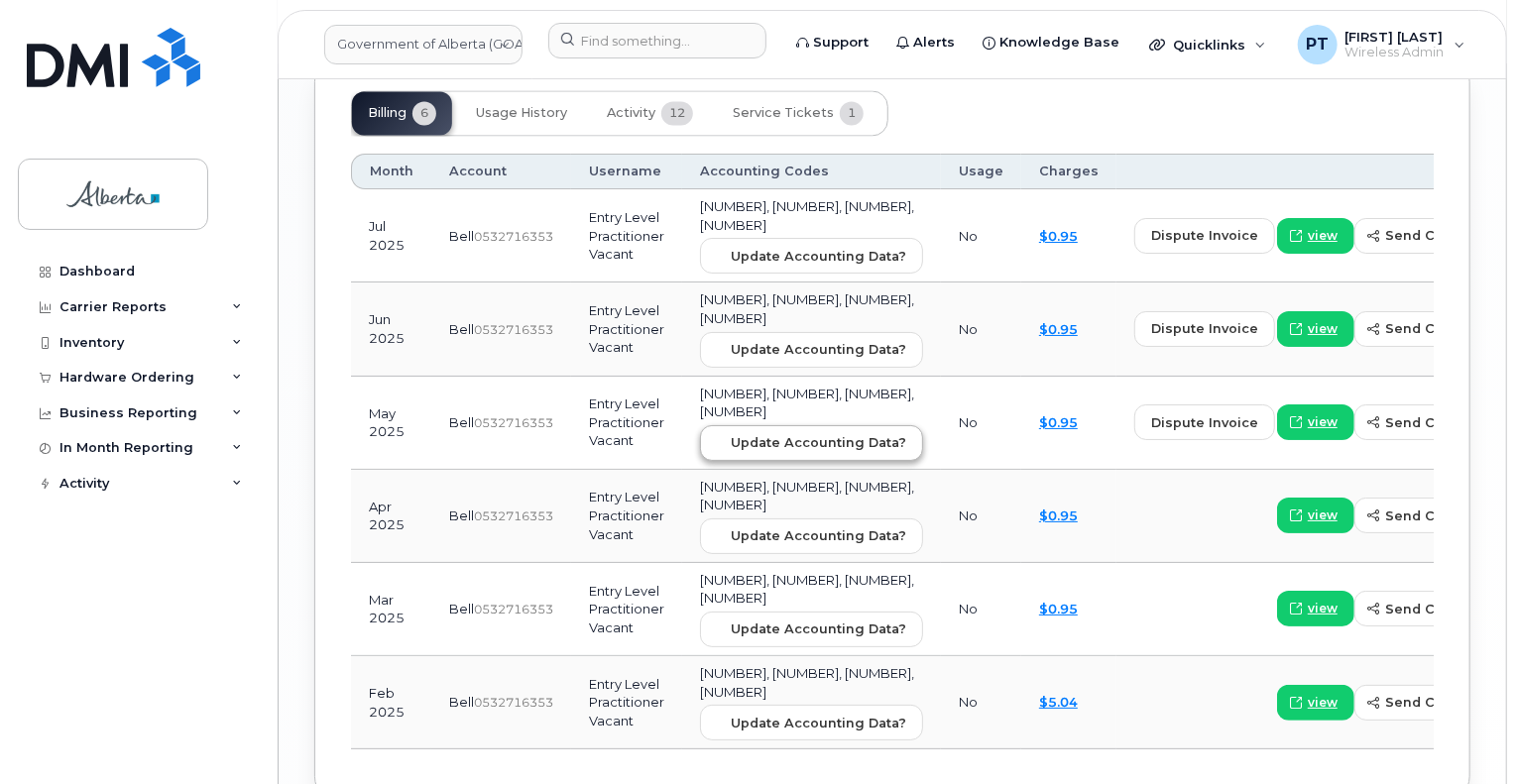 scroll, scrollTop: 2042, scrollLeft: 0, axis: vertical 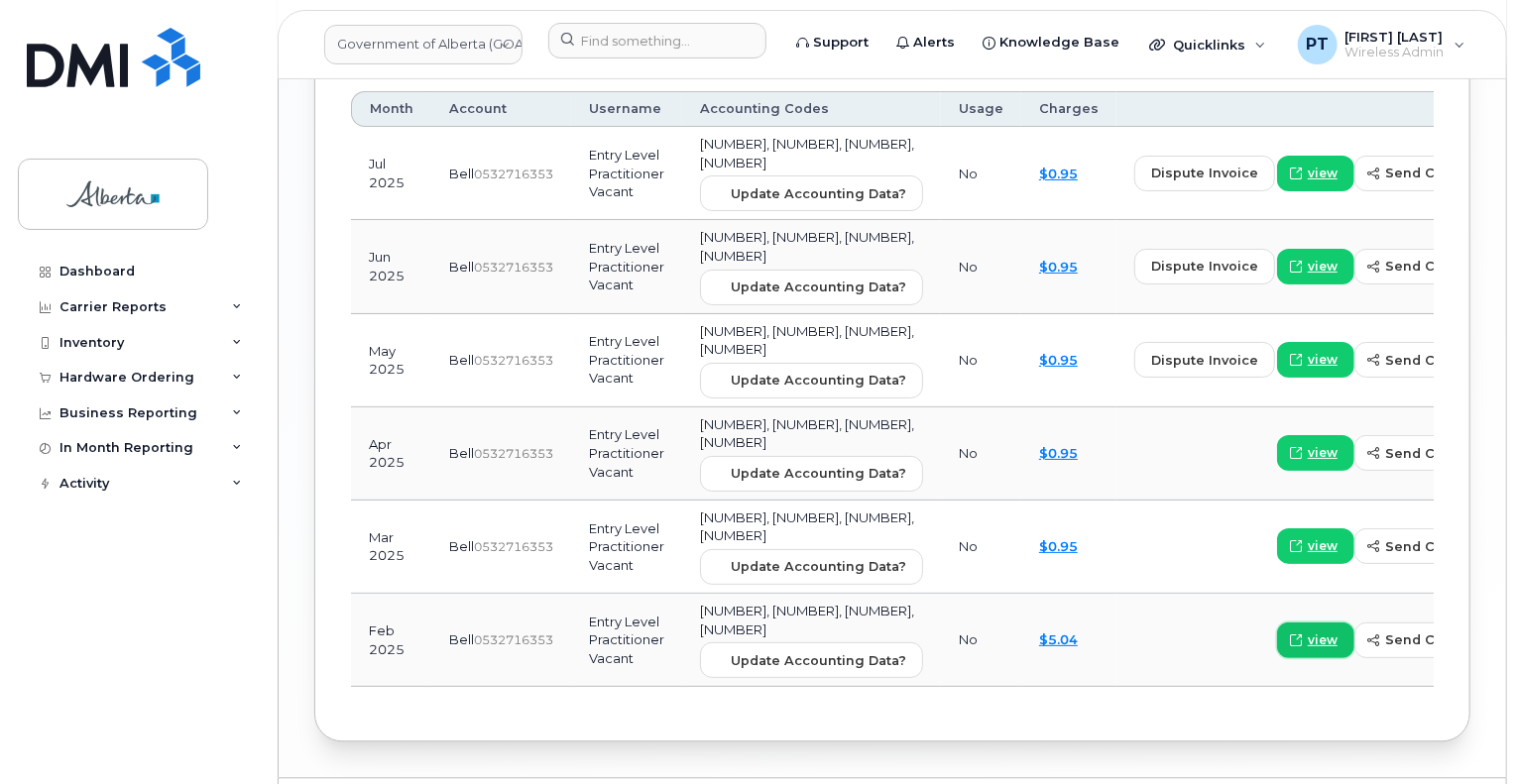 click at bounding box center [1296, 640] 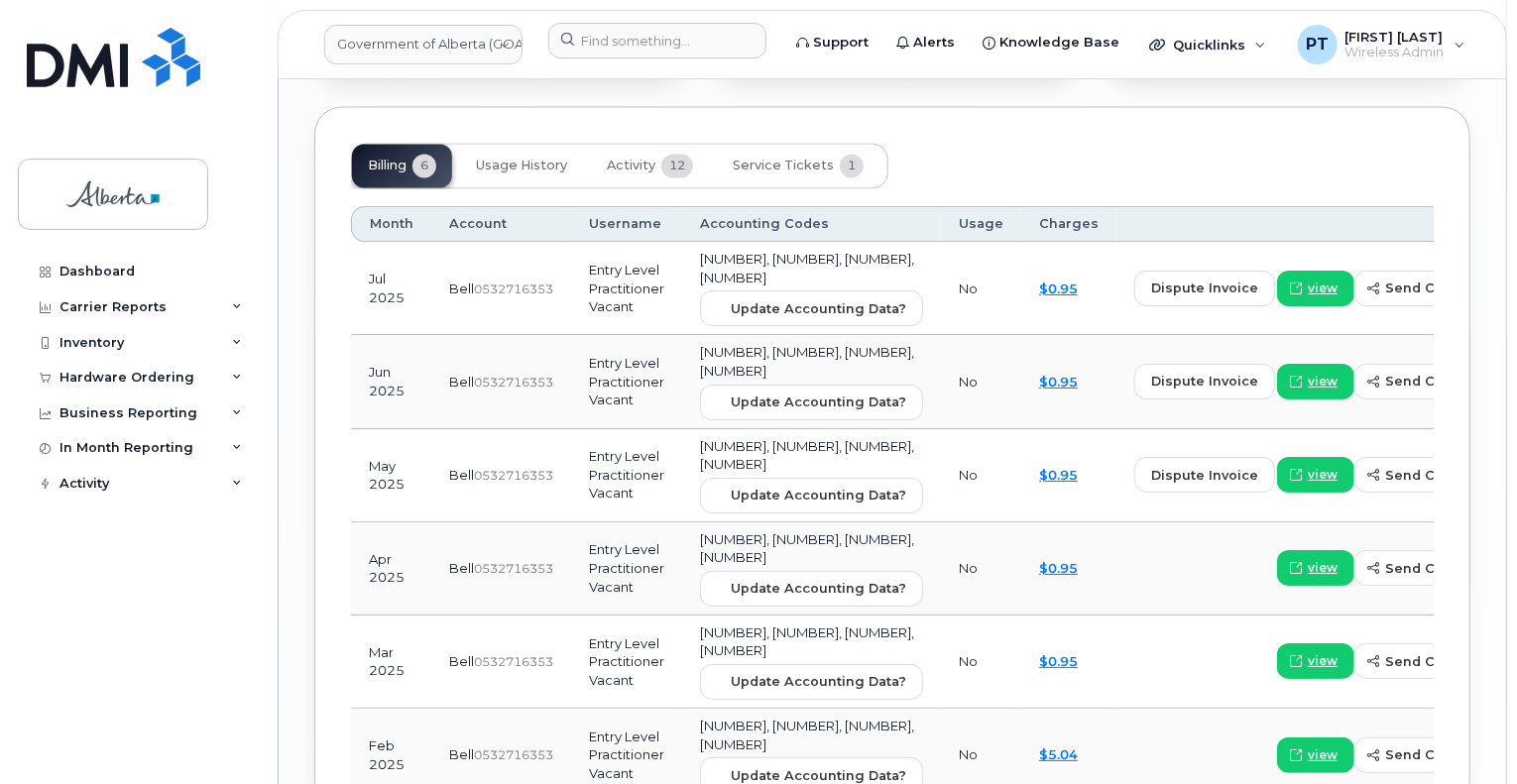 scroll, scrollTop: 2042, scrollLeft: 0, axis: vertical 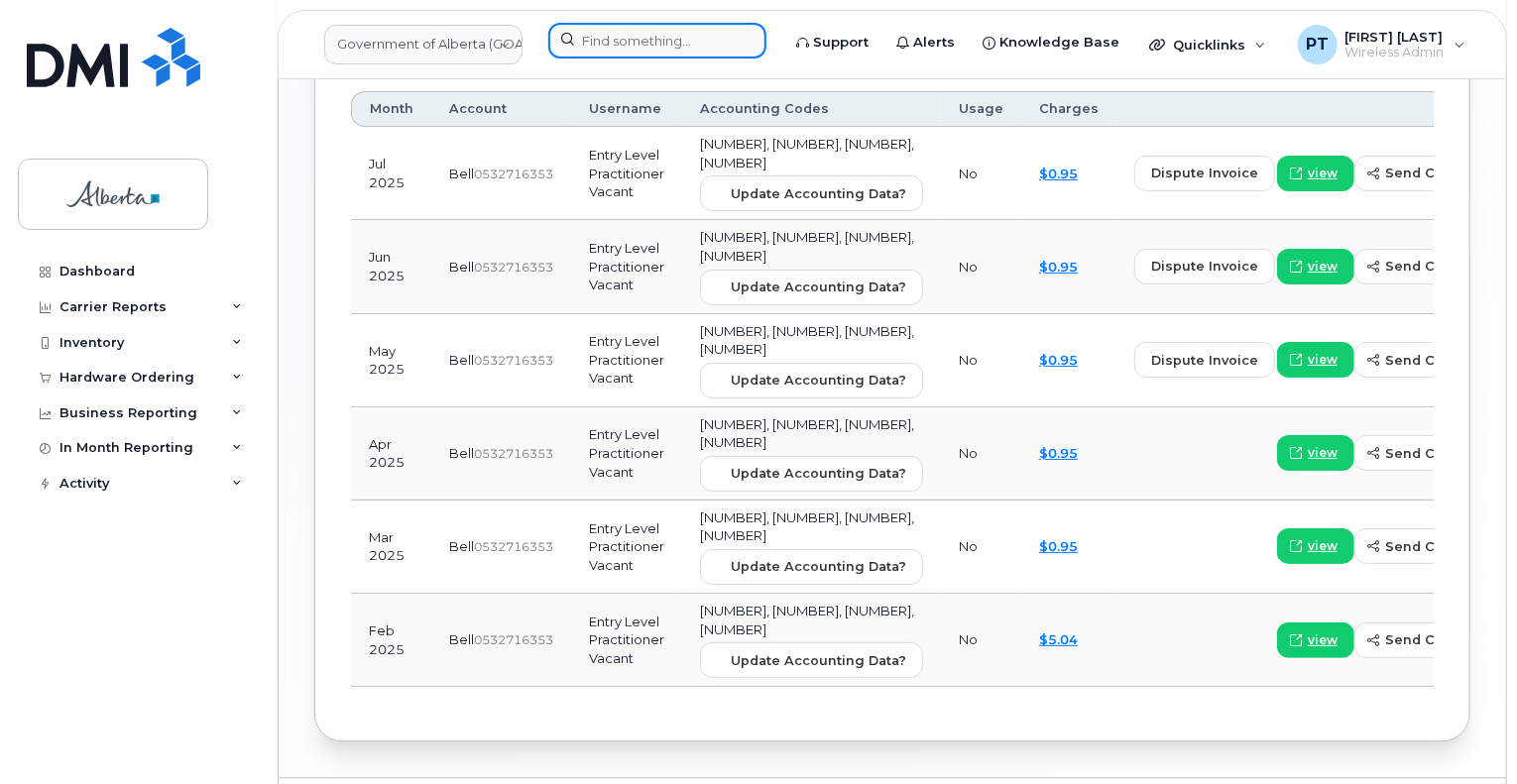 click at bounding box center (657, 41) 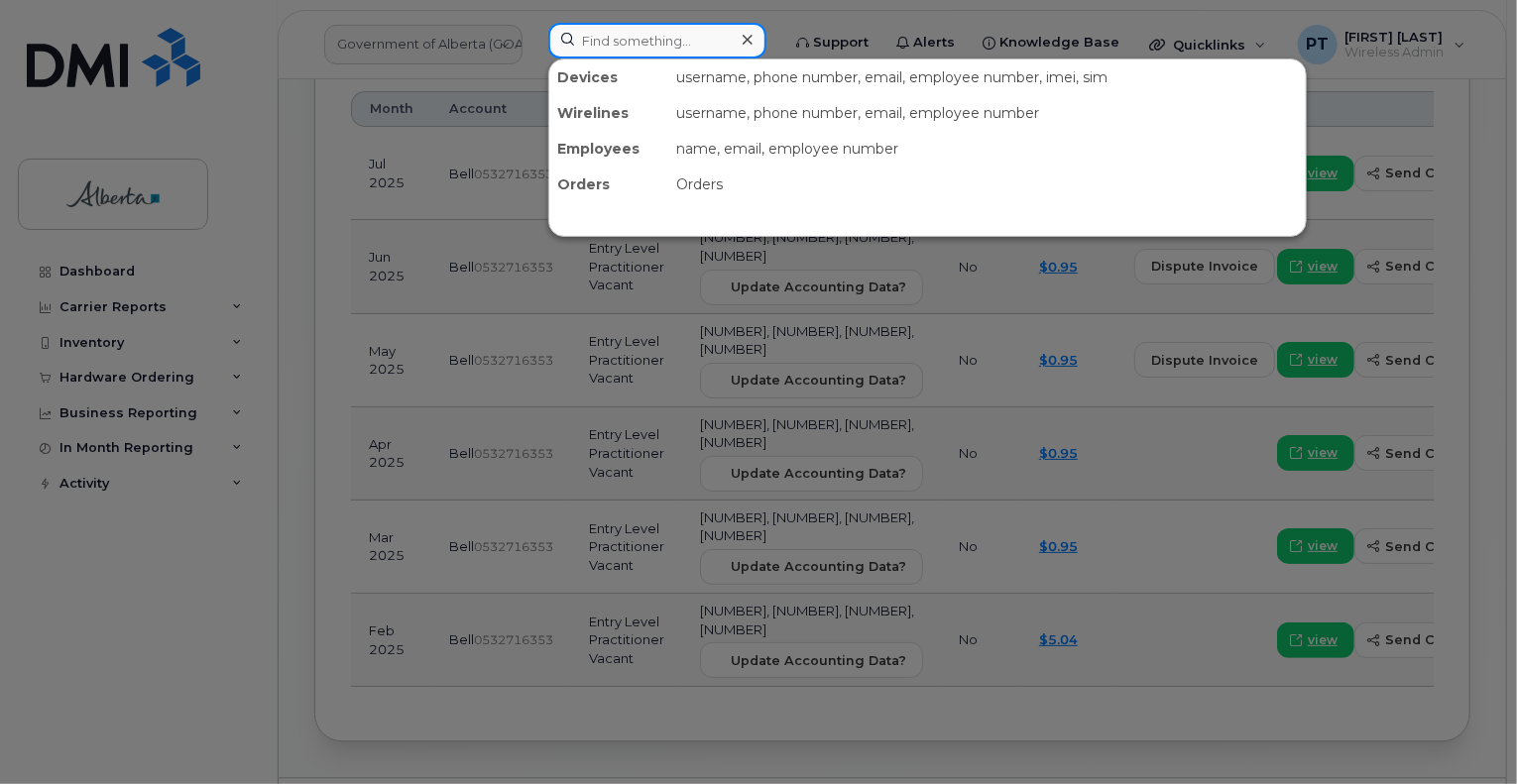 paste on "7802869435" 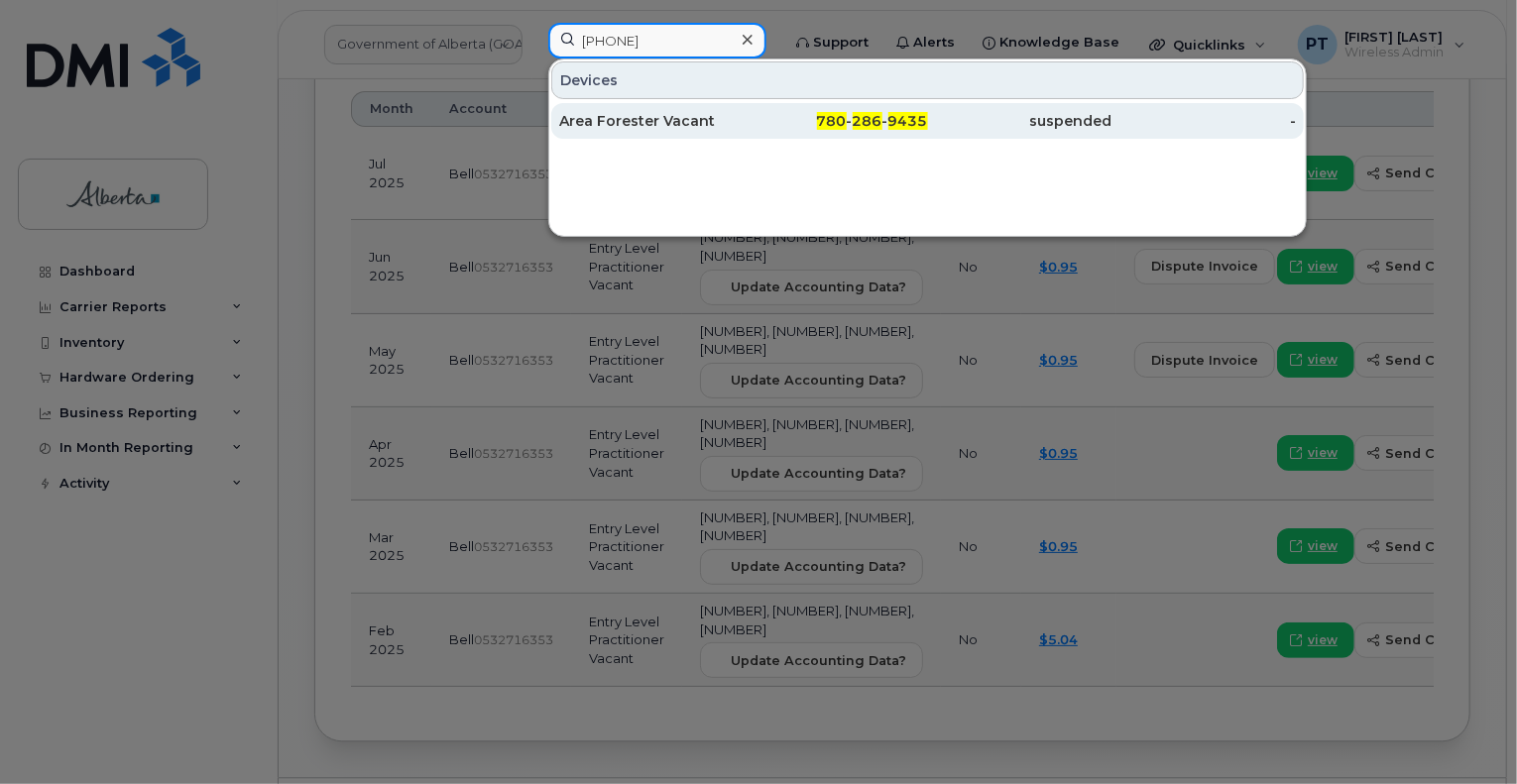 type on "7802869435" 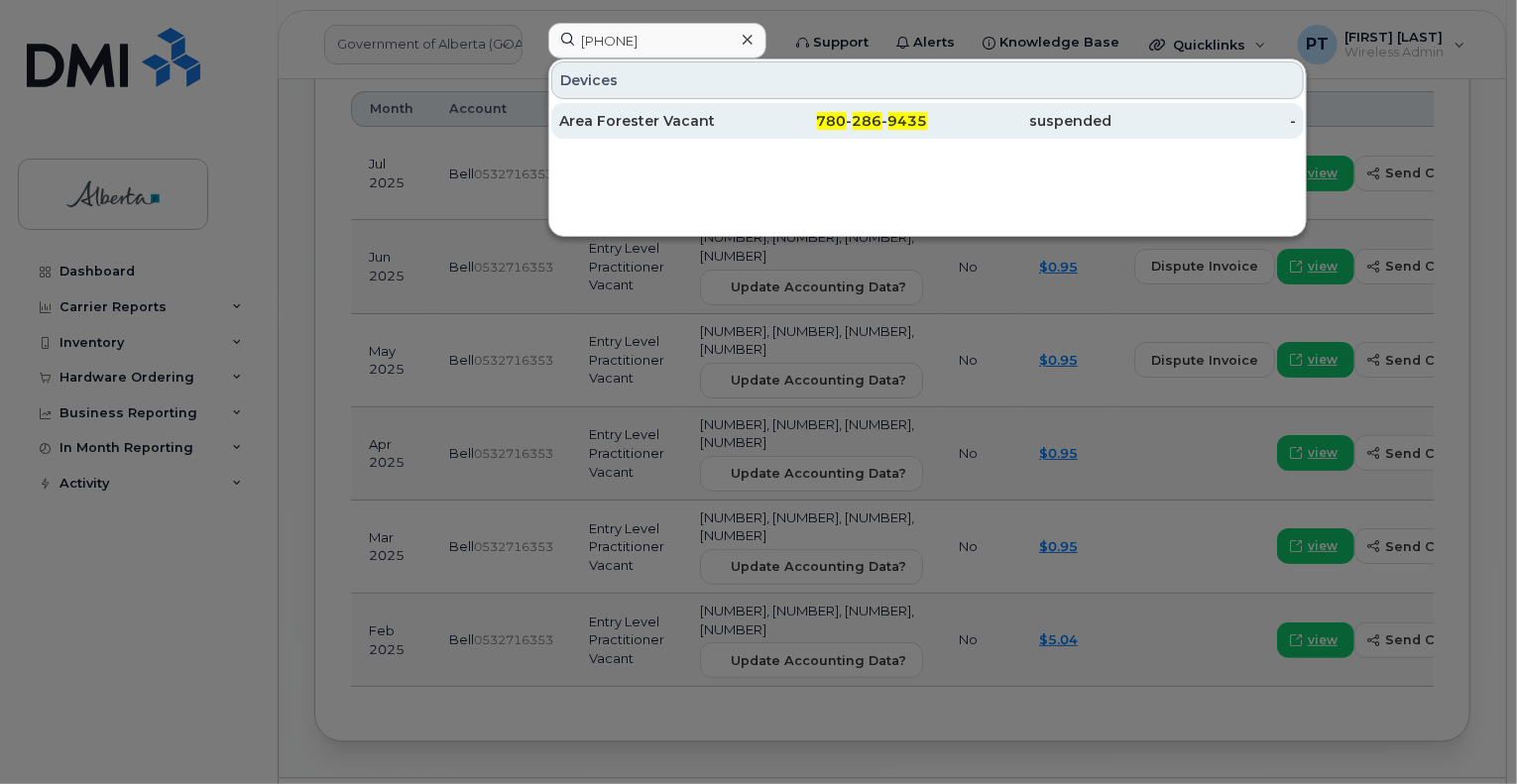 click on "Area Forester Vacant" at bounding box center [651, 121] 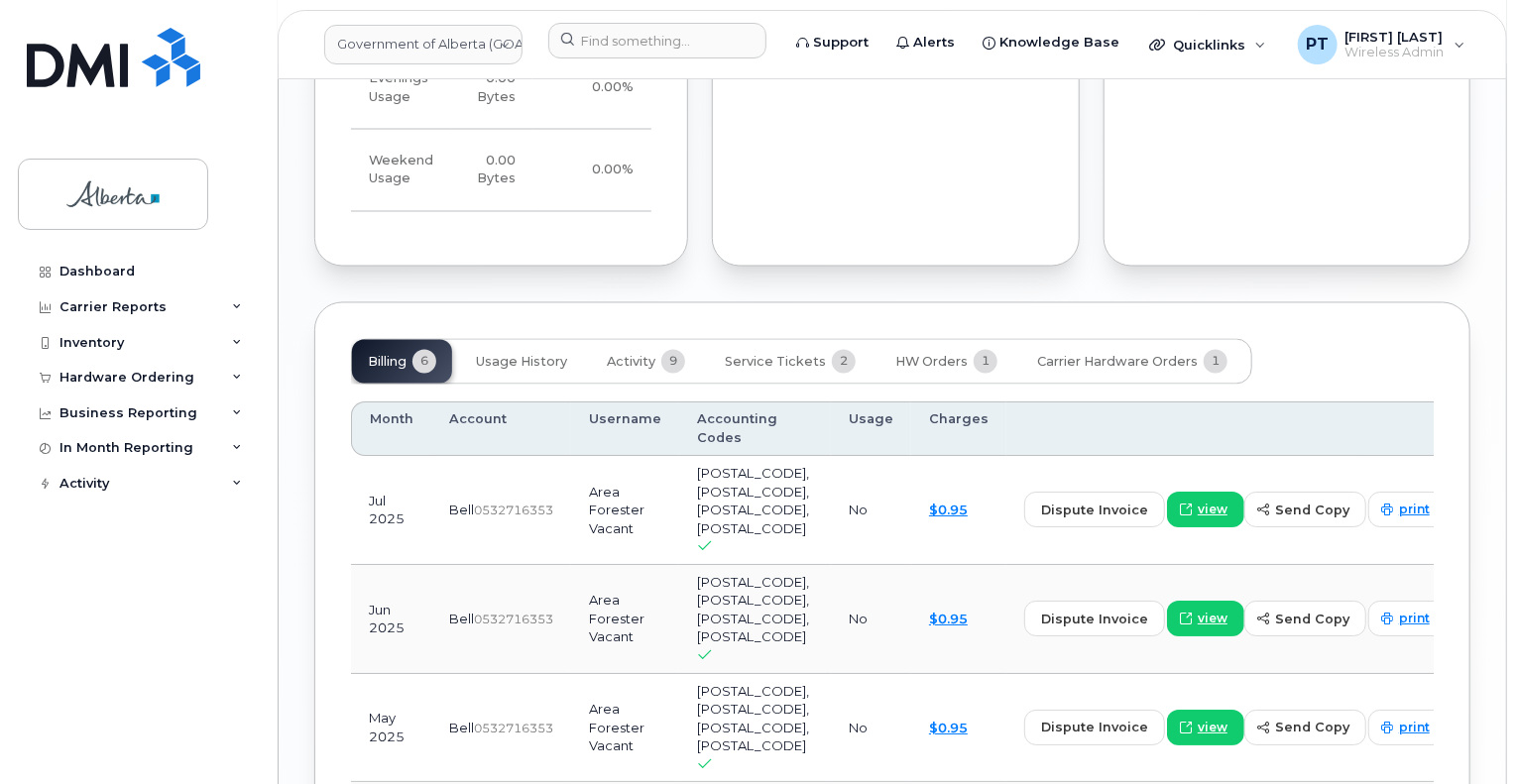scroll, scrollTop: 1784, scrollLeft: 0, axis: vertical 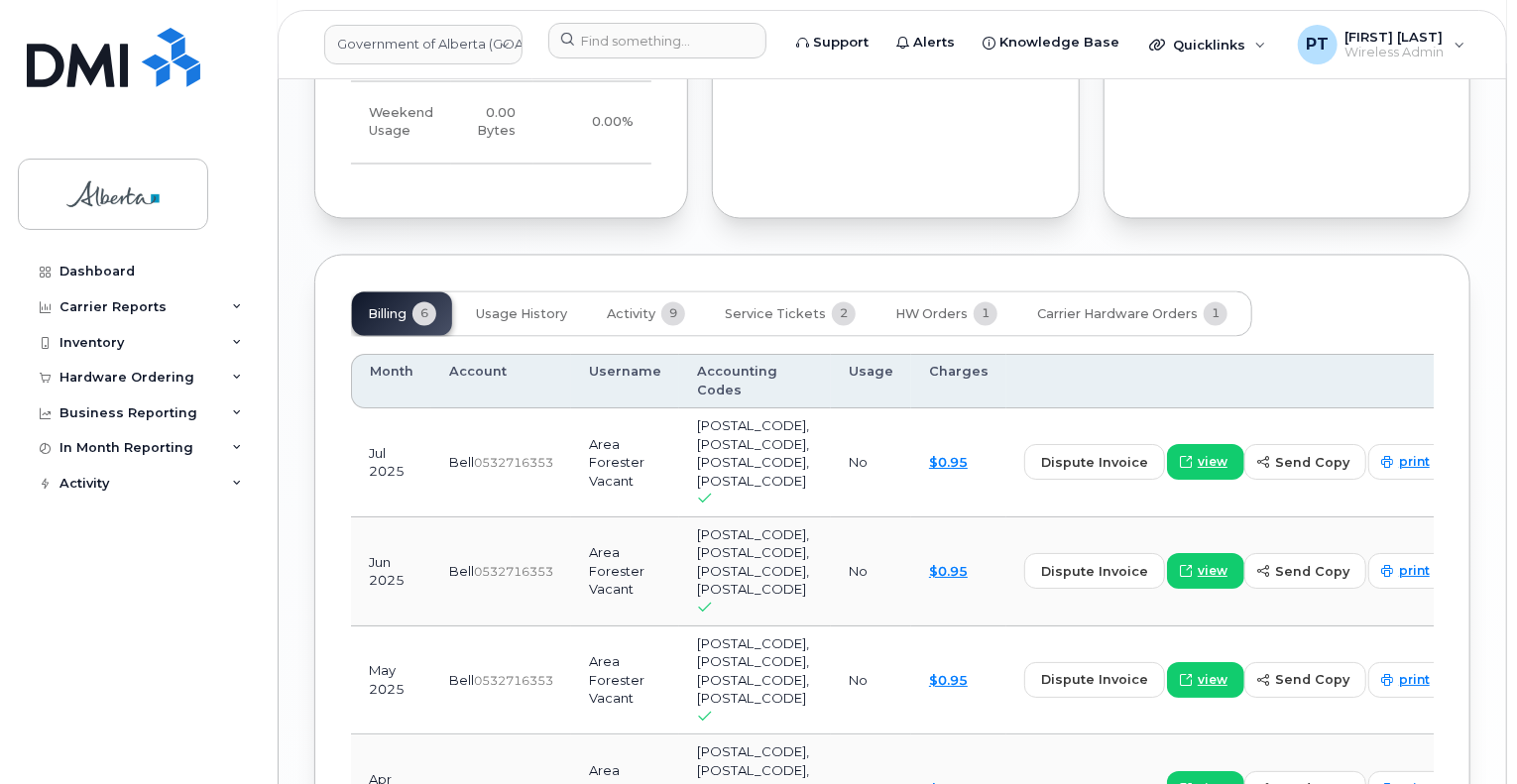 click on "view" at bounding box center [1213, 1007] 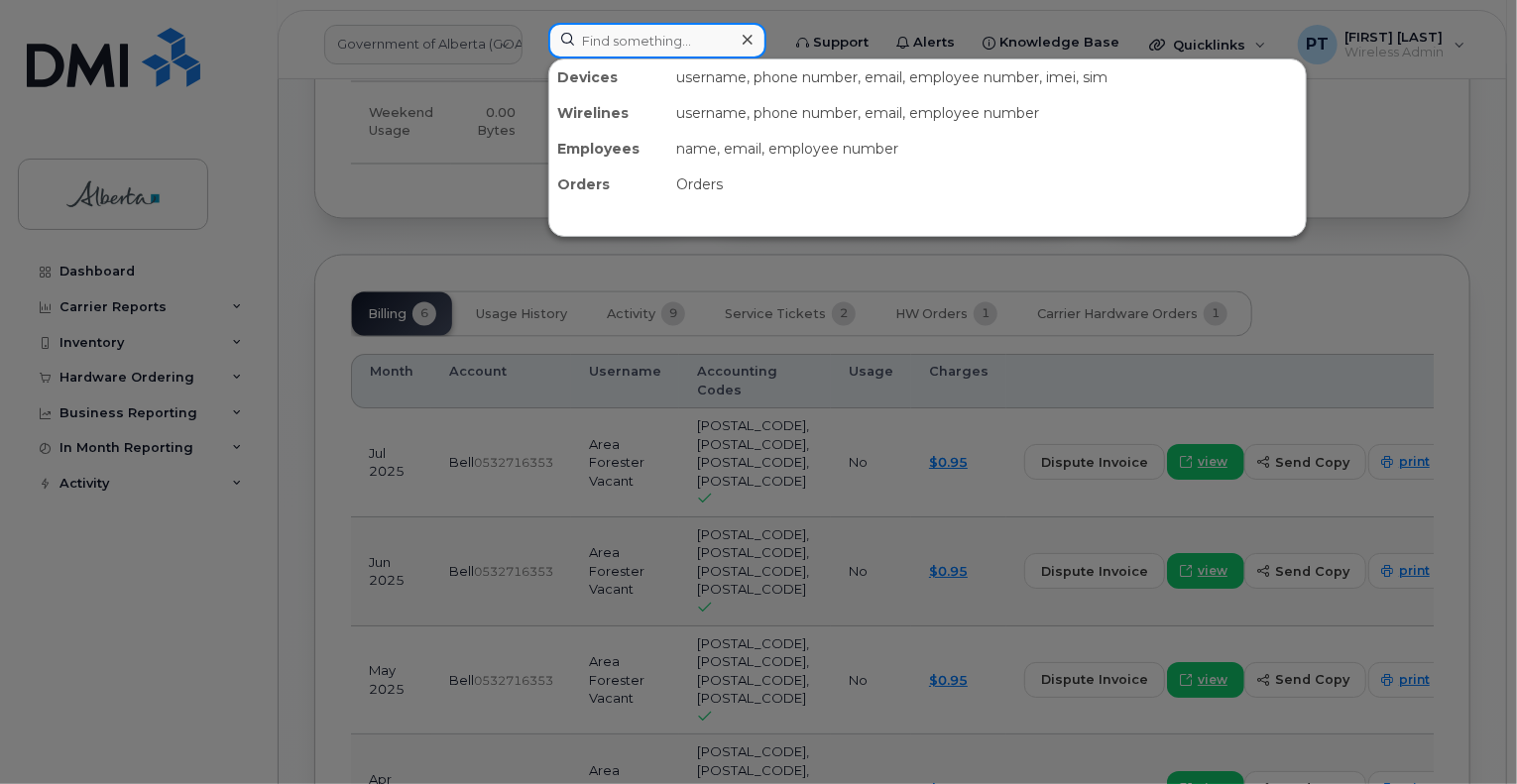 click at bounding box center (657, 41) 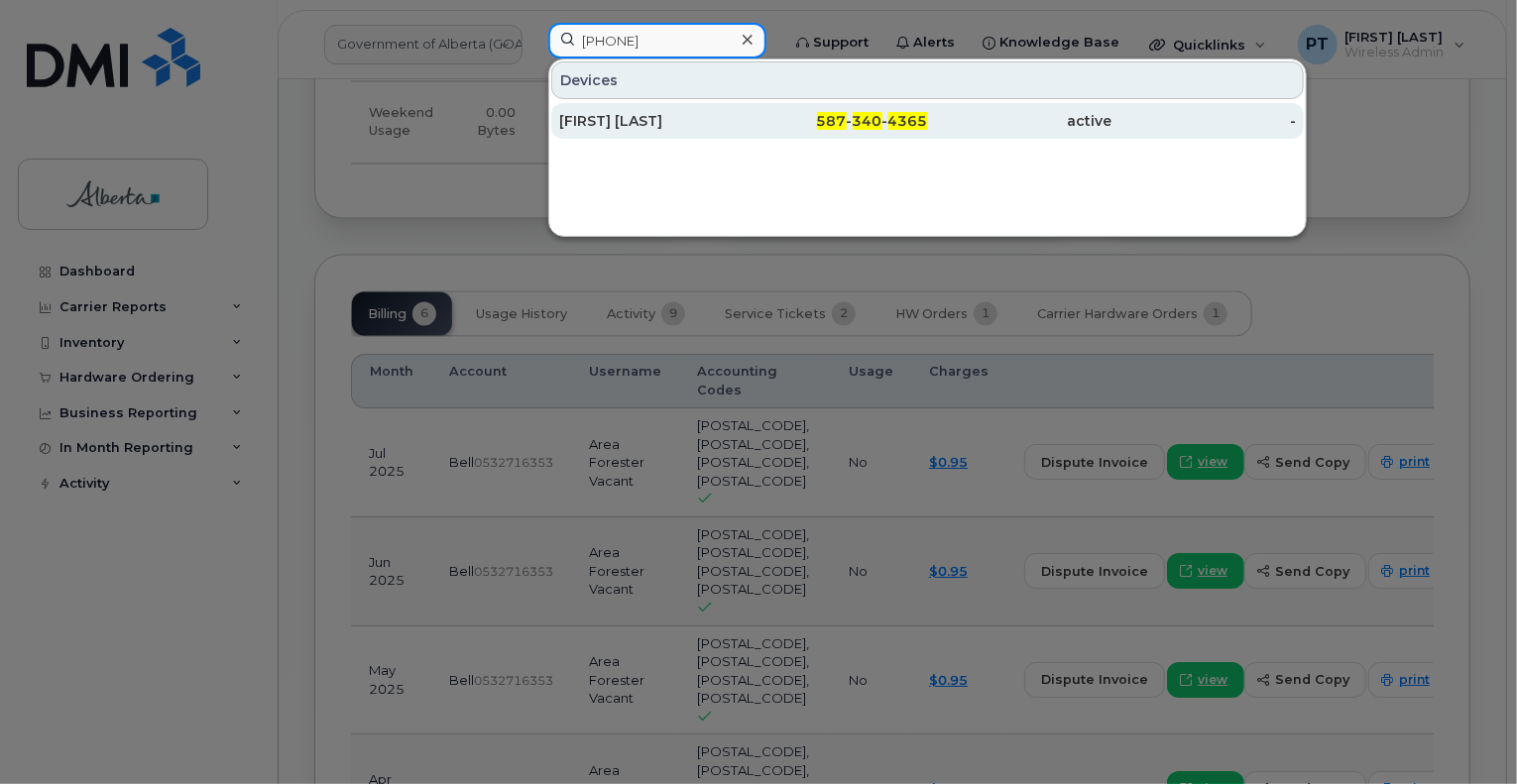 type on "[PHONE]" 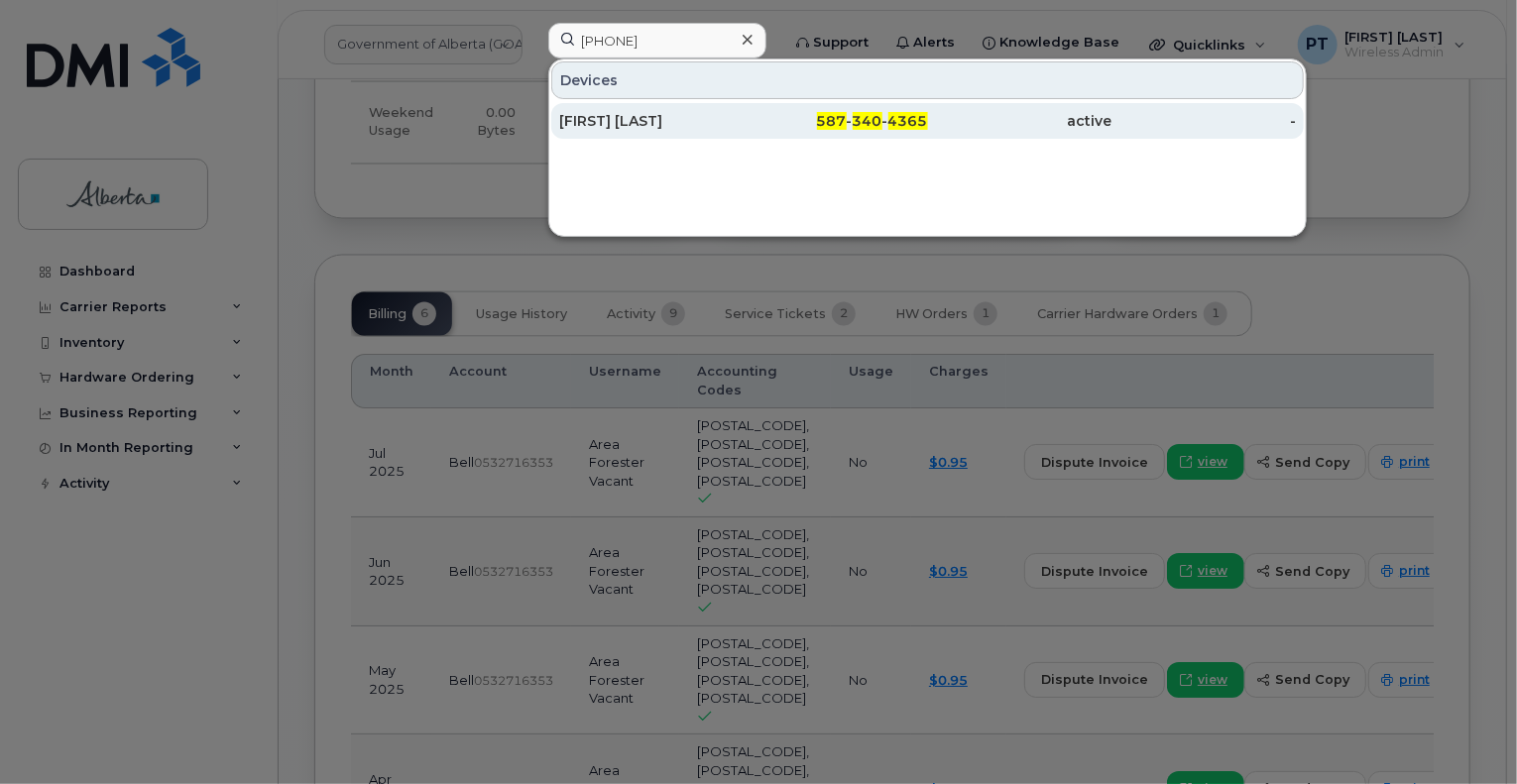 click on "[FIRST] [LAST]" at bounding box center (651, 121) 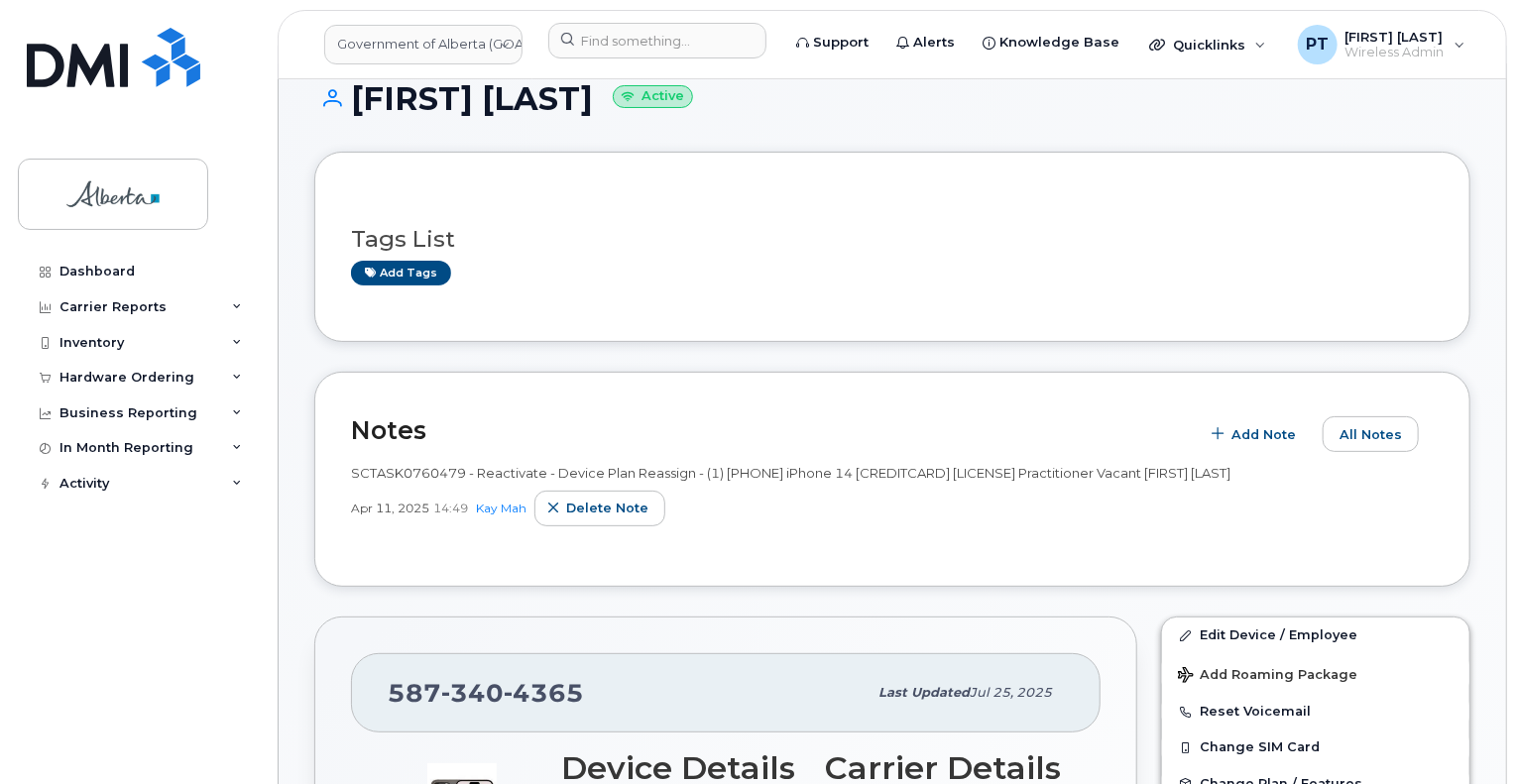 scroll, scrollTop: 0, scrollLeft: 0, axis: both 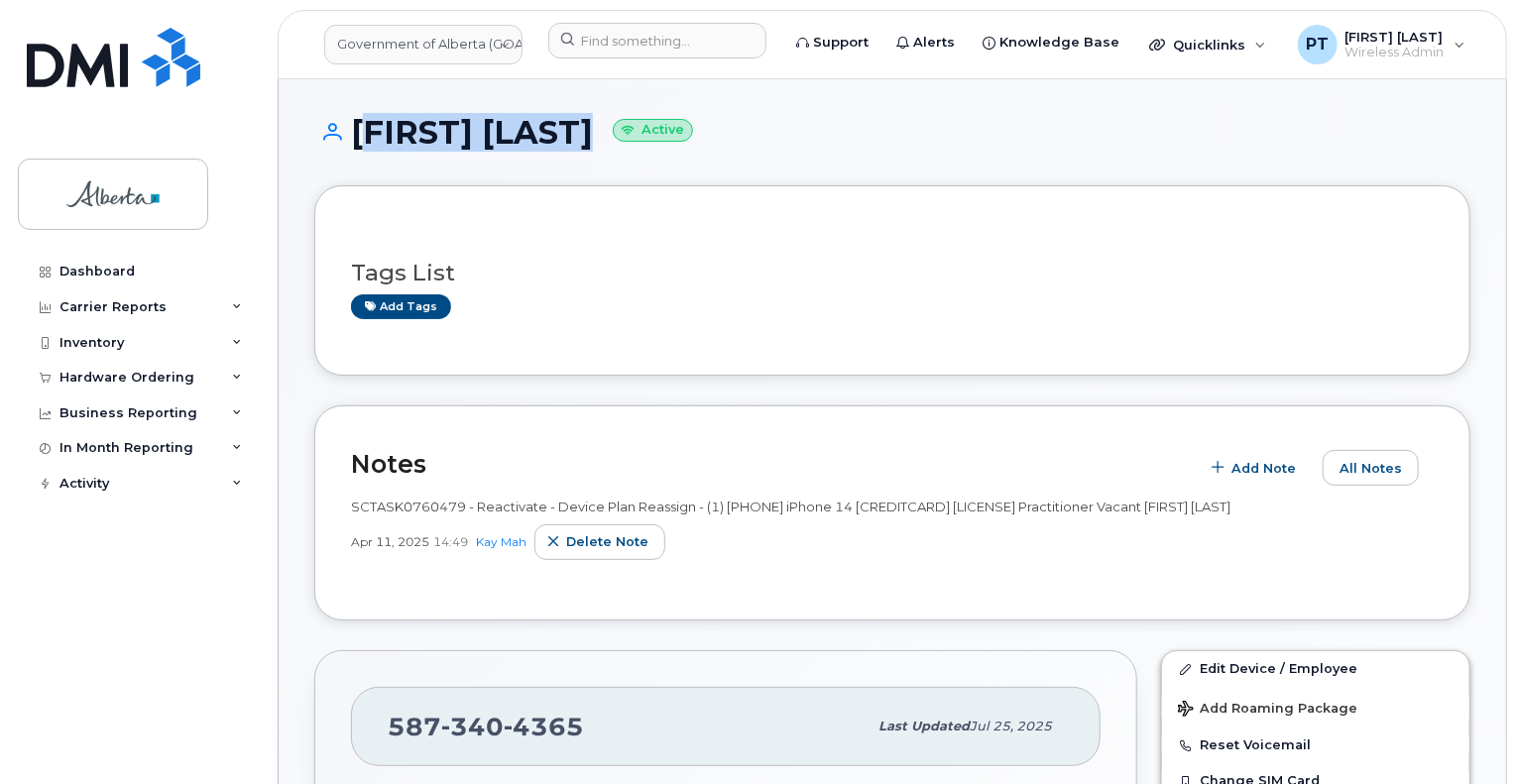 drag, startPoint x: 569, startPoint y: 130, endPoint x: 357, endPoint y: 141, distance: 212.28519 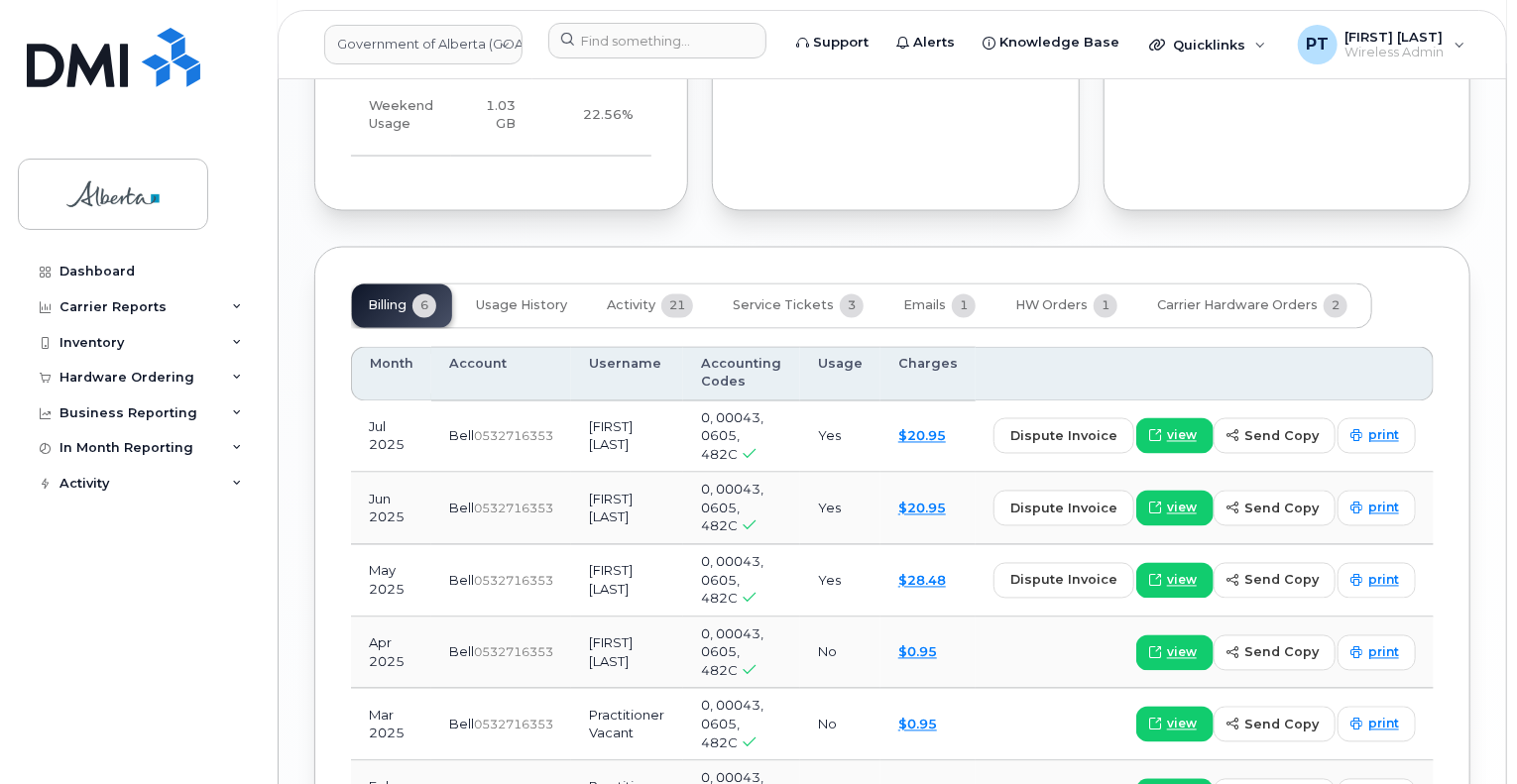 scroll, scrollTop: 1733, scrollLeft: 0, axis: vertical 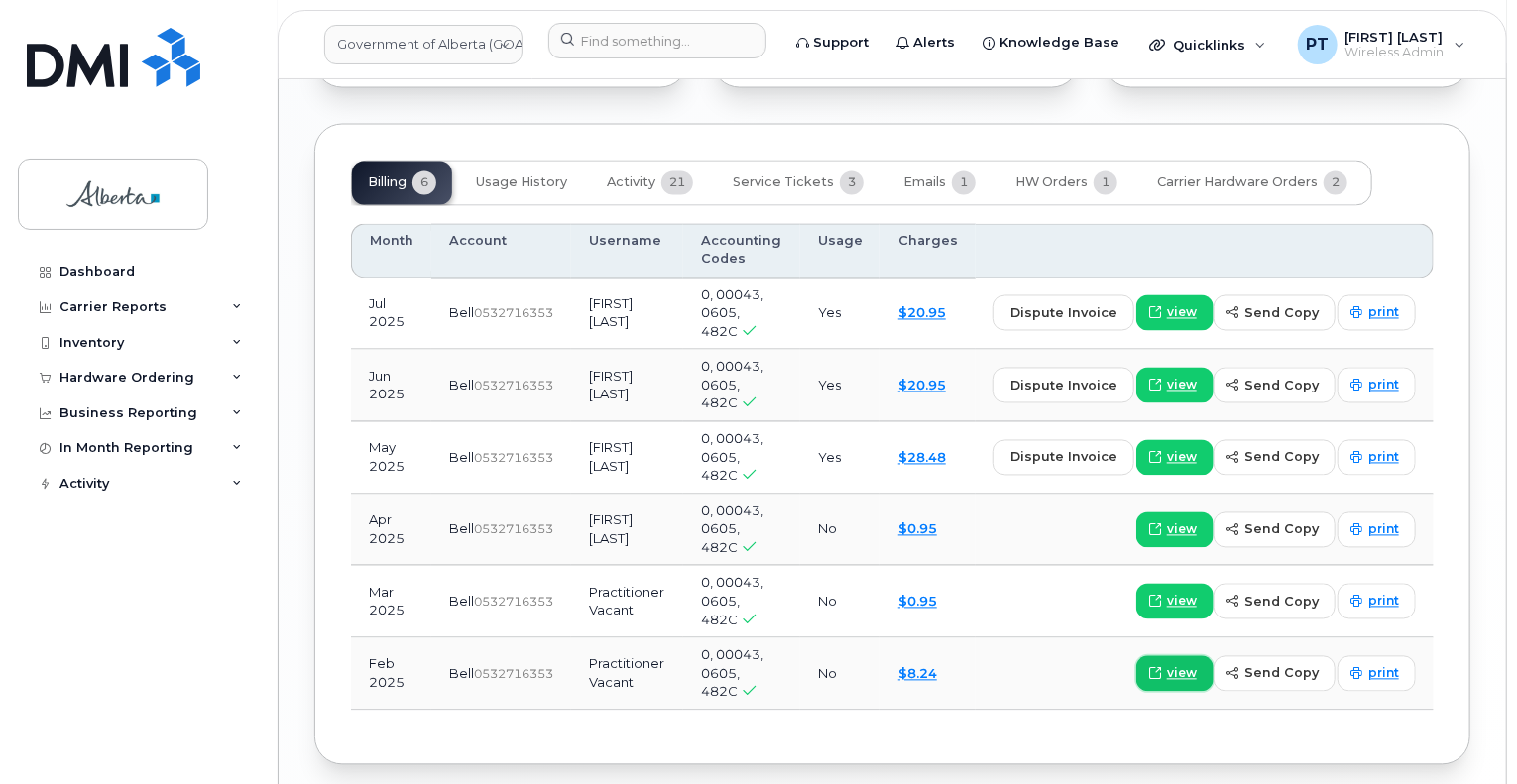 click on "view" at bounding box center [1182, 674] 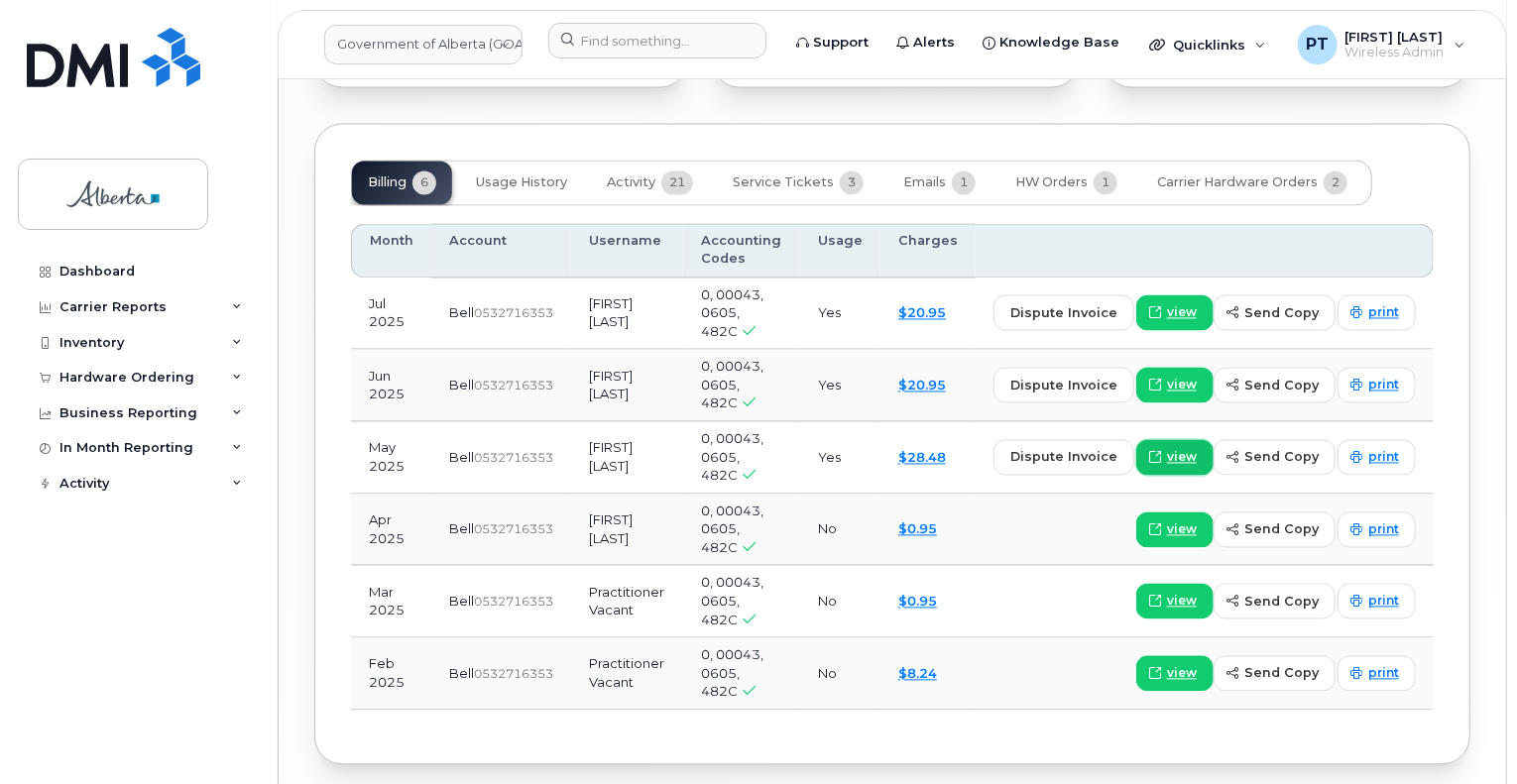 click on "view" at bounding box center (1182, 458) 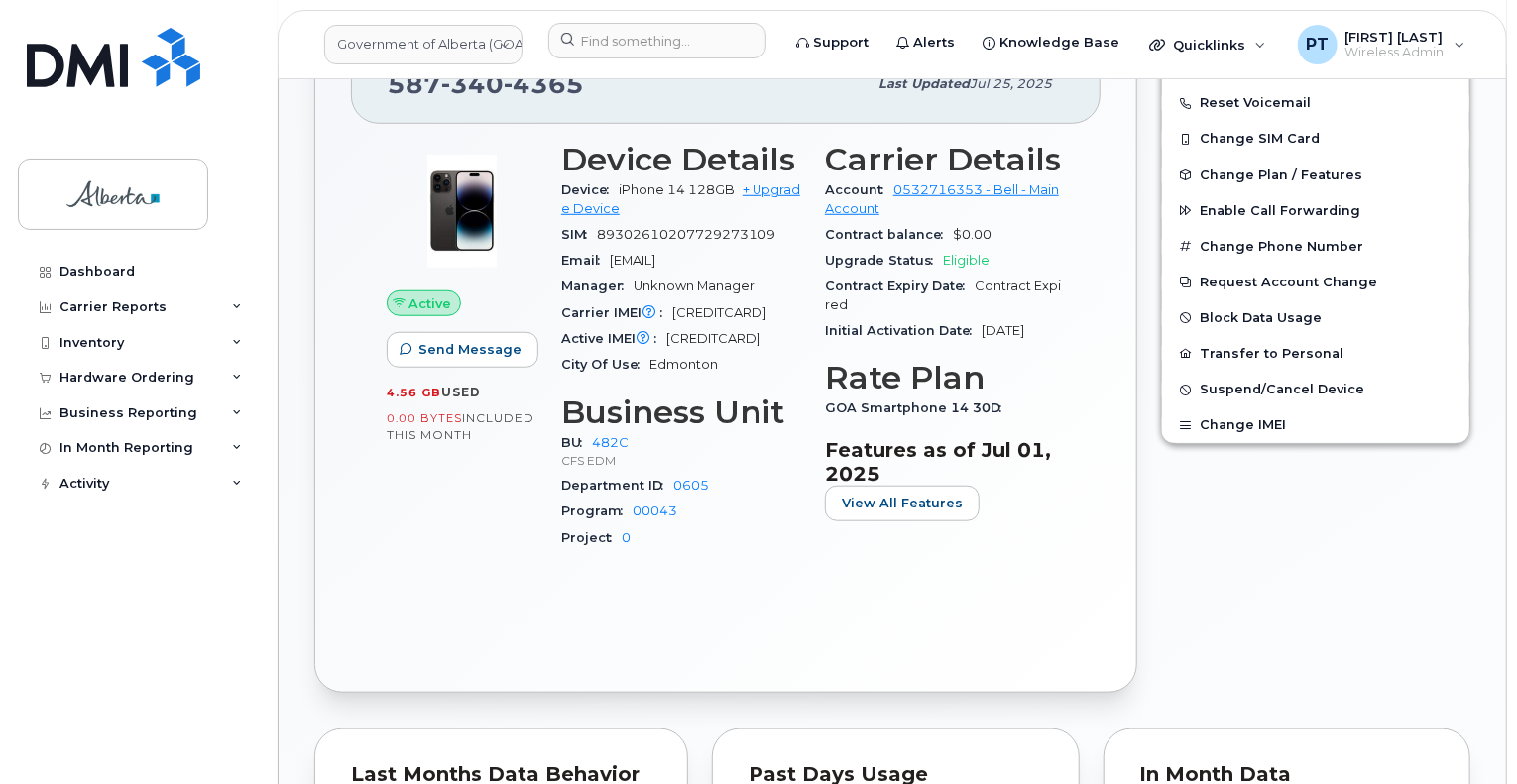 scroll, scrollTop: 147, scrollLeft: 0, axis: vertical 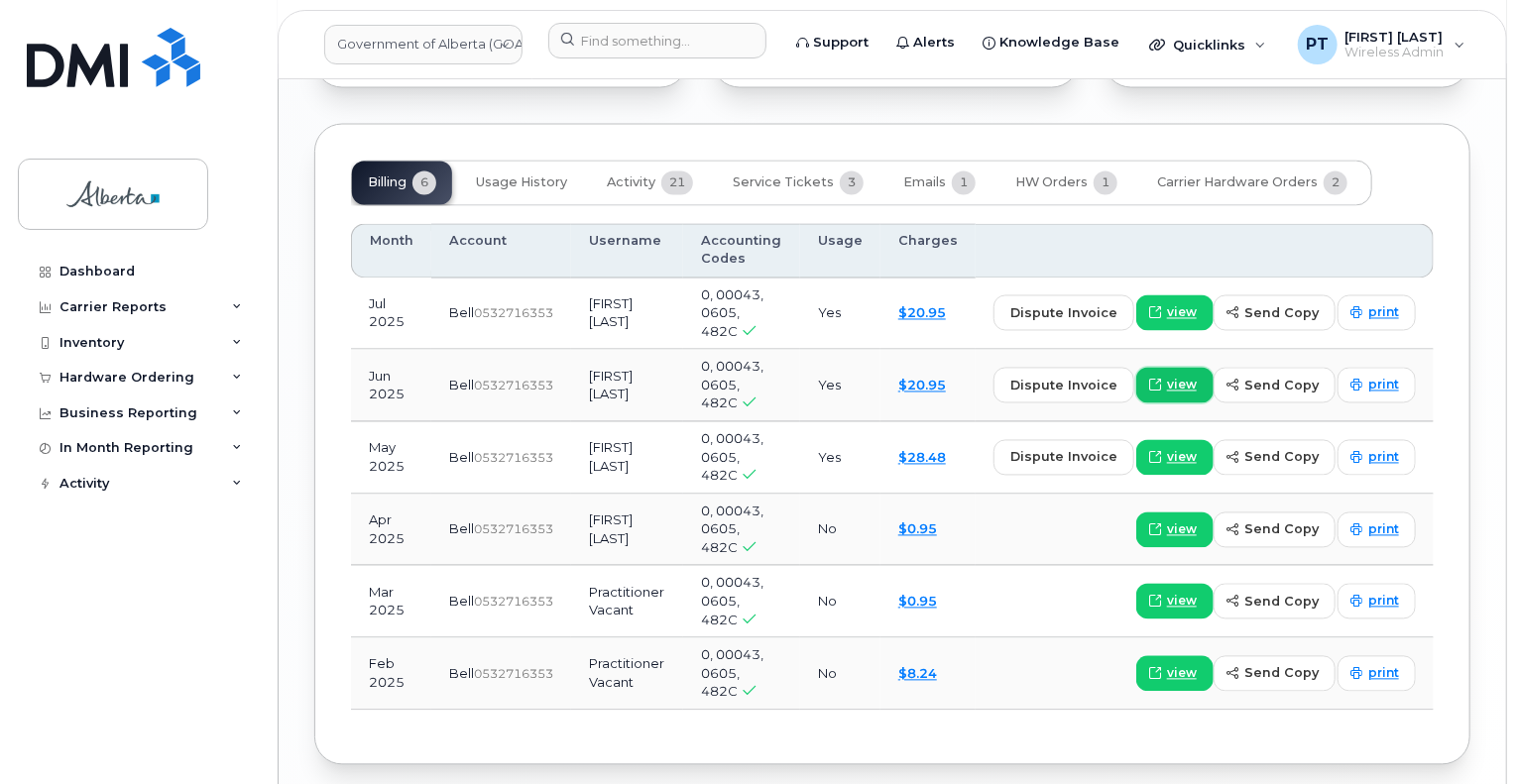 click on "view" at bounding box center [1182, 386] 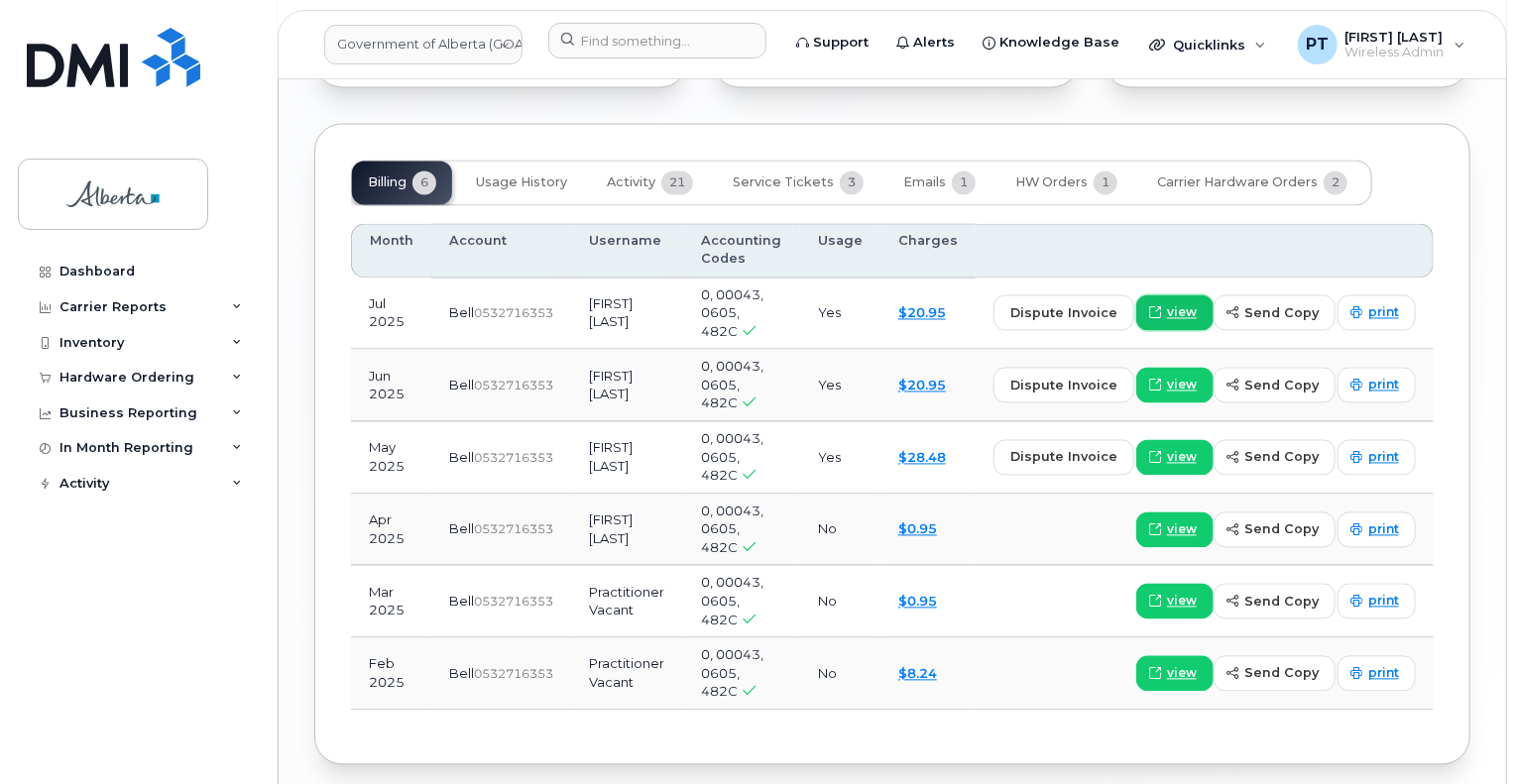 click on "view" at bounding box center (1182, 313) 